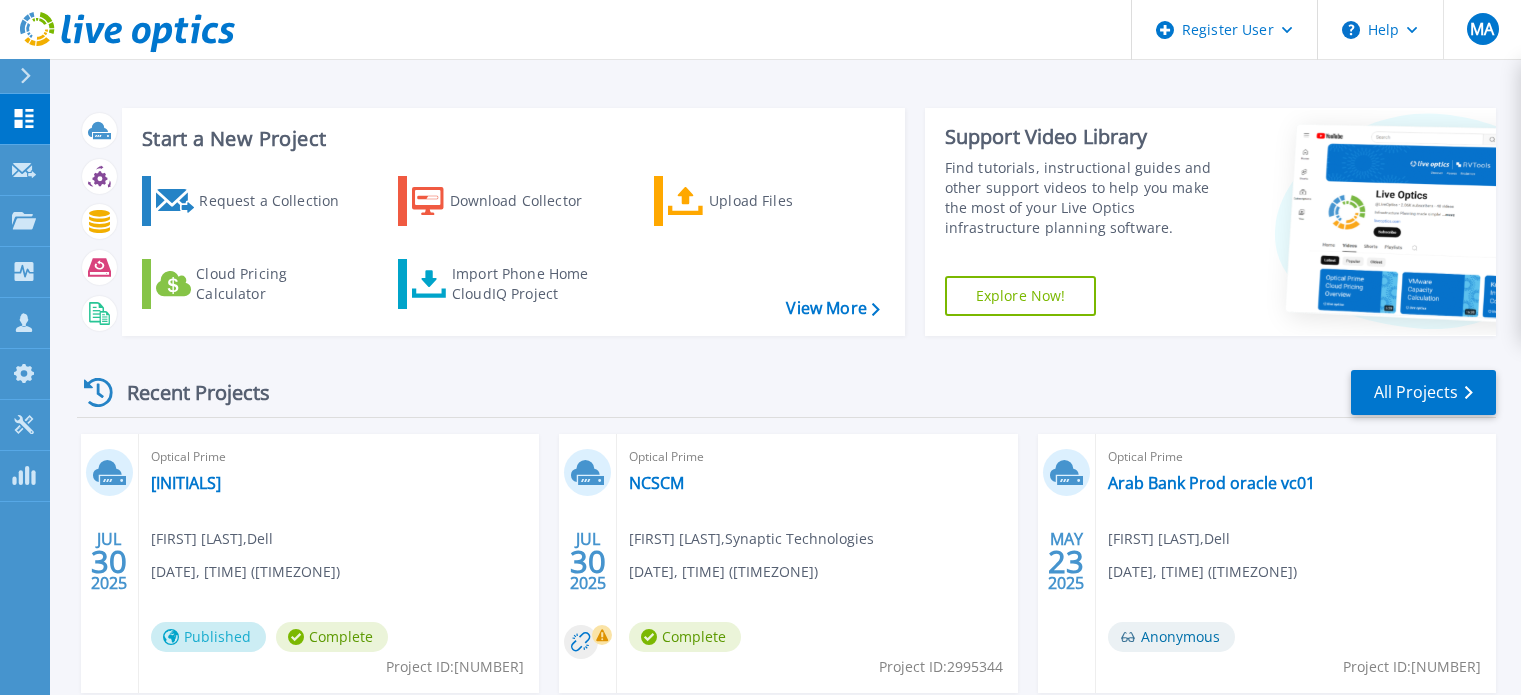 scroll, scrollTop: 0, scrollLeft: 0, axis: both 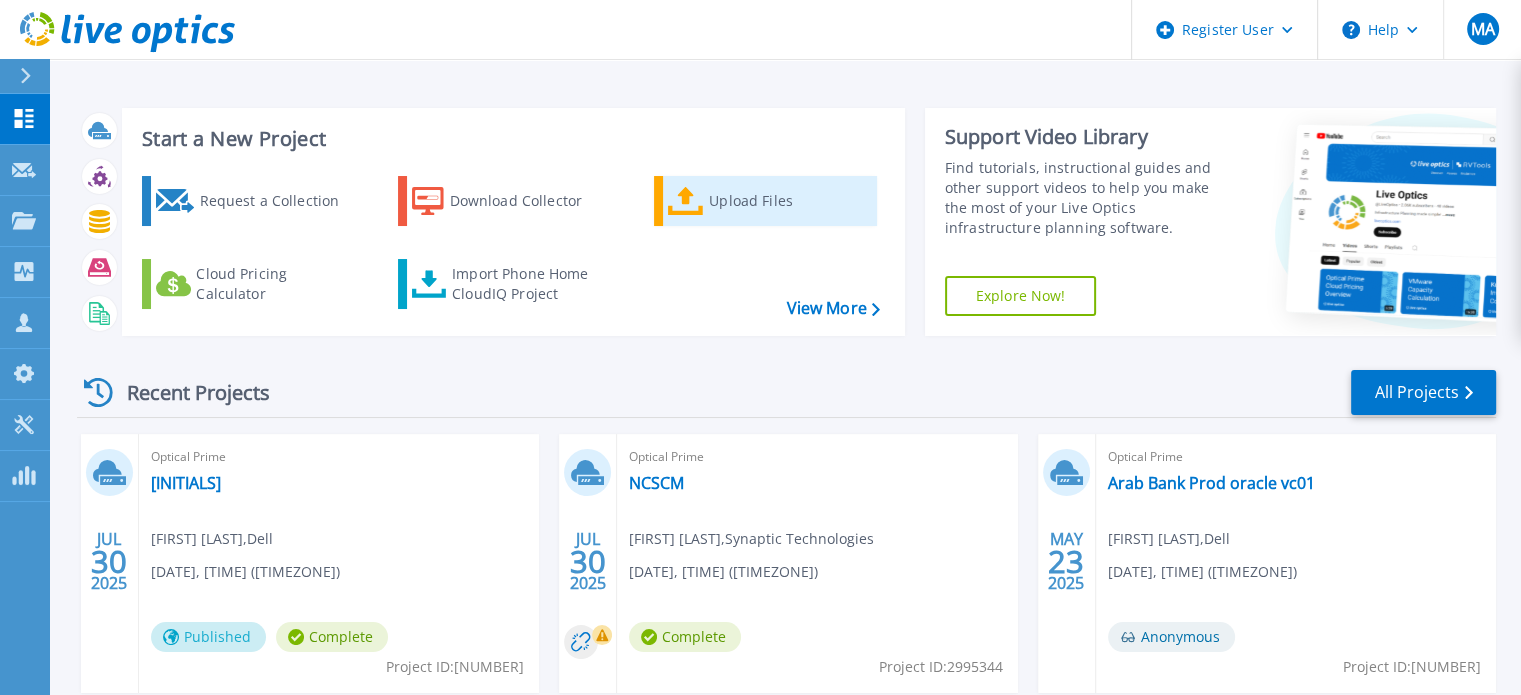 click on "Upload Files" at bounding box center (789, 201) 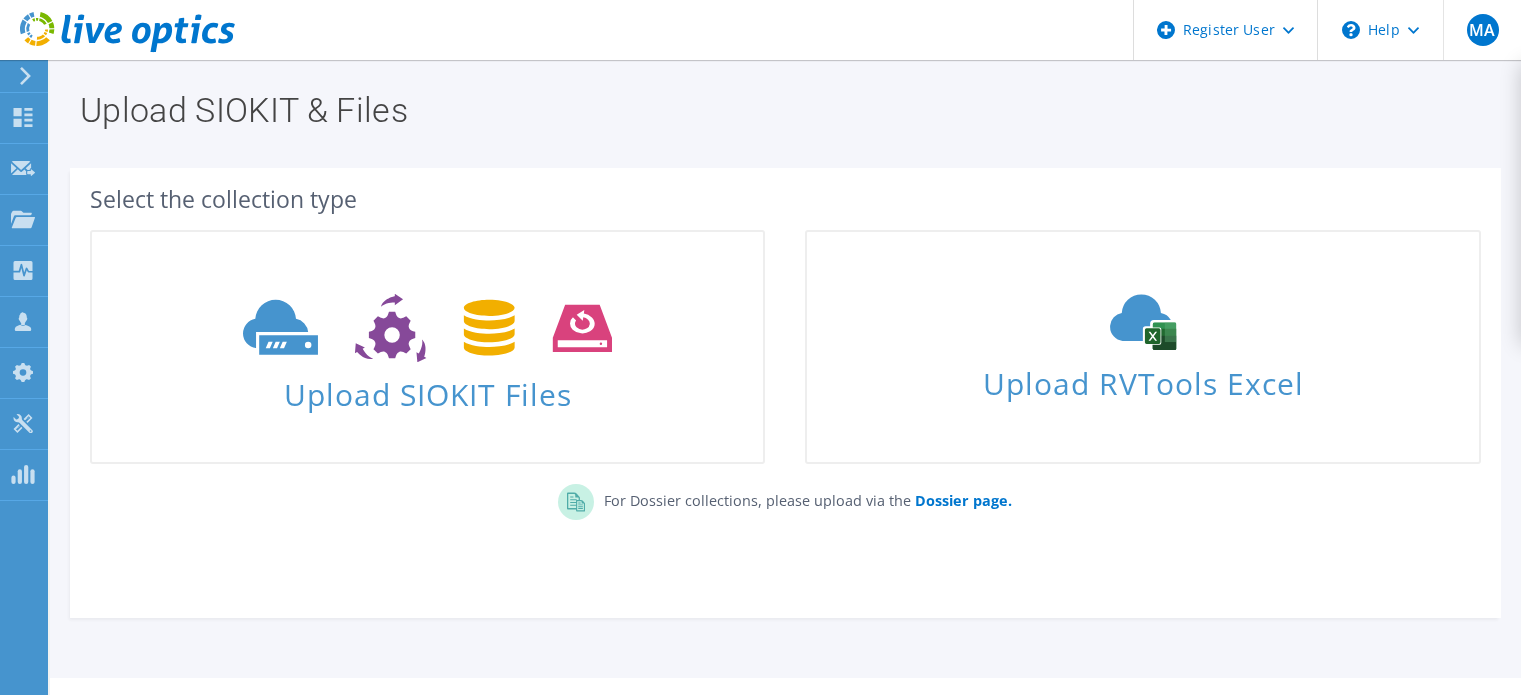 scroll, scrollTop: 0, scrollLeft: 0, axis: both 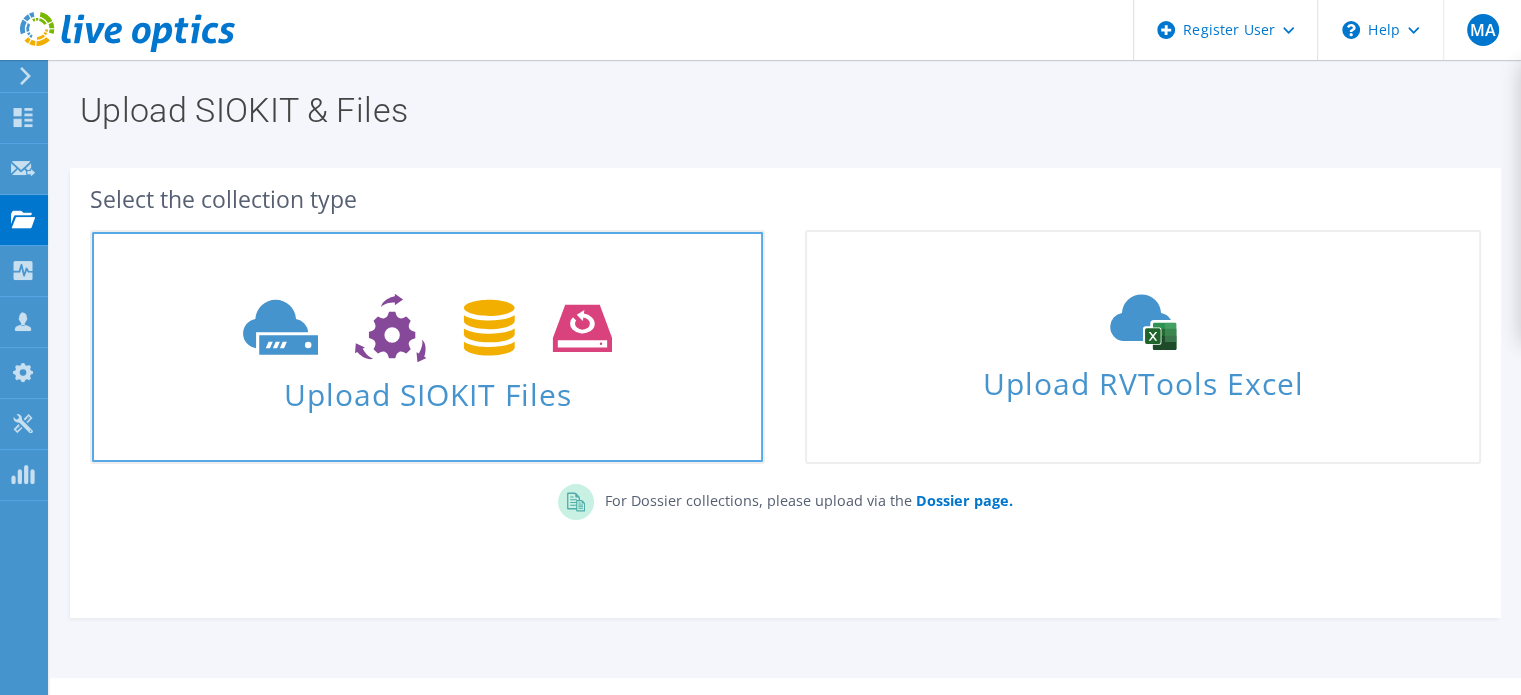 click on "Upload SIOKIT Files" at bounding box center (427, 388) 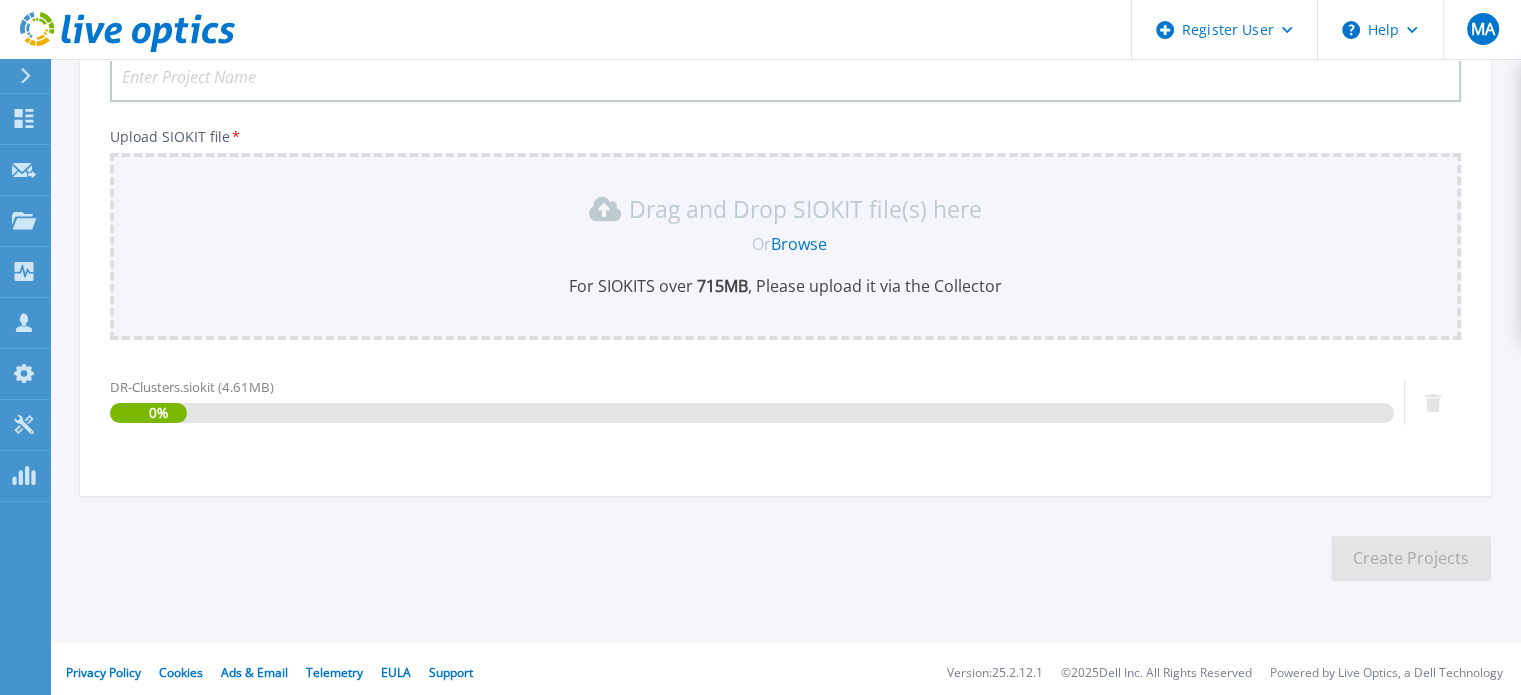 scroll, scrollTop: 195, scrollLeft: 0, axis: vertical 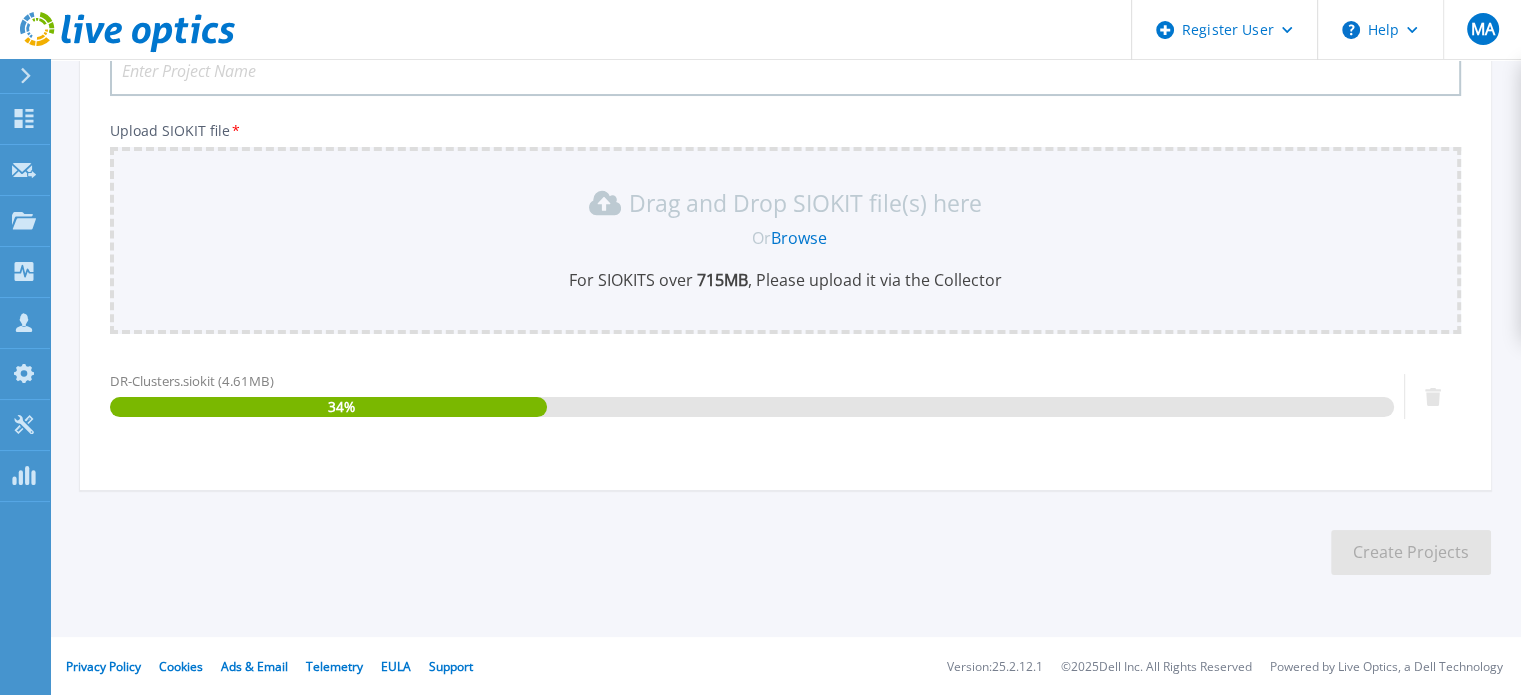 click on "Project Name *" at bounding box center [785, 71] 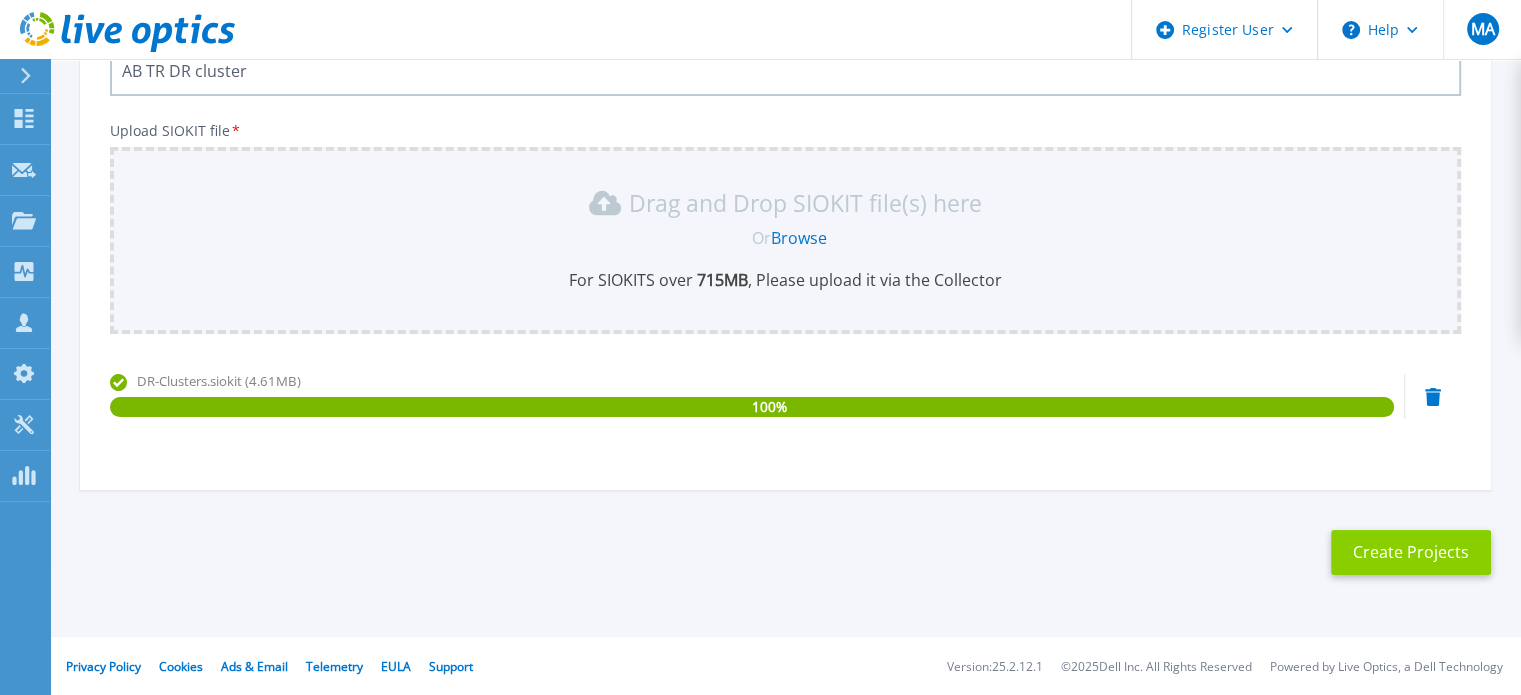 type on "AB TR DR cluster" 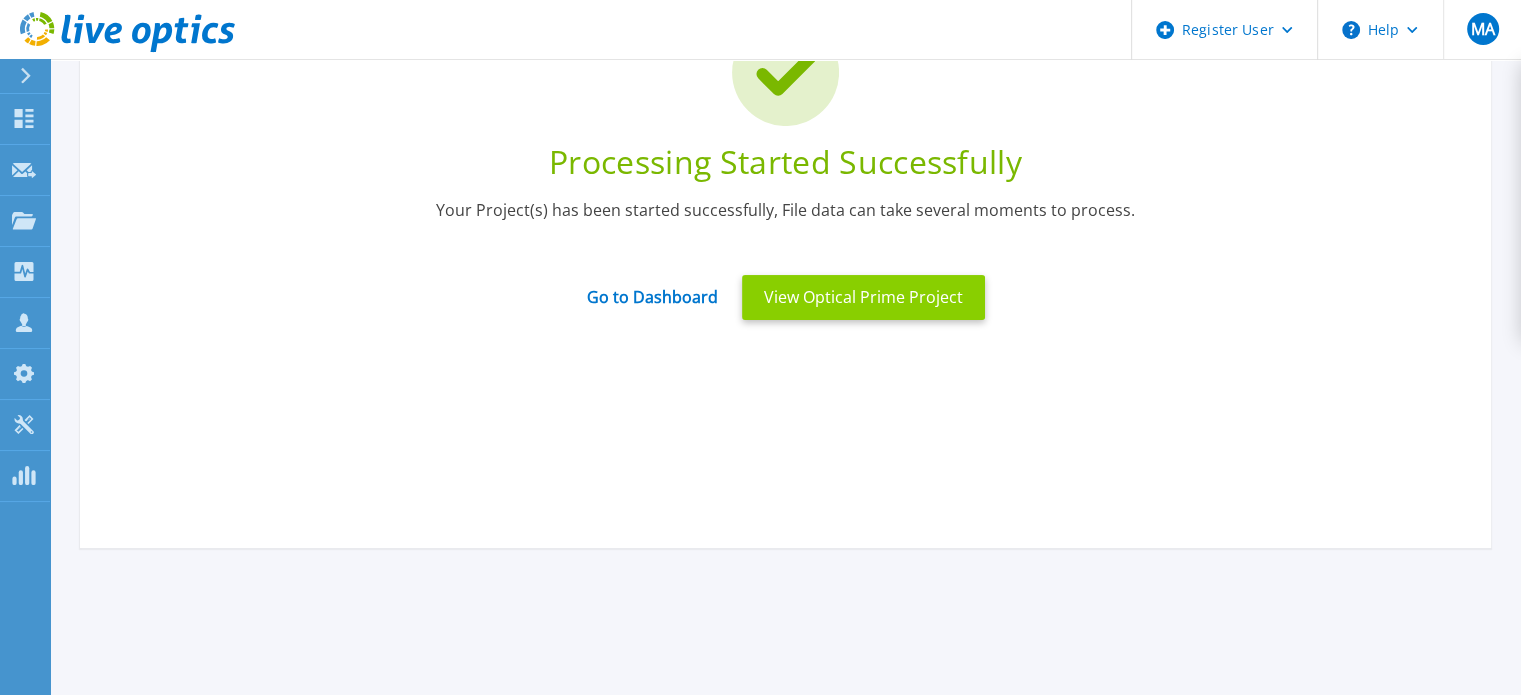 click on "View Optical Prime Project" at bounding box center [863, 297] 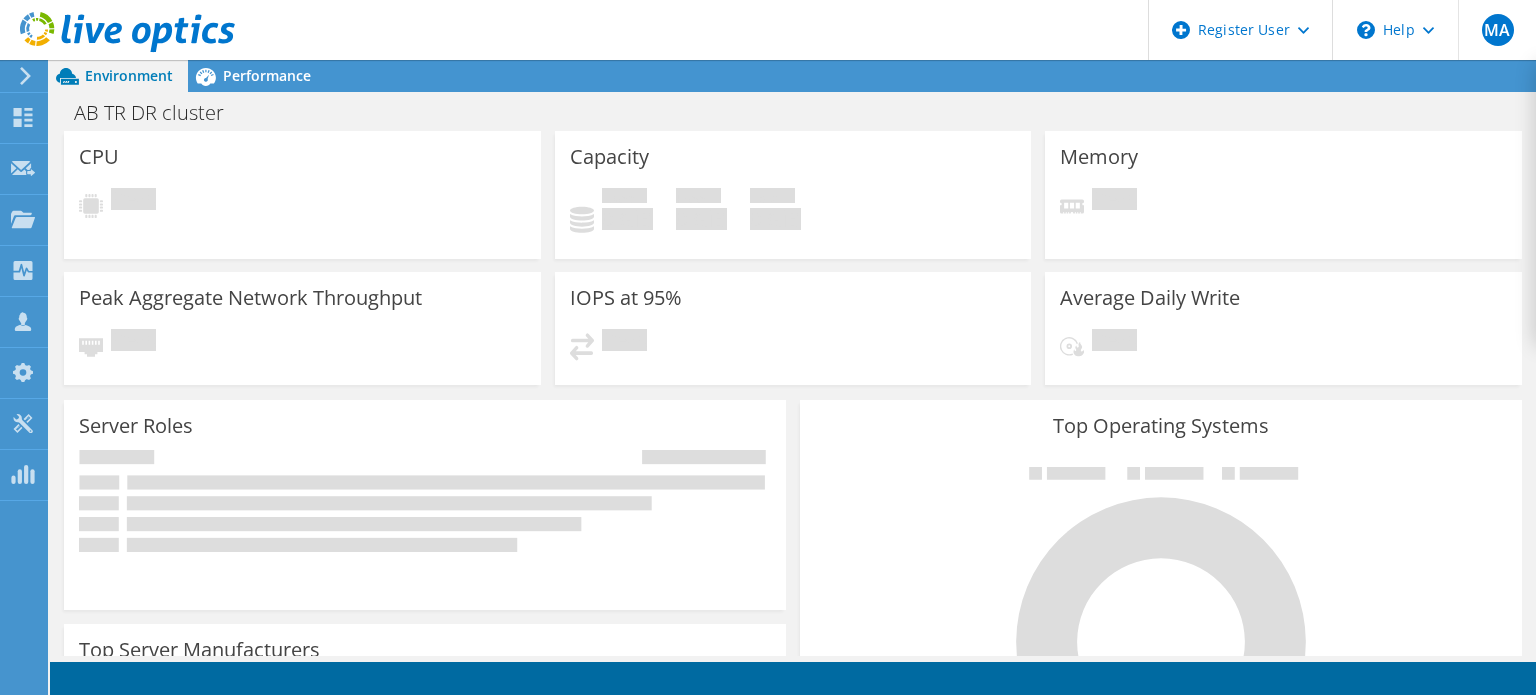 scroll, scrollTop: 0, scrollLeft: 0, axis: both 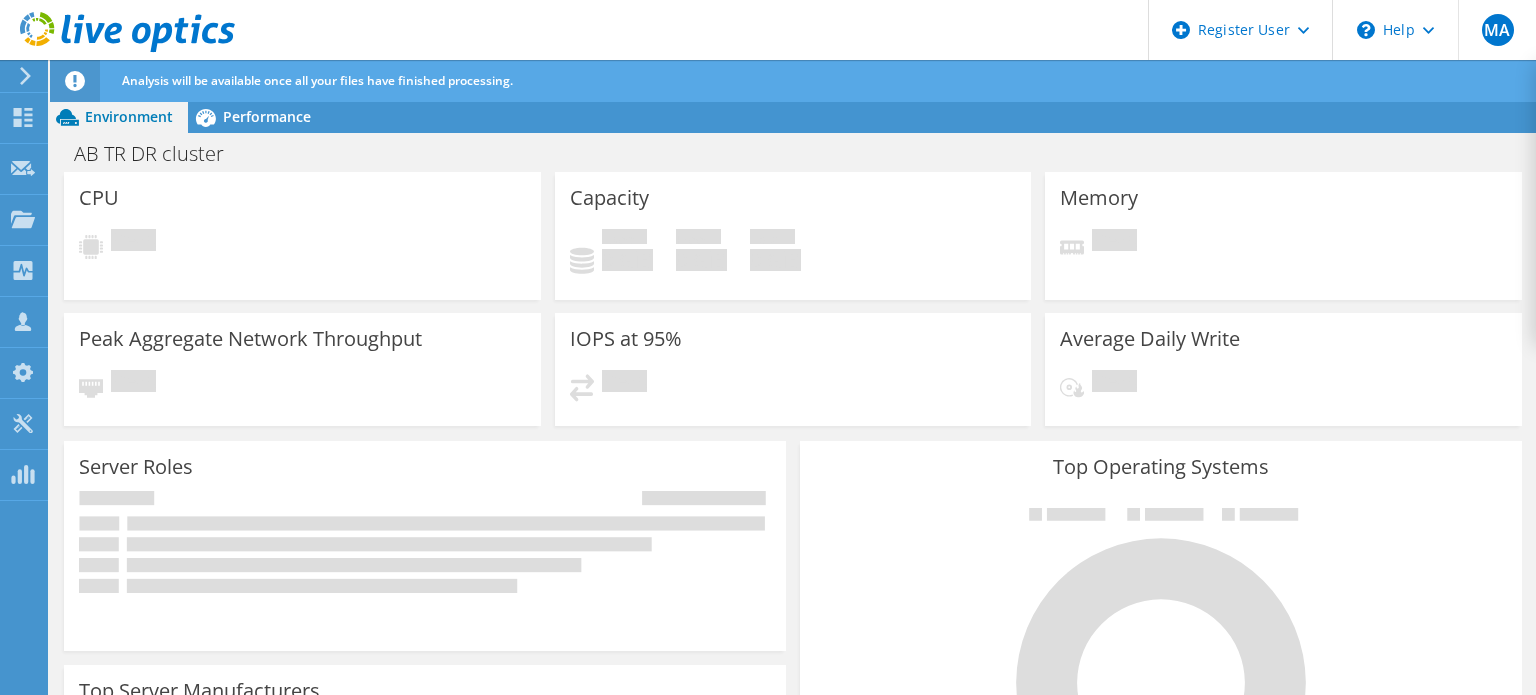 click 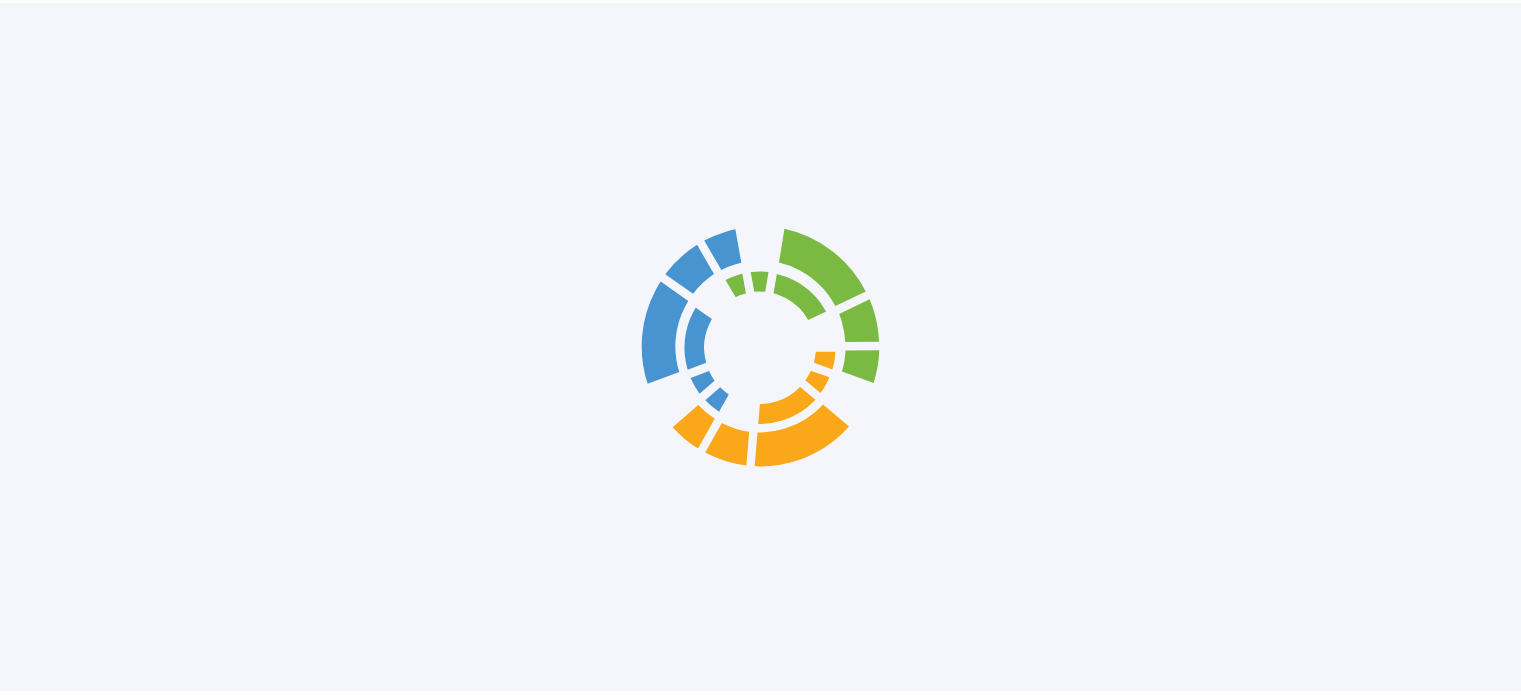 scroll, scrollTop: 0, scrollLeft: 0, axis: both 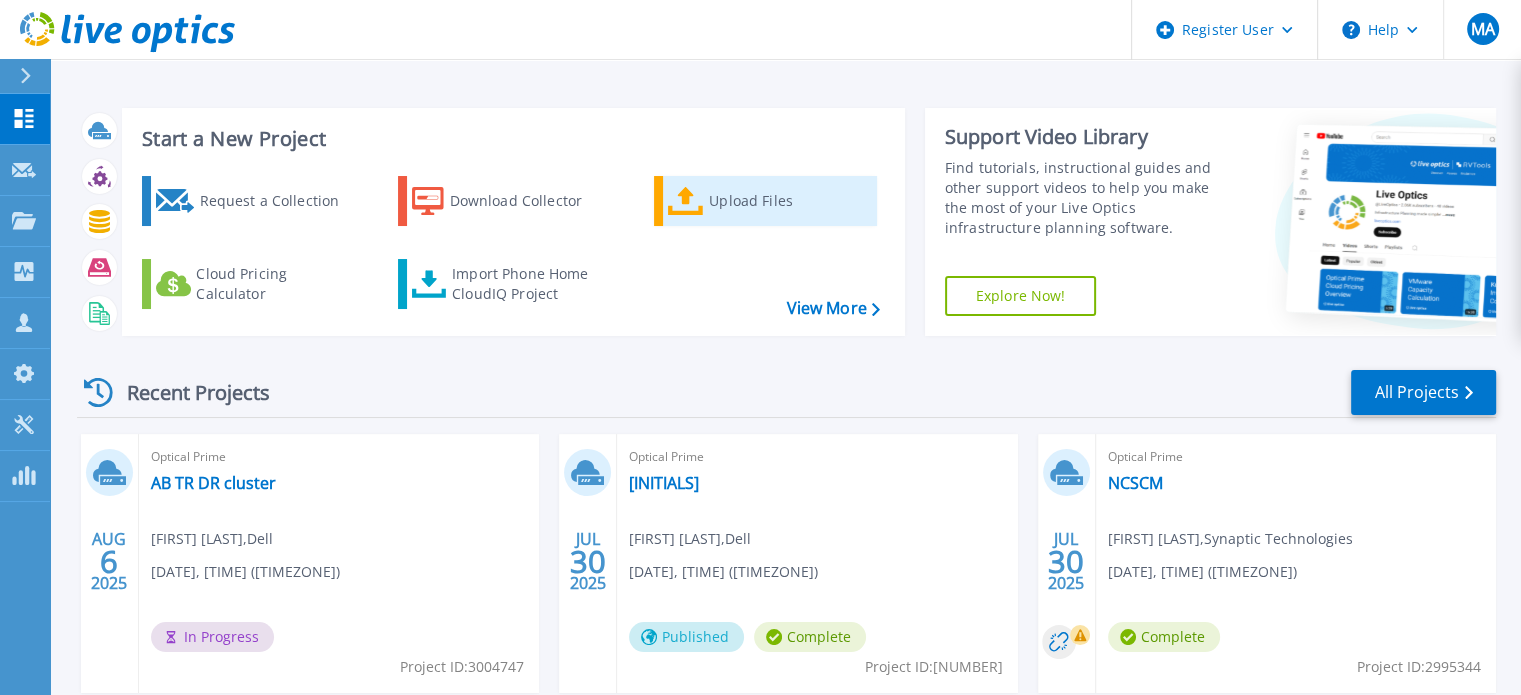 click 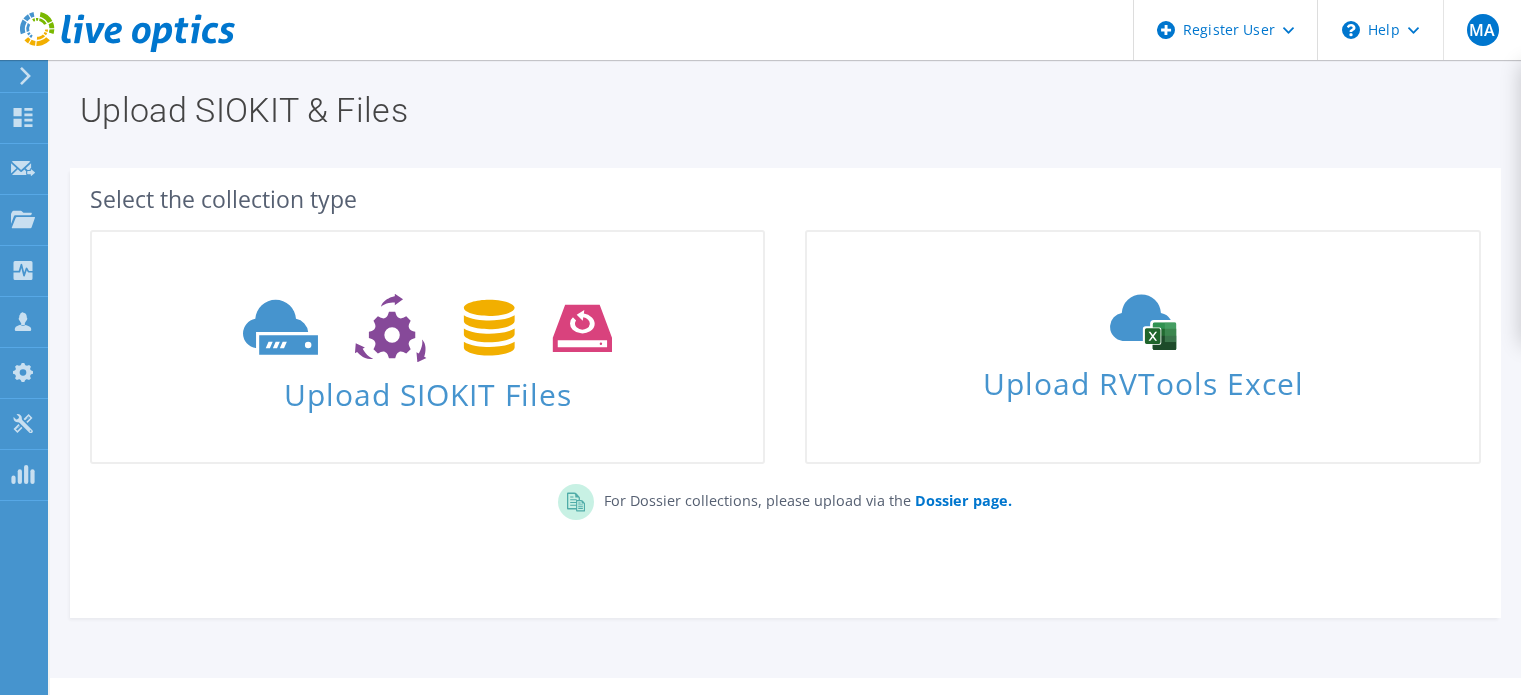 scroll, scrollTop: 0, scrollLeft: 0, axis: both 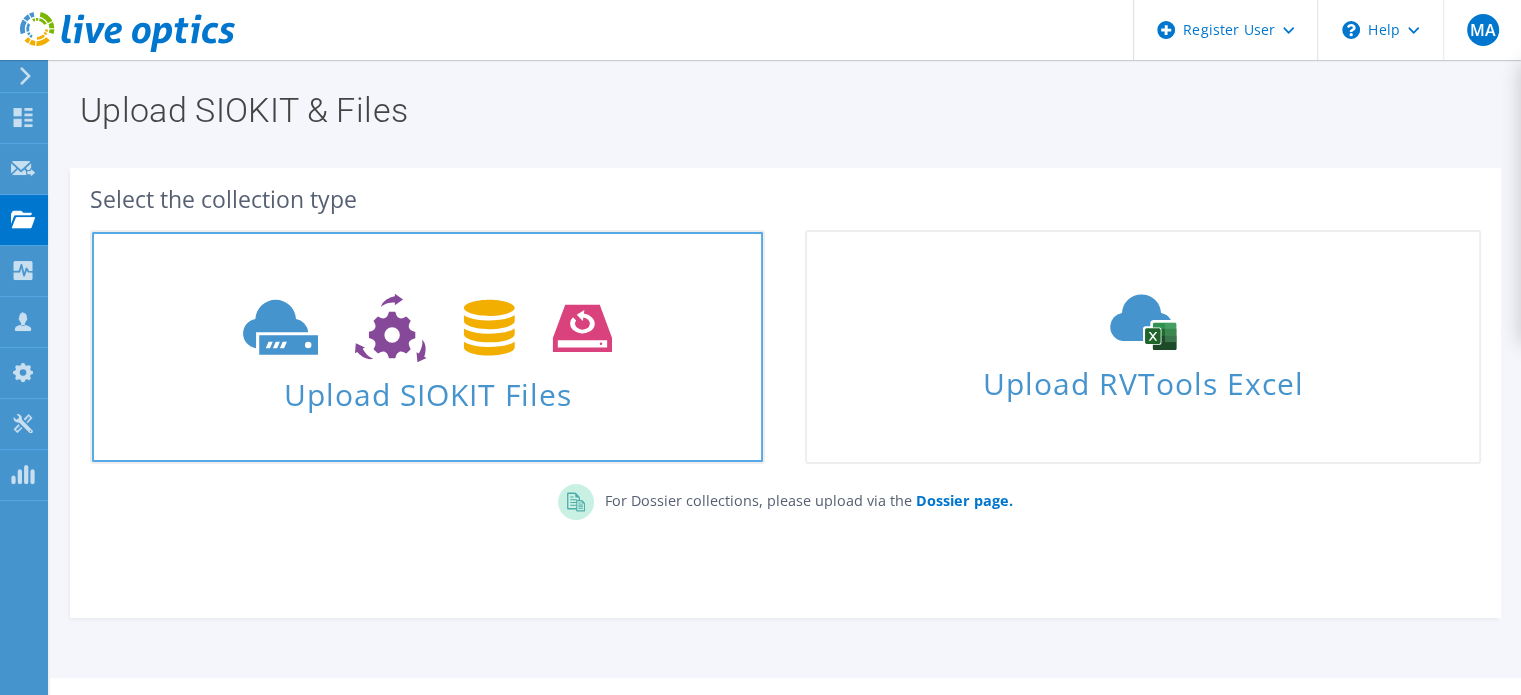 click 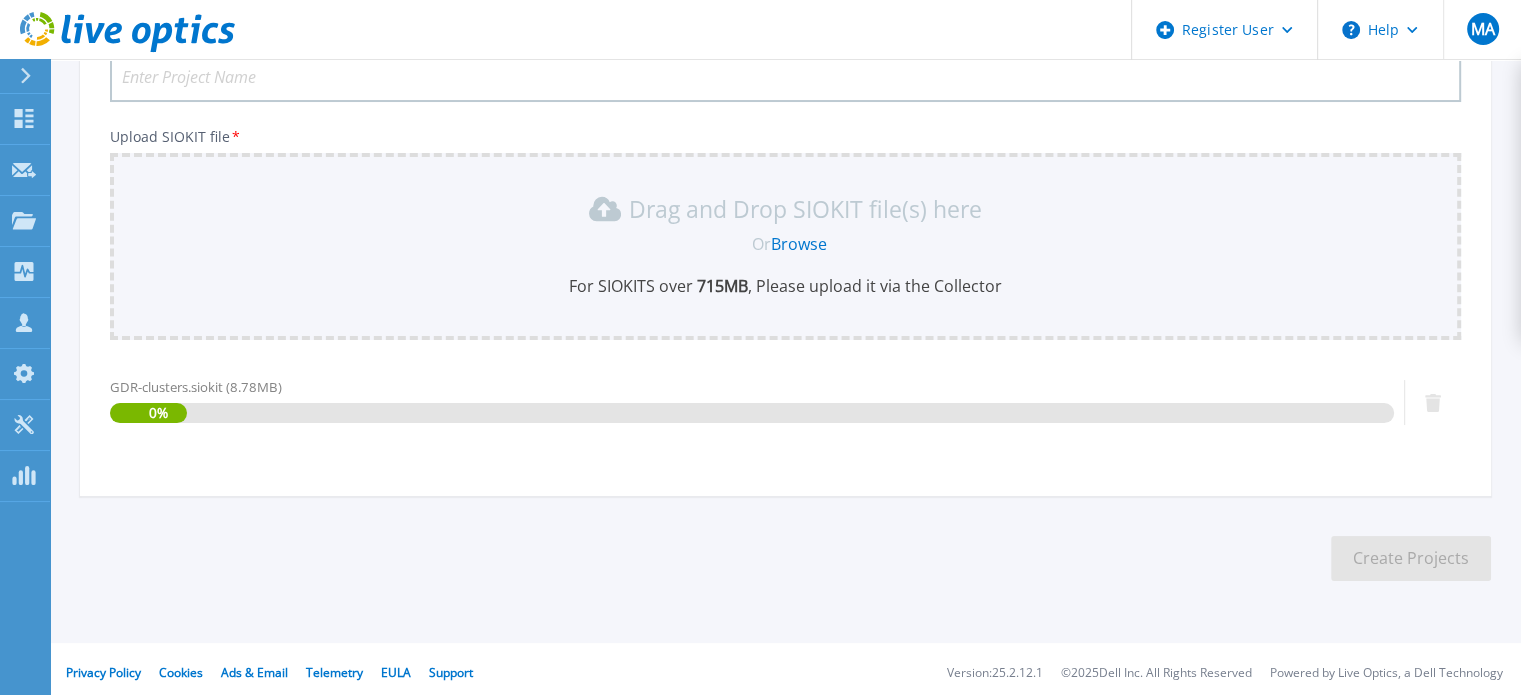 scroll, scrollTop: 195, scrollLeft: 0, axis: vertical 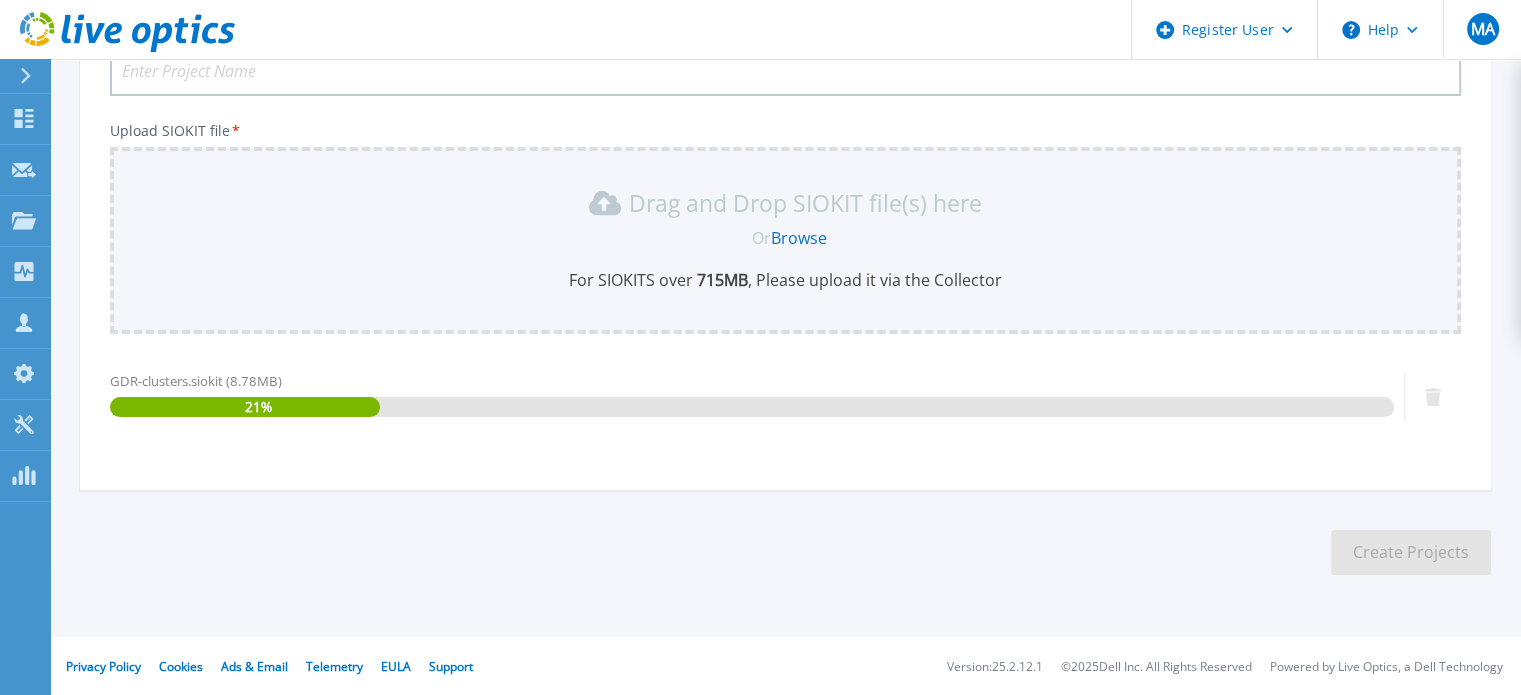 click on "Project Name *" at bounding box center (785, 71) 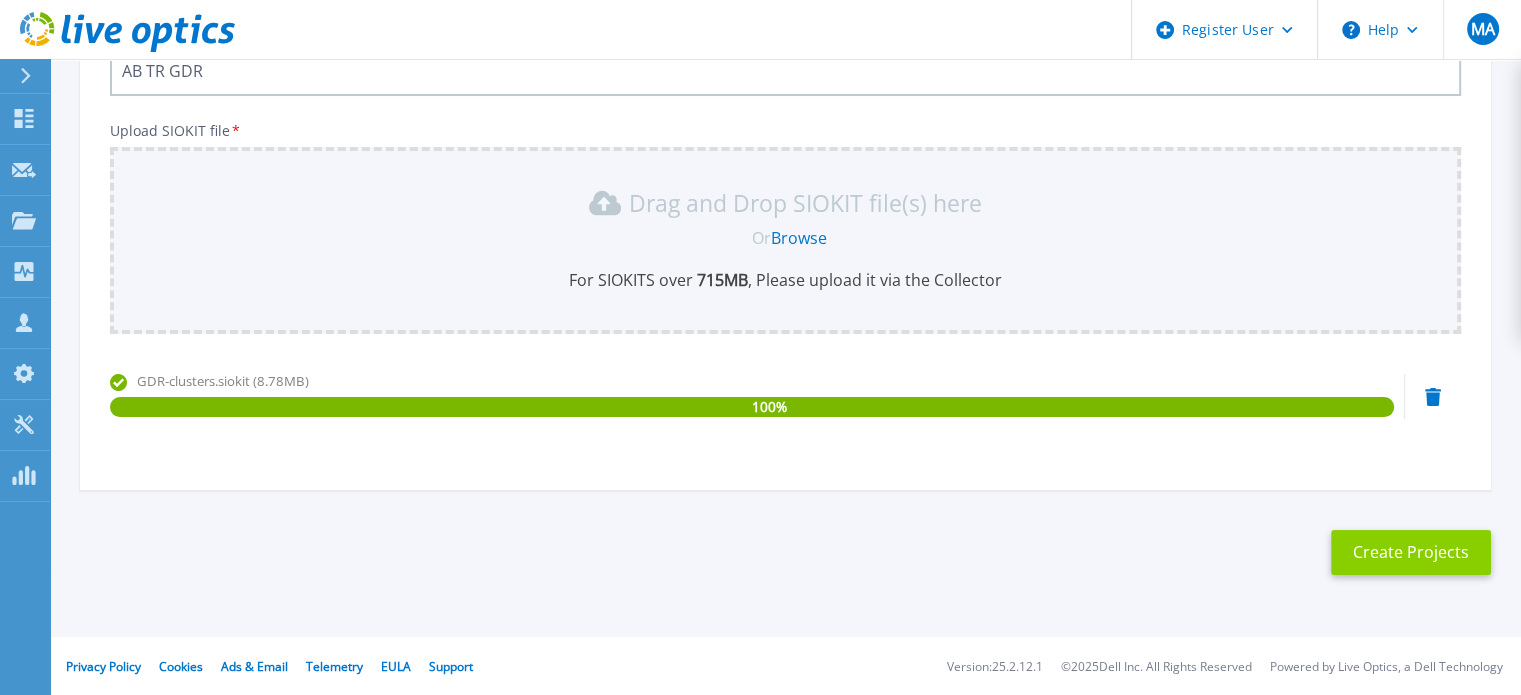 type on "AB TR GDR" 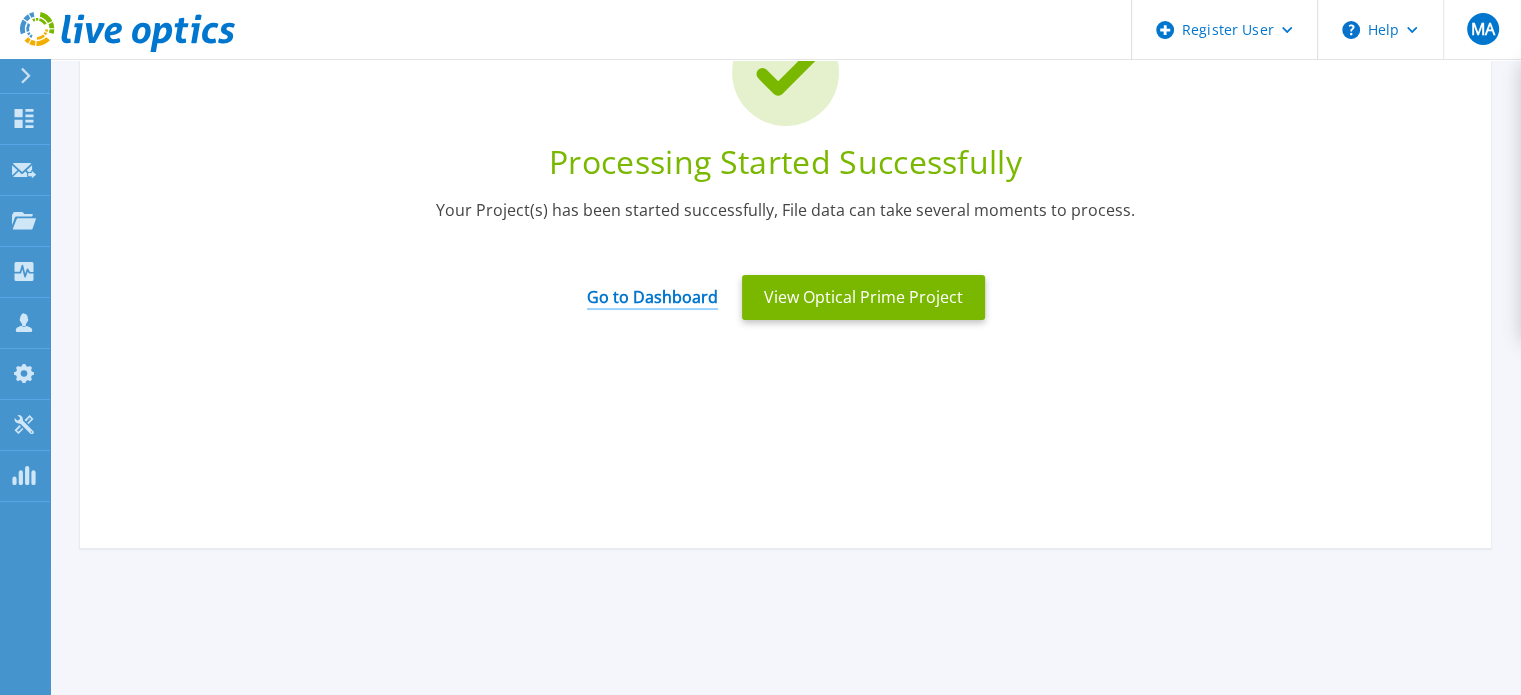 click on "Go to Dashboard" at bounding box center (652, 290) 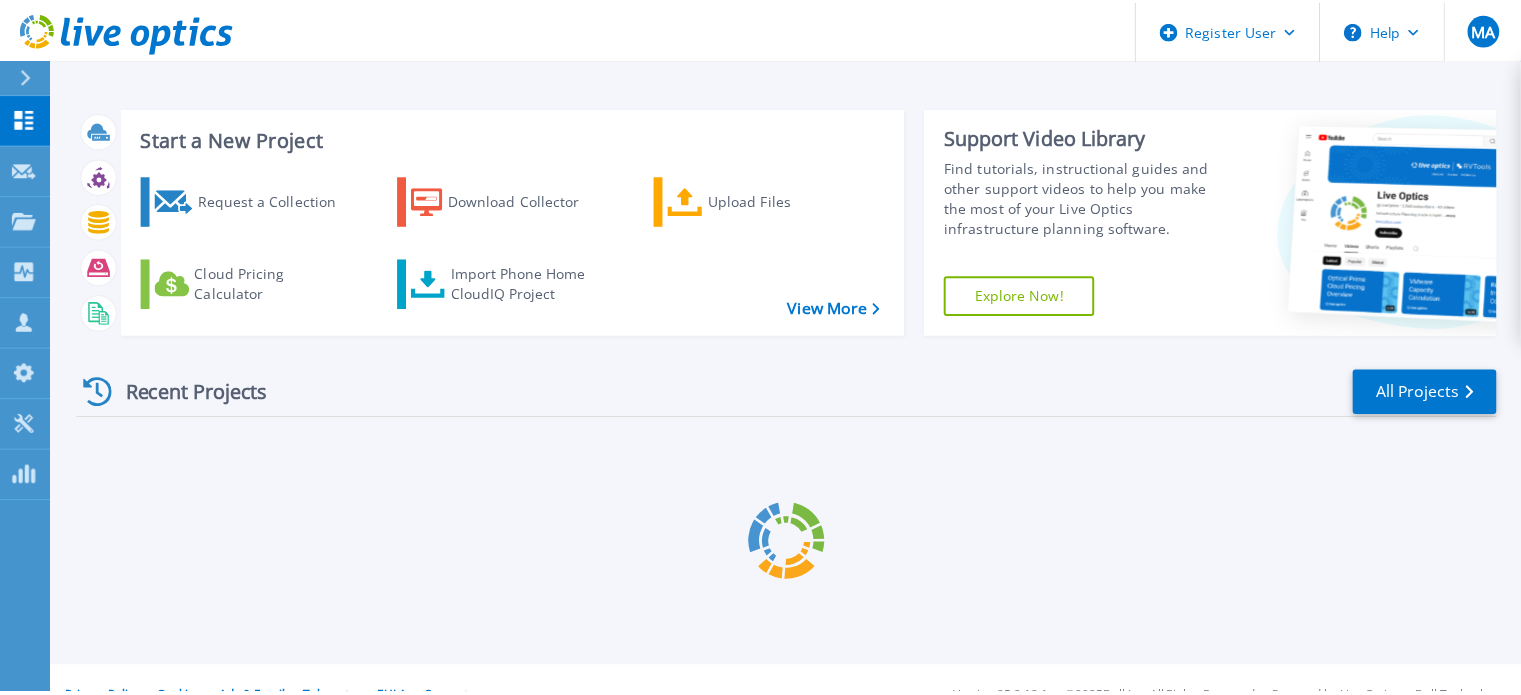 scroll, scrollTop: 0, scrollLeft: 0, axis: both 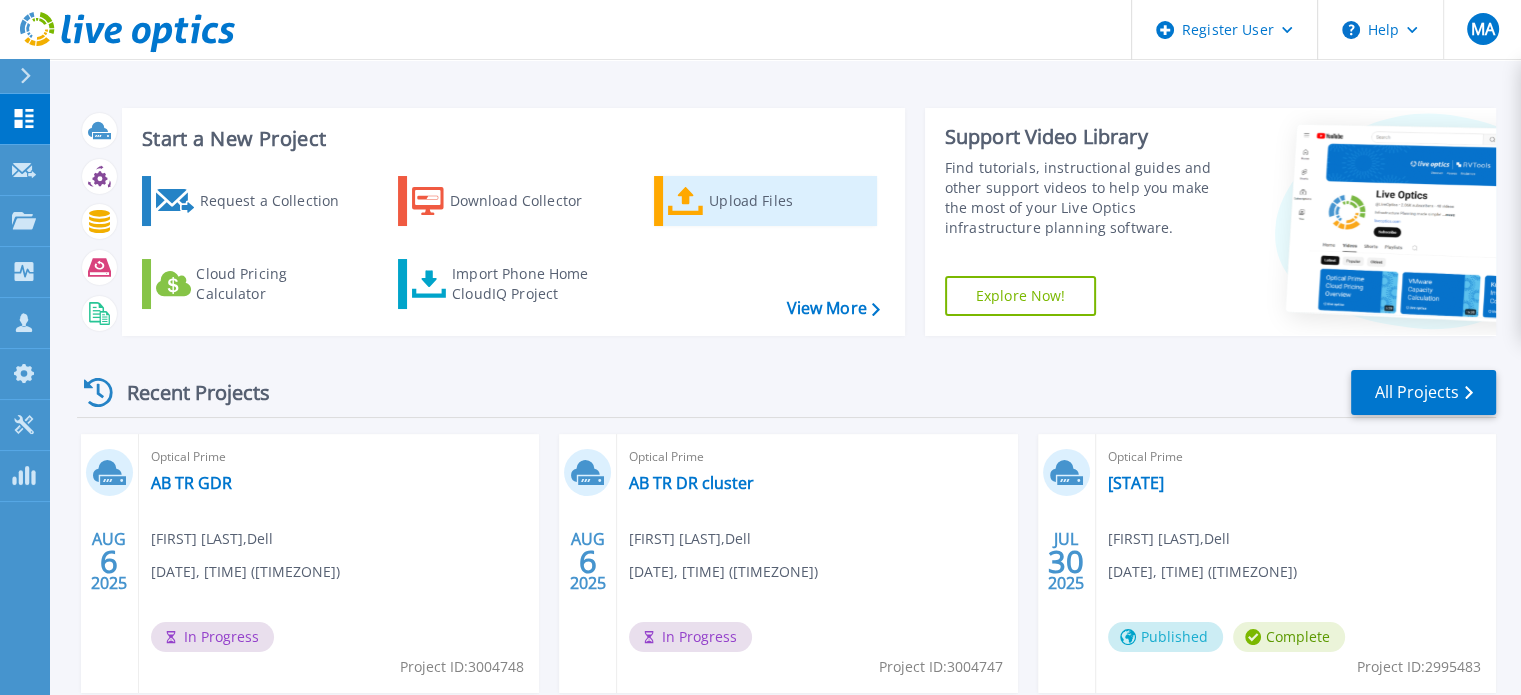 click on "Upload Files" at bounding box center (789, 201) 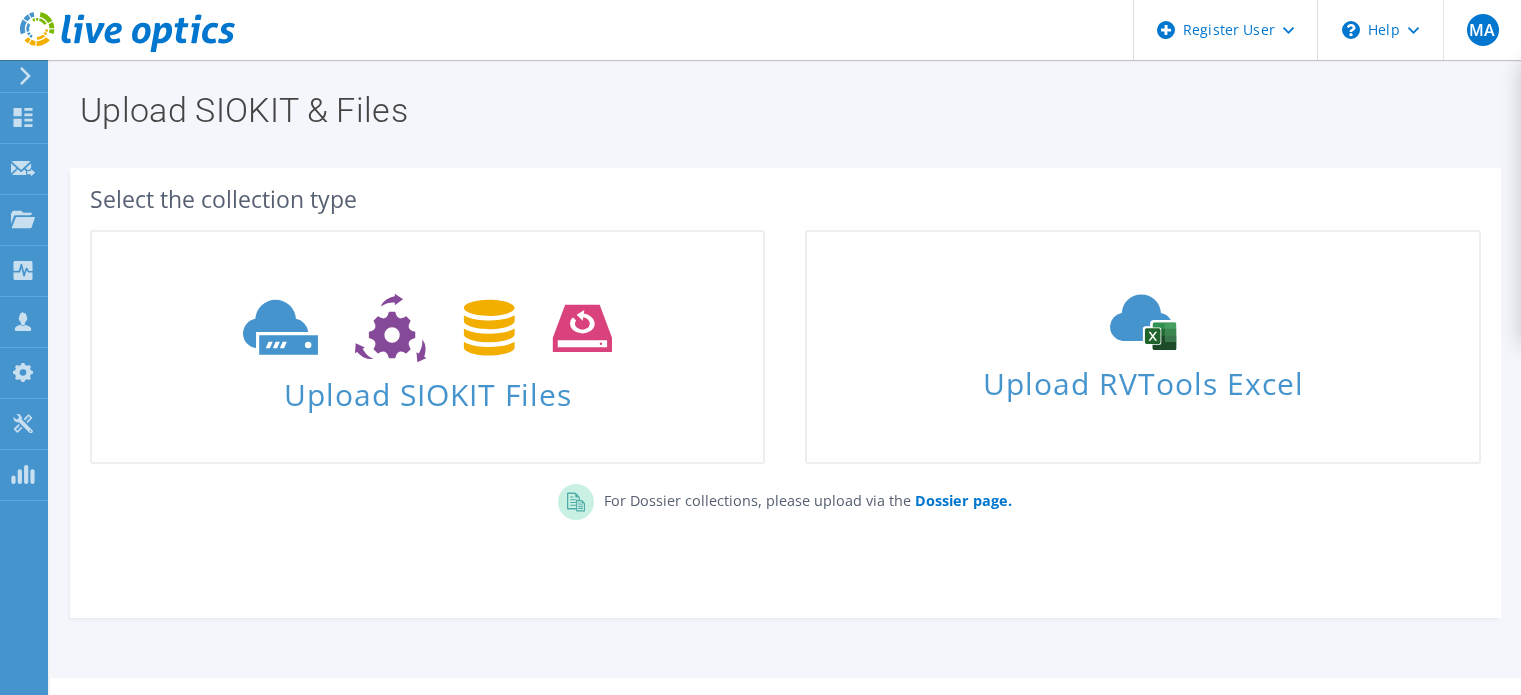 scroll, scrollTop: 0, scrollLeft: 0, axis: both 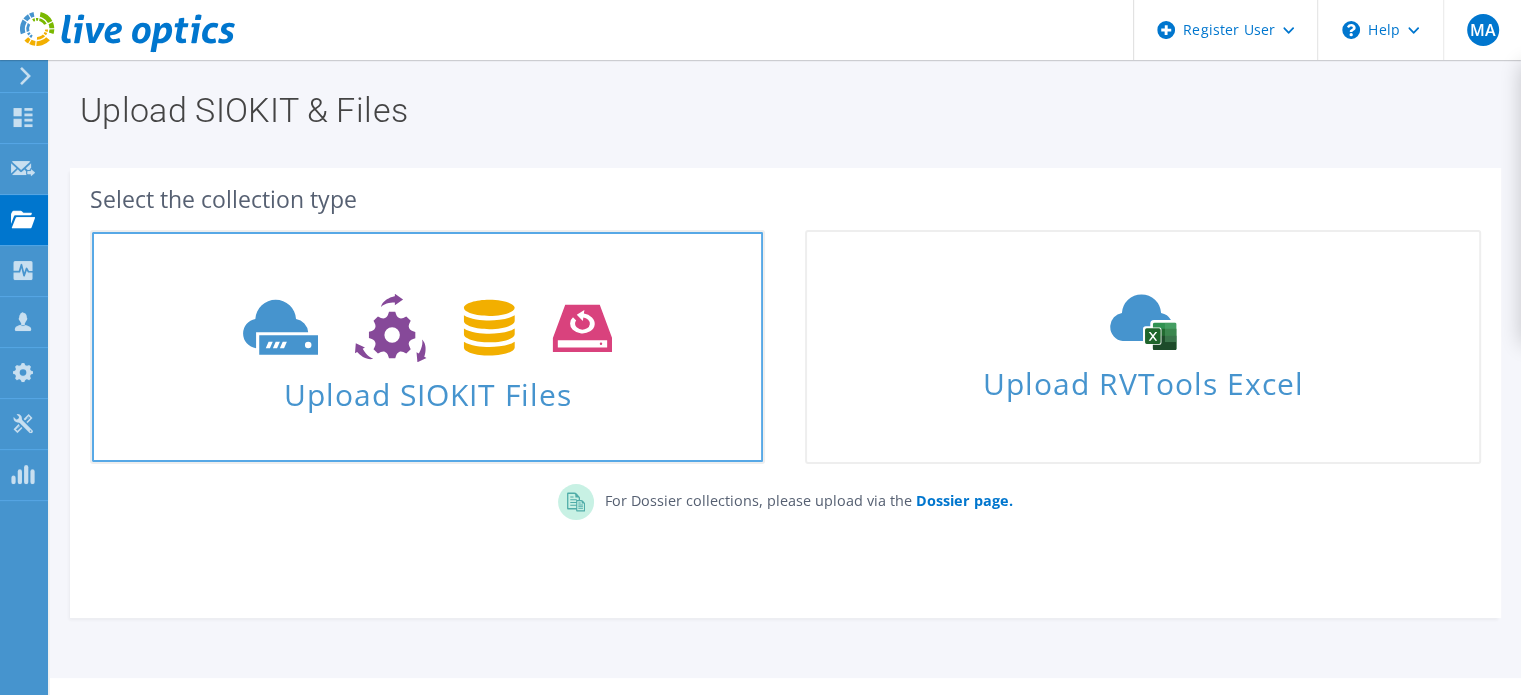 click 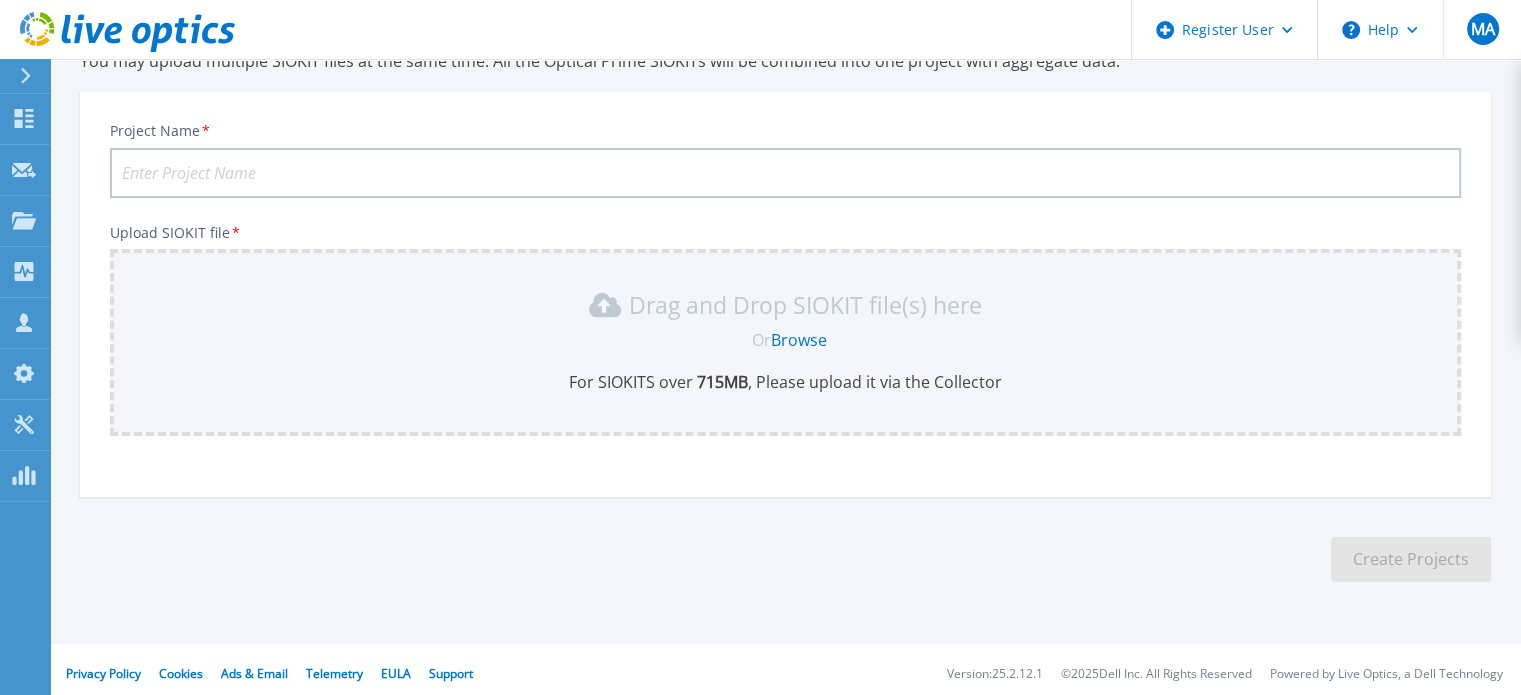 scroll, scrollTop: 100, scrollLeft: 0, axis: vertical 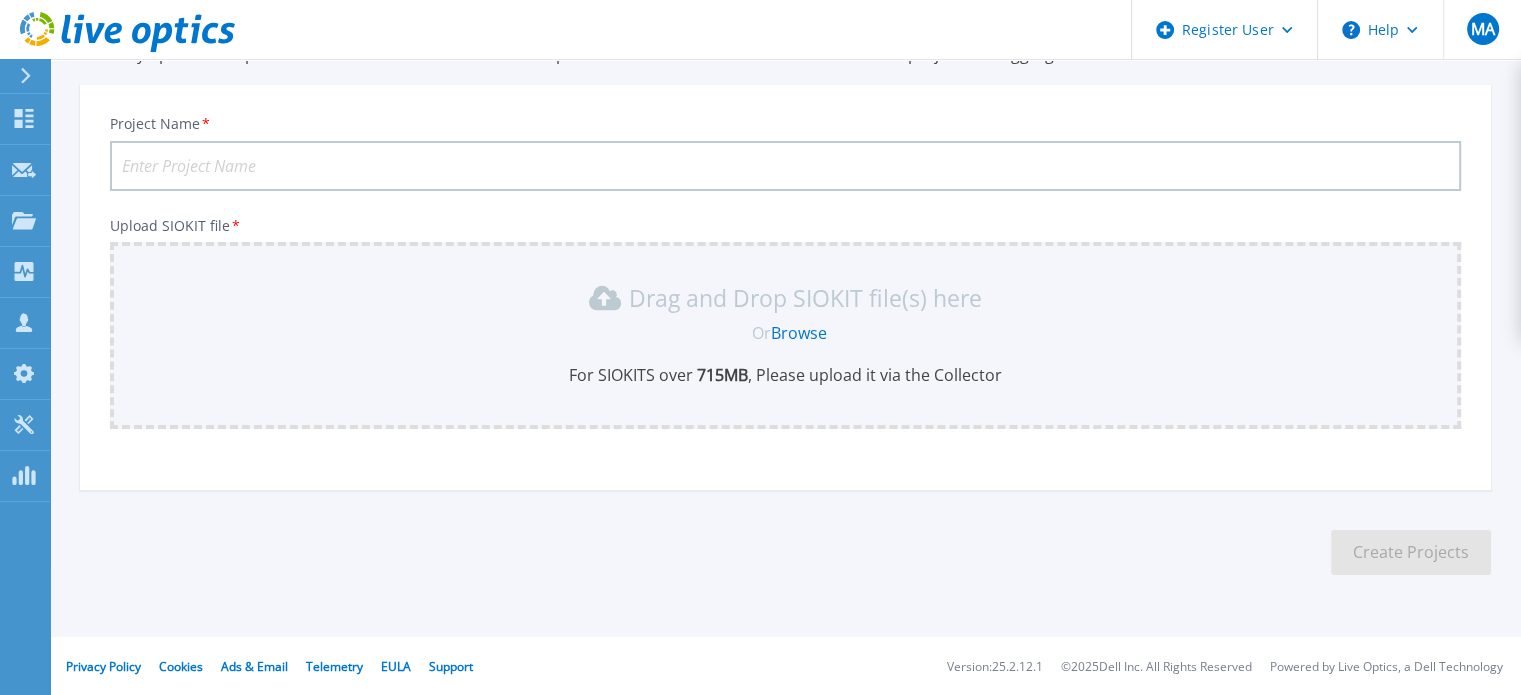 click on "Drag and Drop SIOKIT file(s) here    Or  Browse For SIOKITS over   715  MB , Please upload it via the Collector" at bounding box center [785, 334] 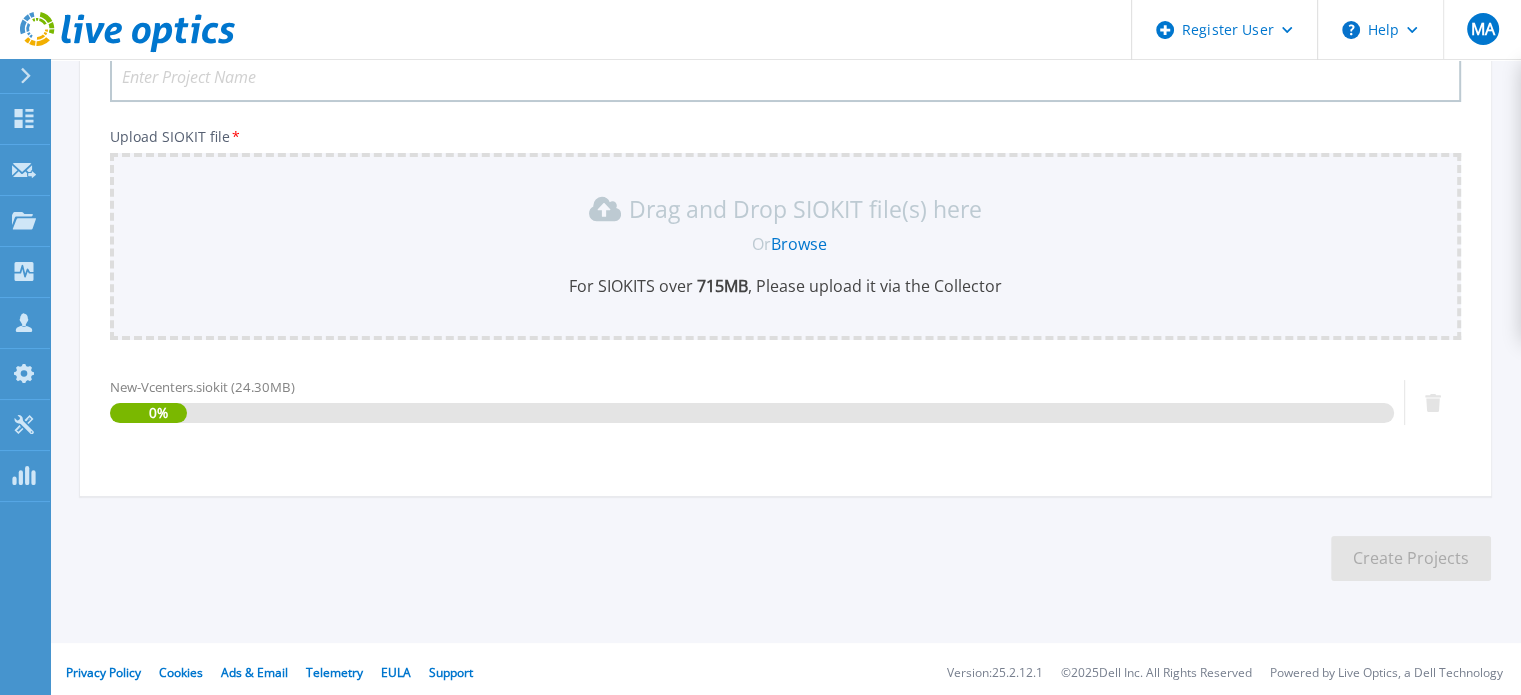 scroll, scrollTop: 195, scrollLeft: 0, axis: vertical 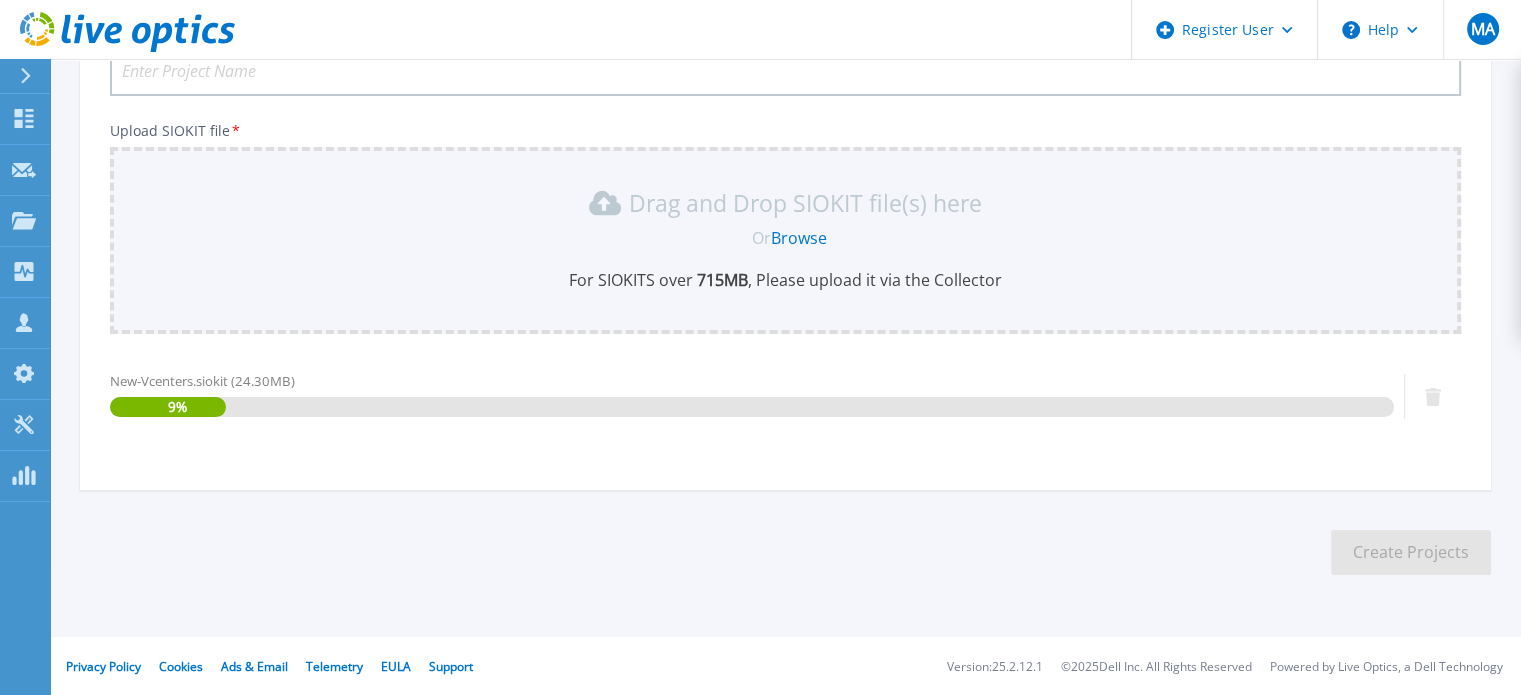 click on "Project Name *" at bounding box center [785, 71] 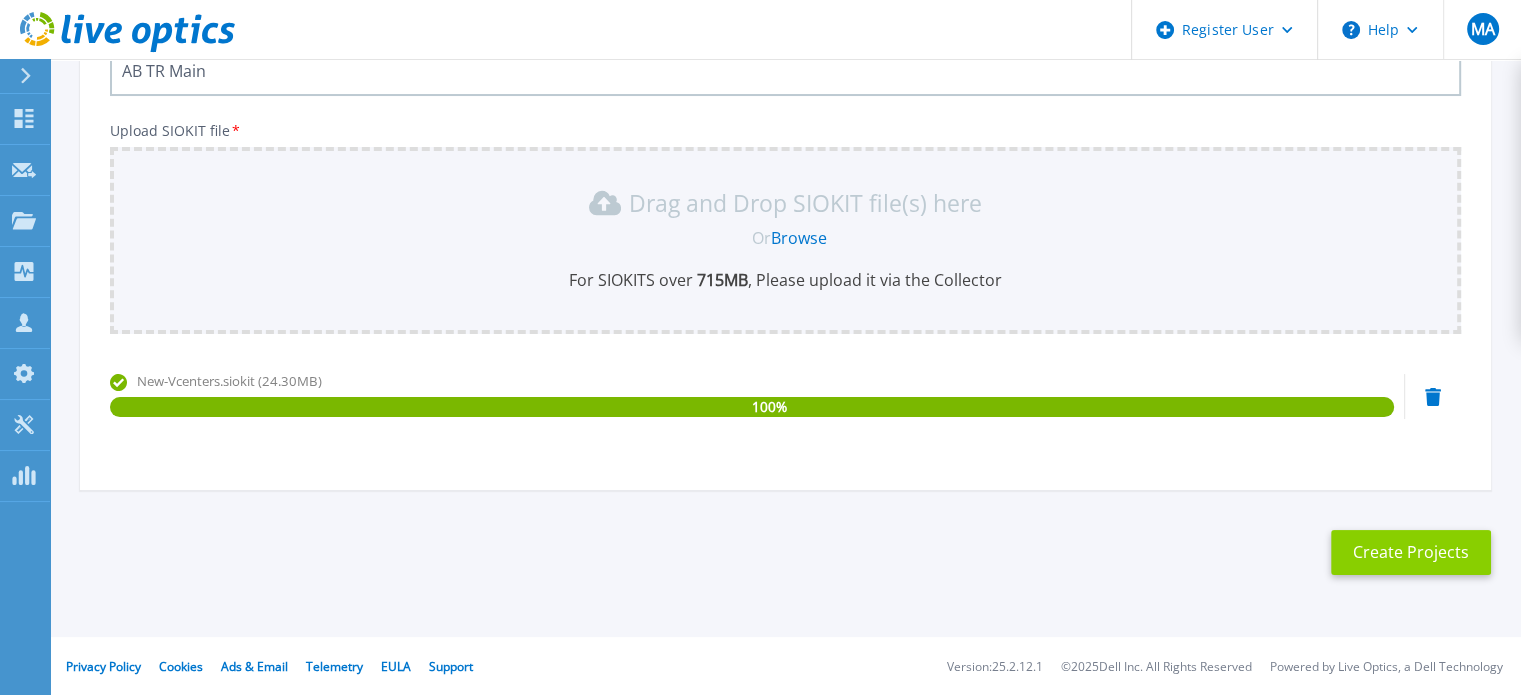 type on "AB TR Main" 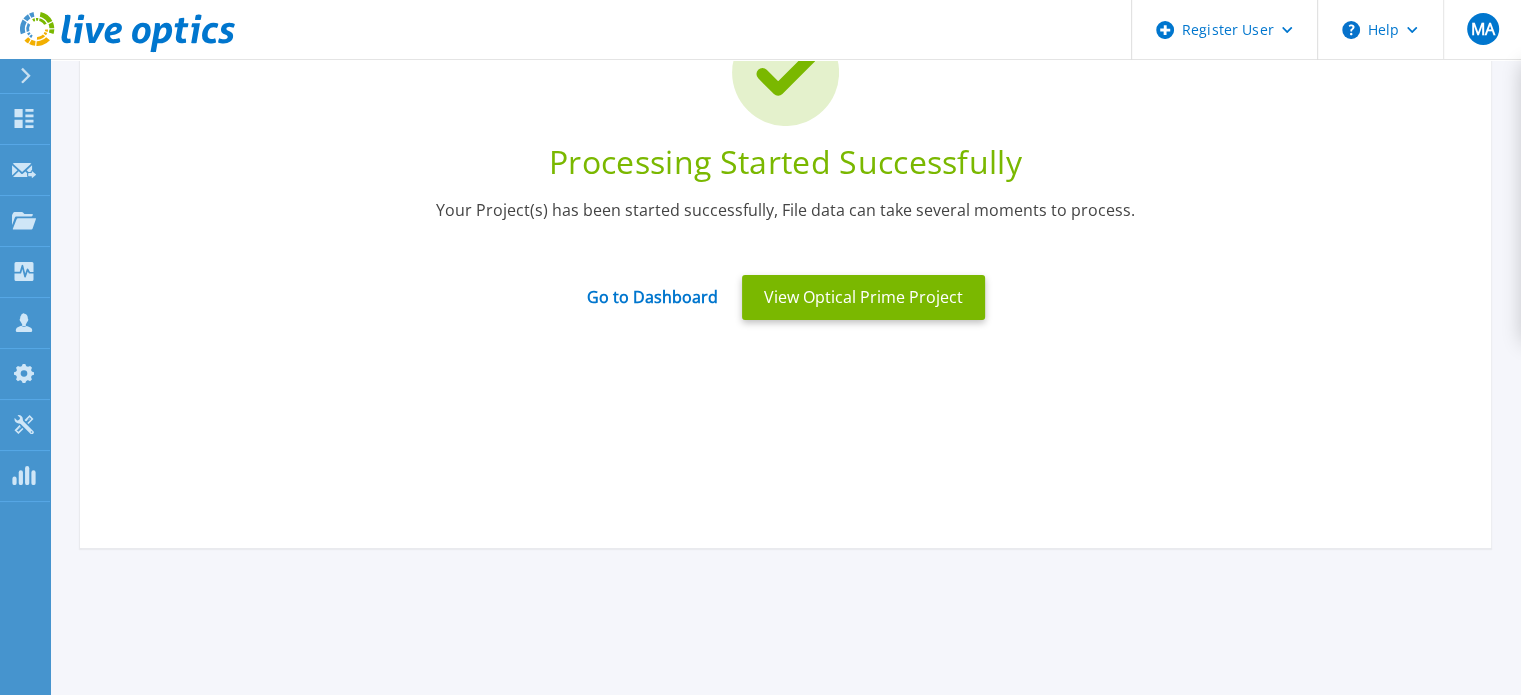 type 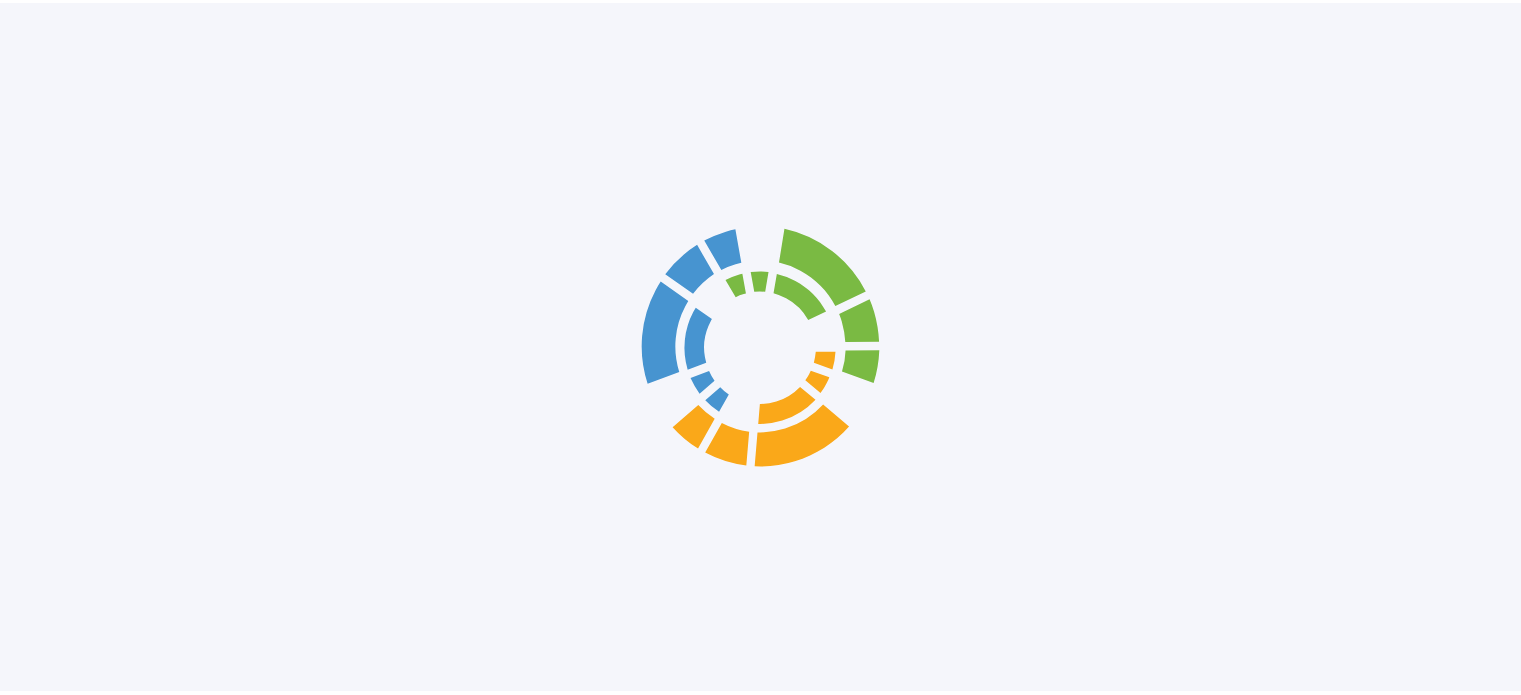 scroll, scrollTop: 0, scrollLeft: 0, axis: both 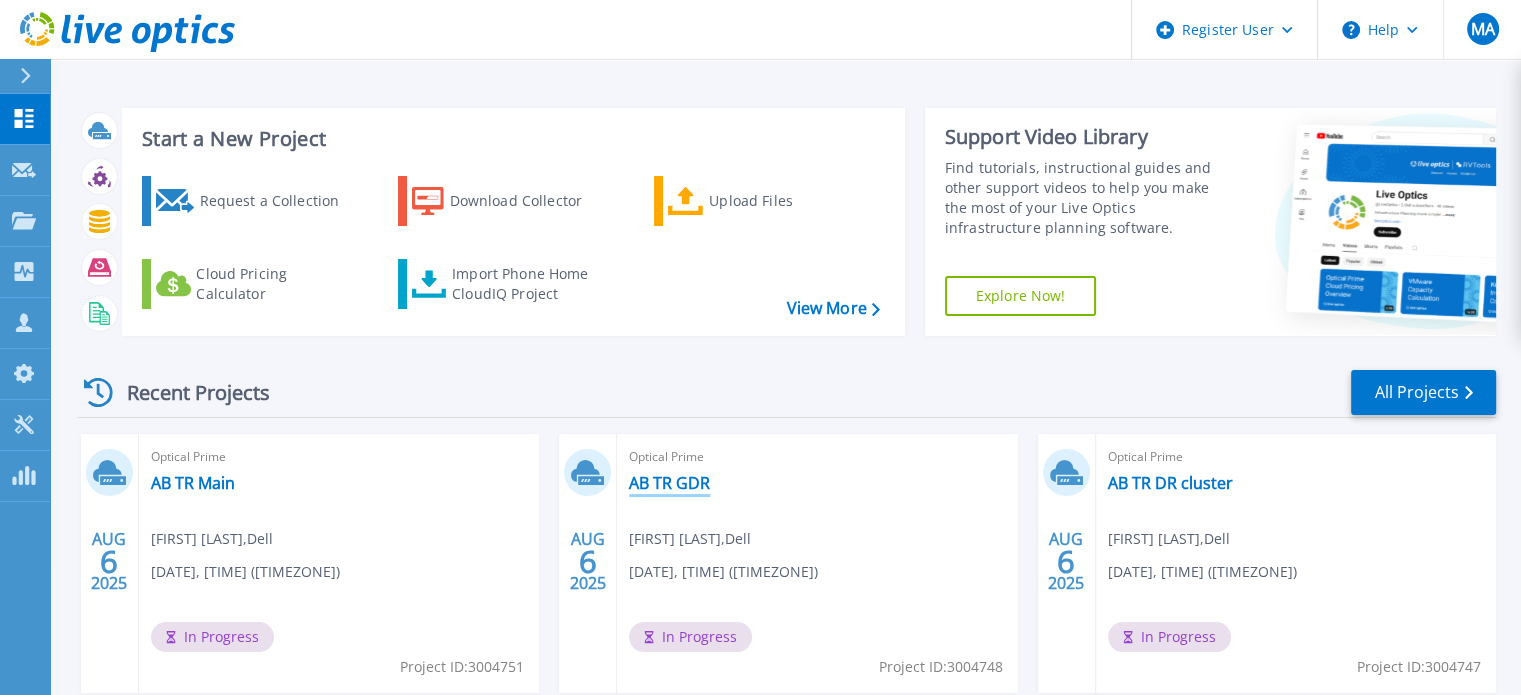 click on "AB TR GDR" at bounding box center [669, 483] 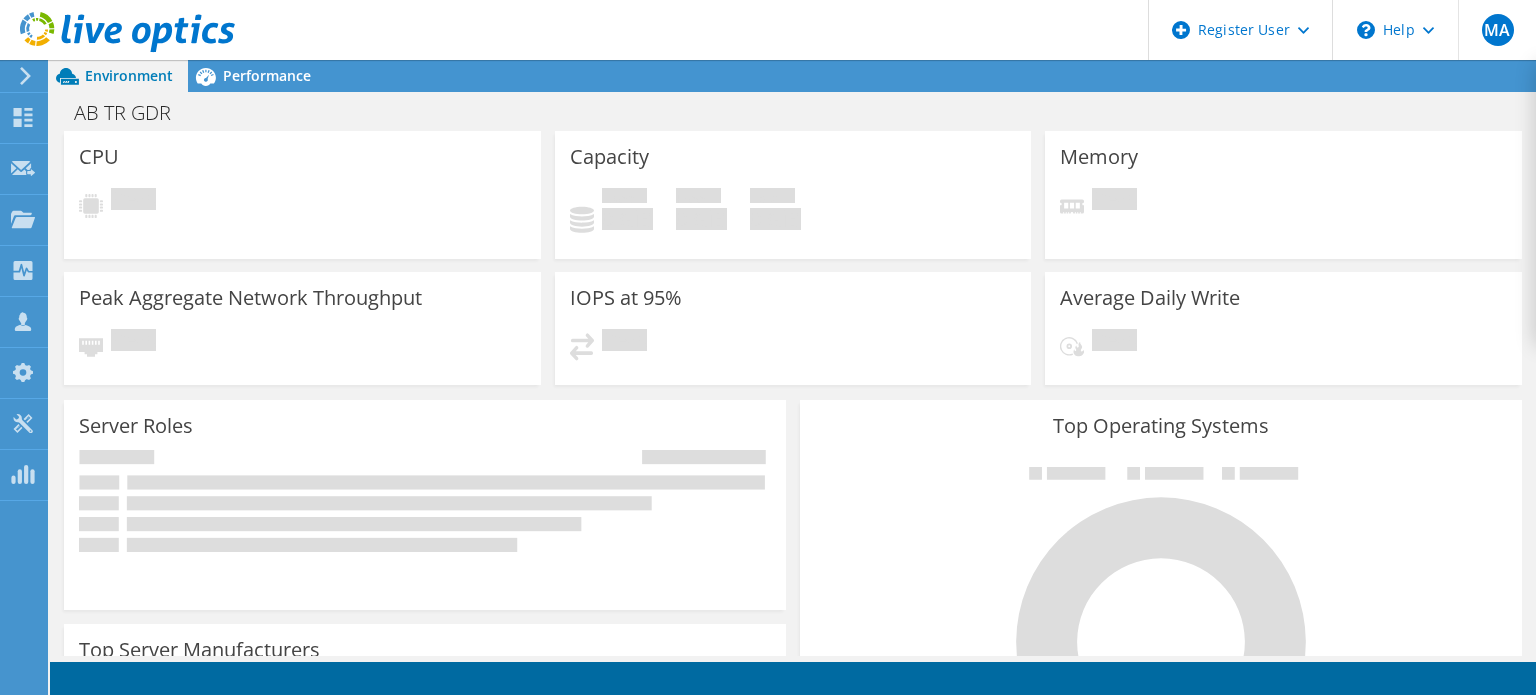 scroll, scrollTop: 0, scrollLeft: 0, axis: both 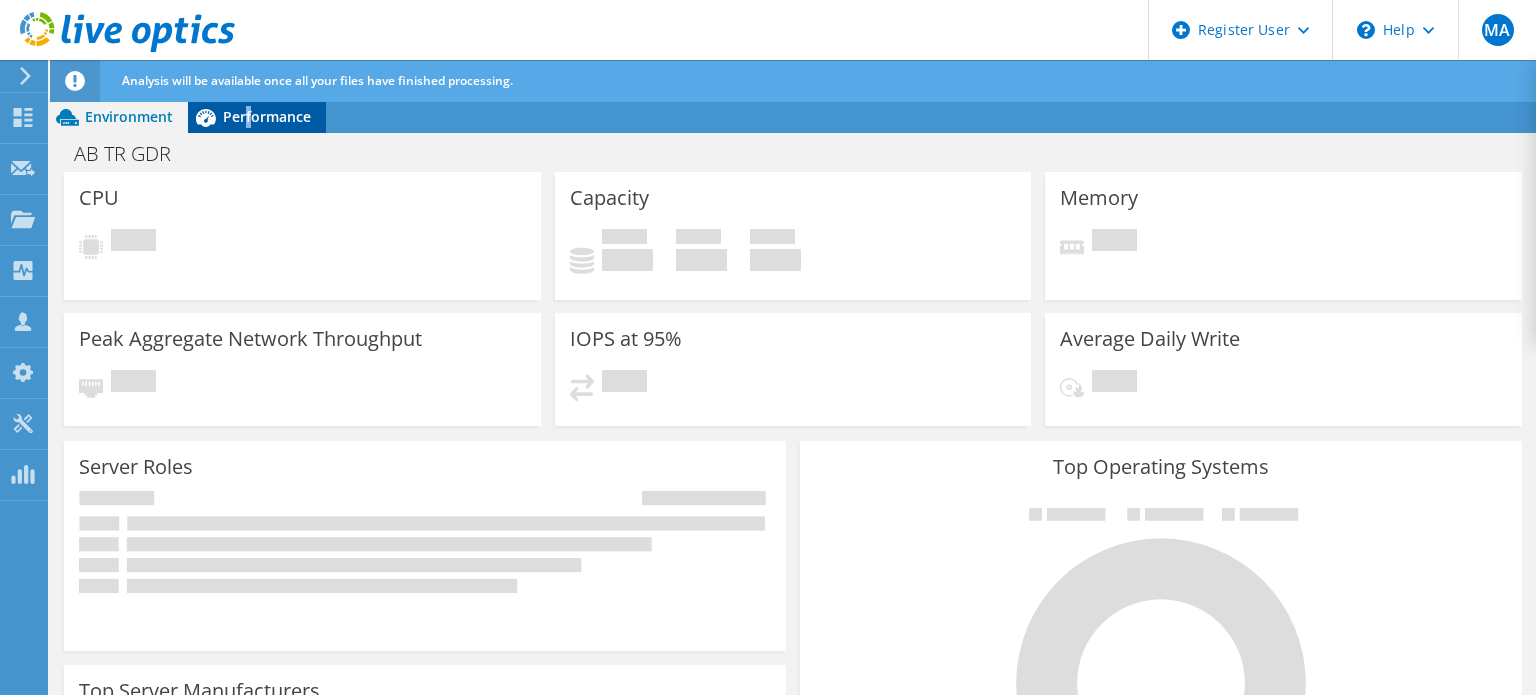 click on "Performance" at bounding box center [267, 116] 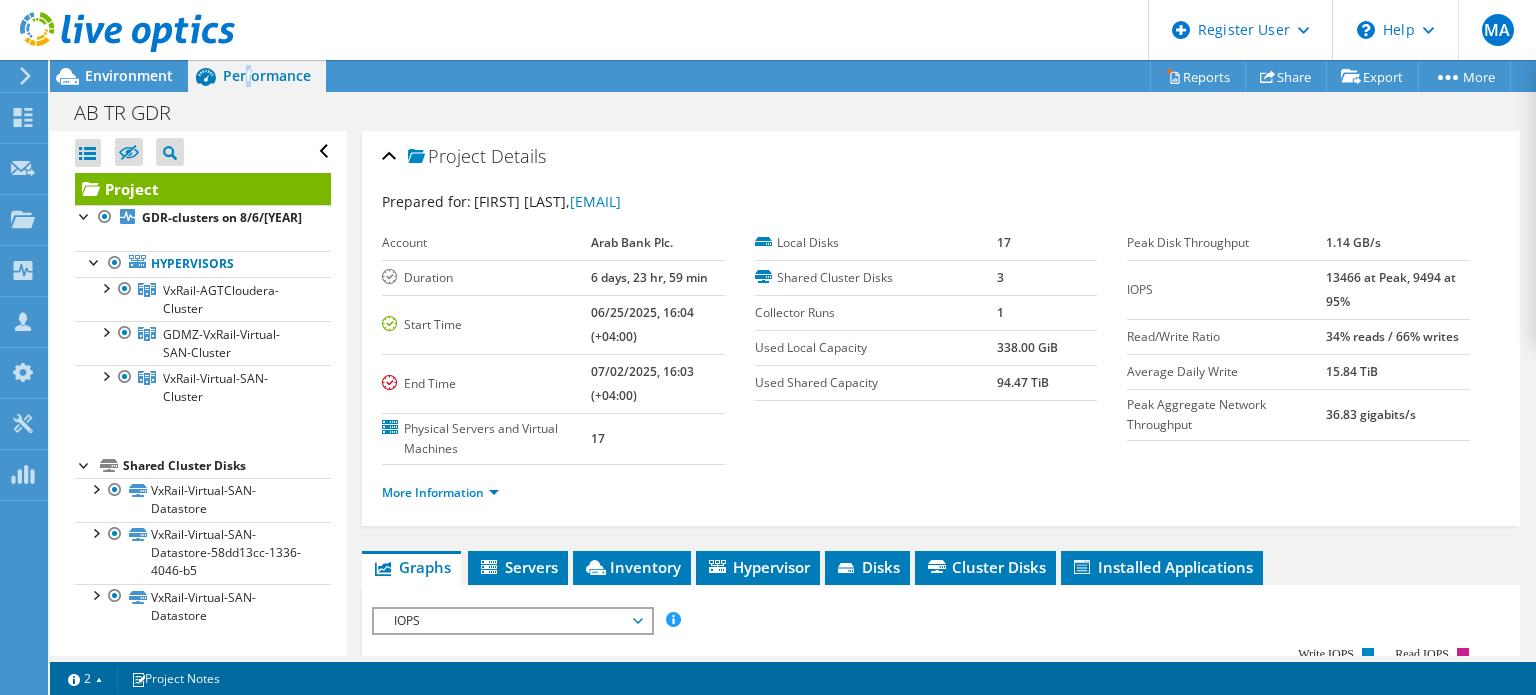 click 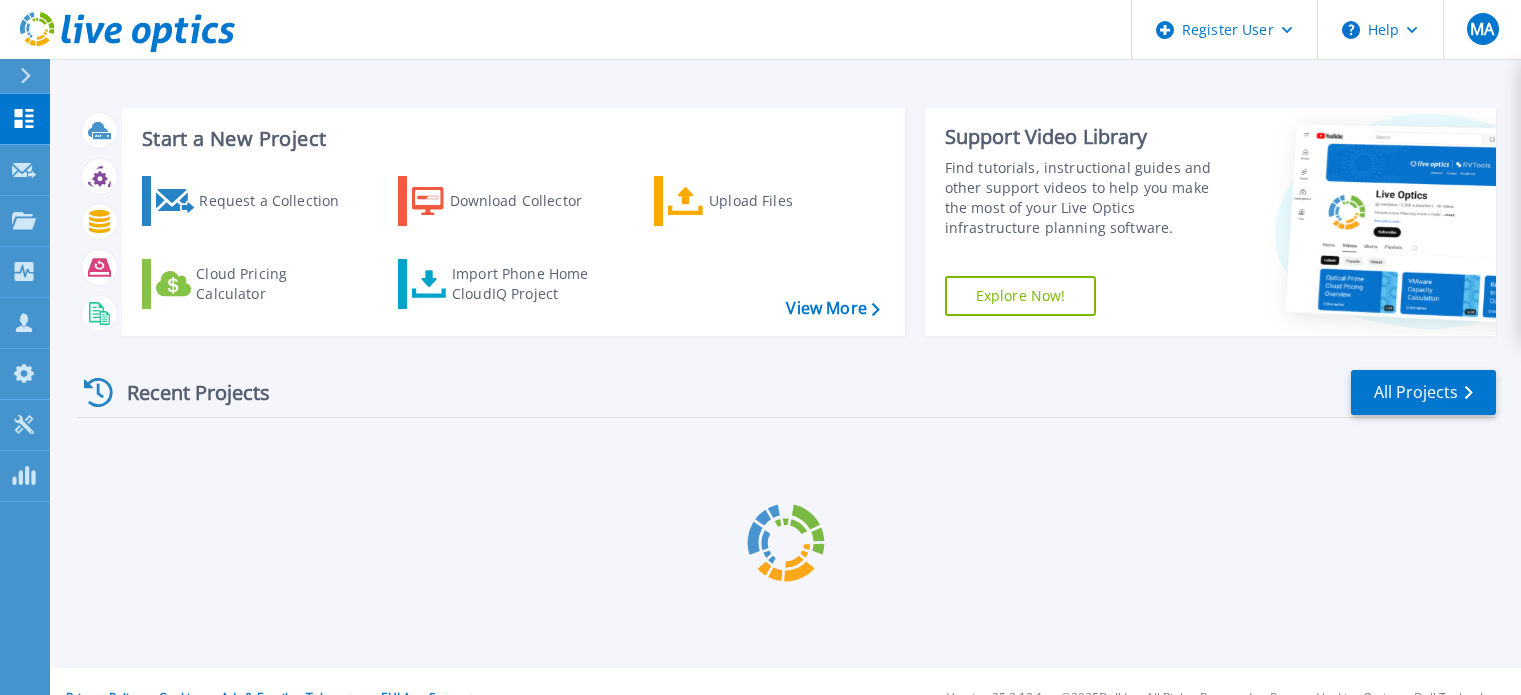 scroll, scrollTop: 0, scrollLeft: 0, axis: both 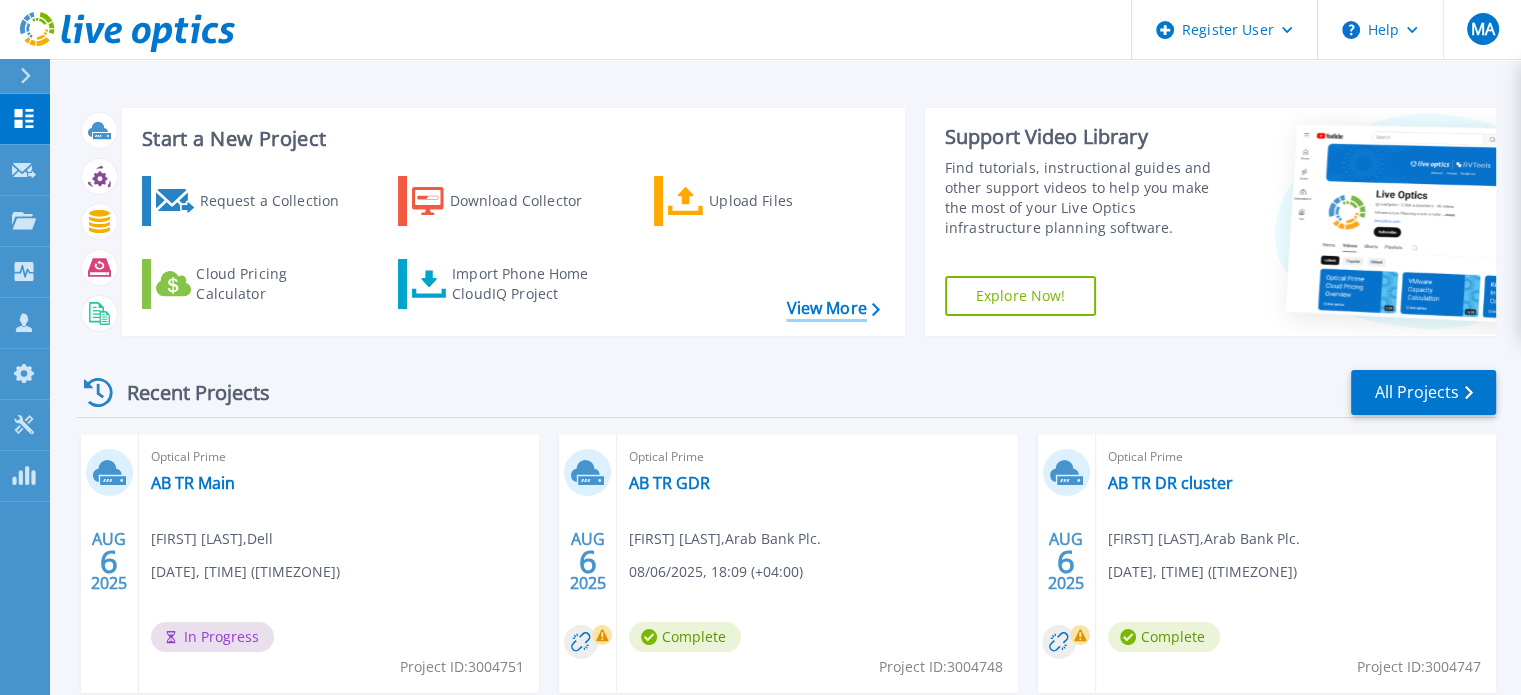 click on "View More" at bounding box center [832, 308] 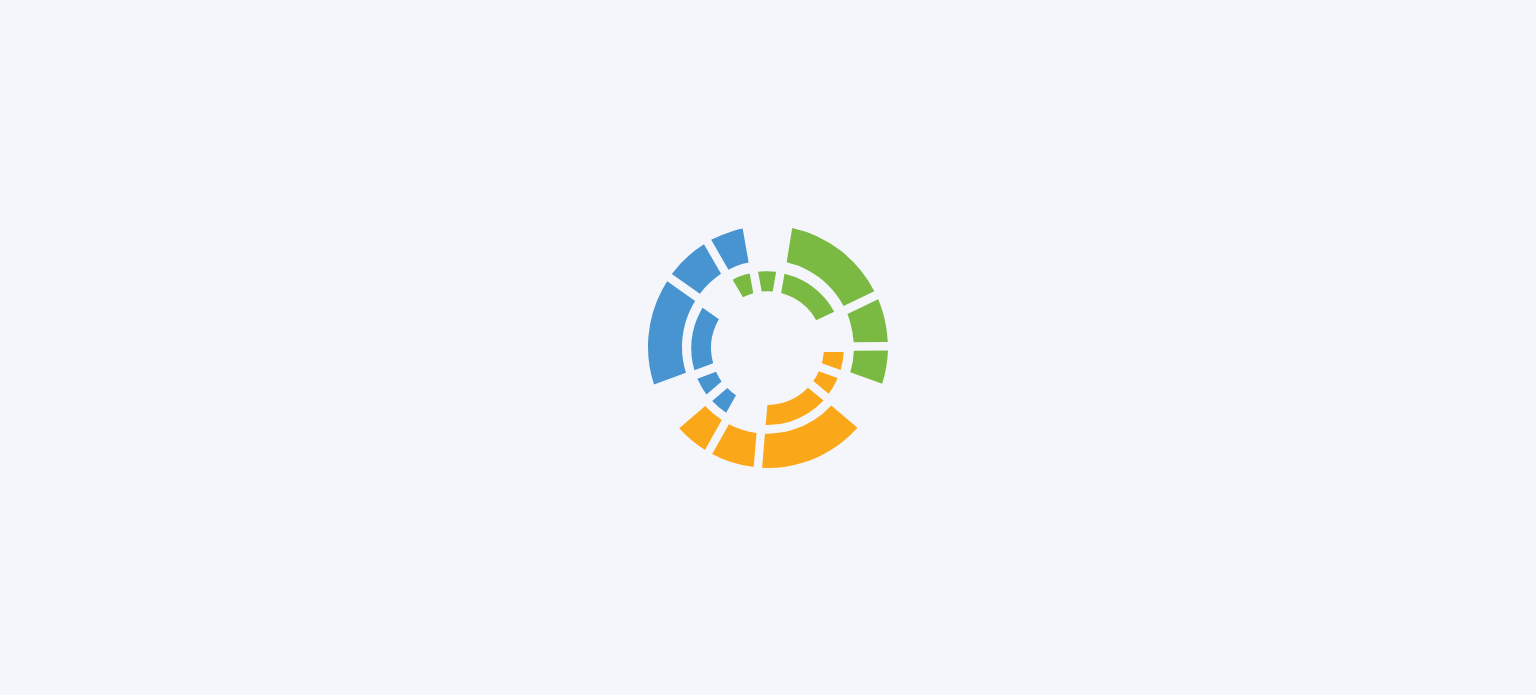 scroll, scrollTop: 0, scrollLeft: 0, axis: both 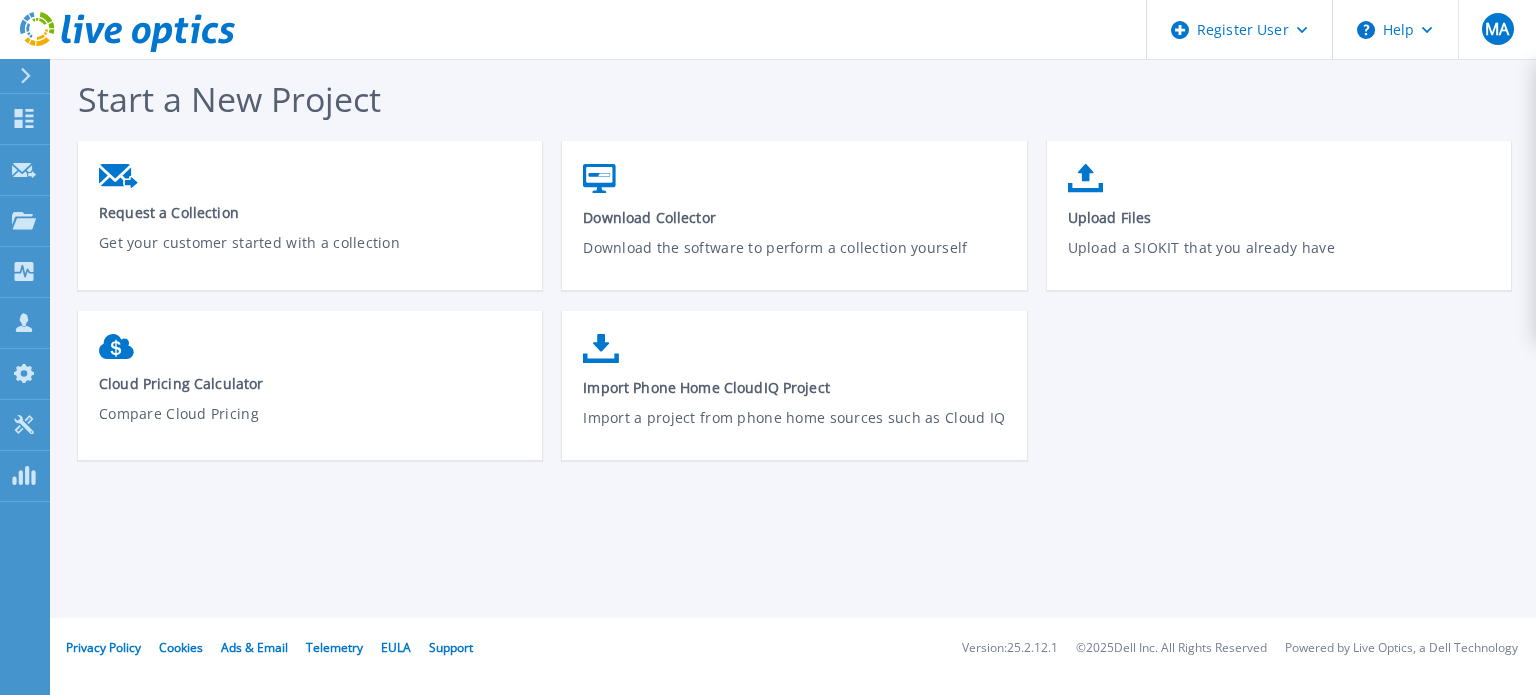 click at bounding box center [34, 76] 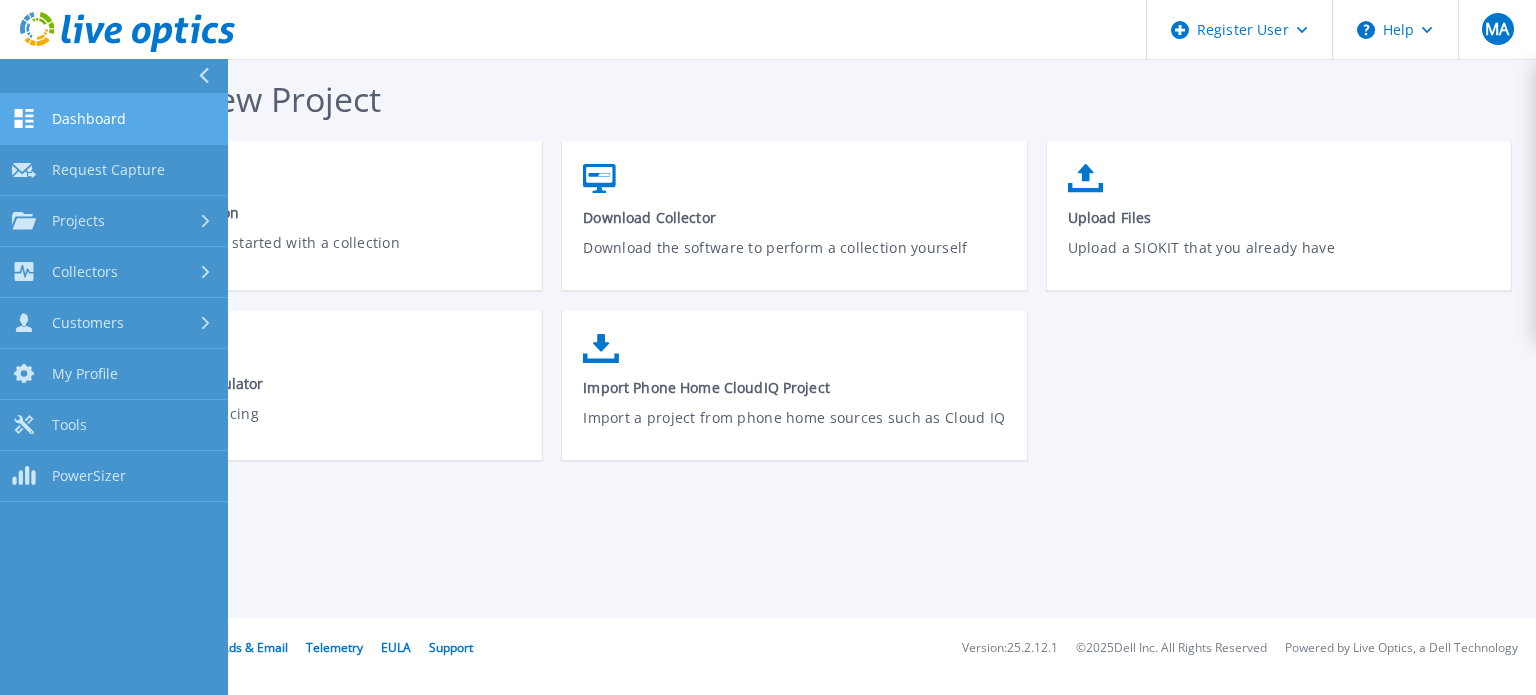 click on "Dashboard" at bounding box center [89, 119] 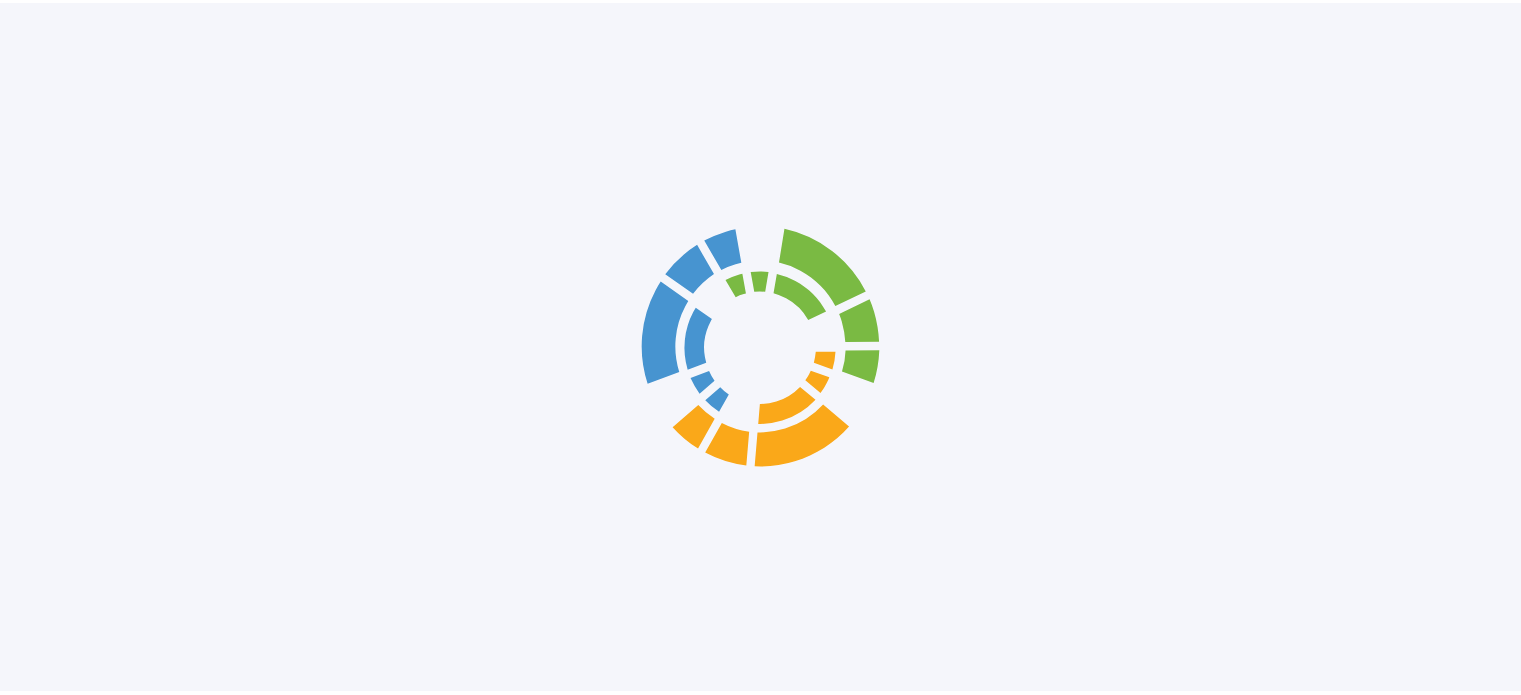 scroll, scrollTop: 0, scrollLeft: 0, axis: both 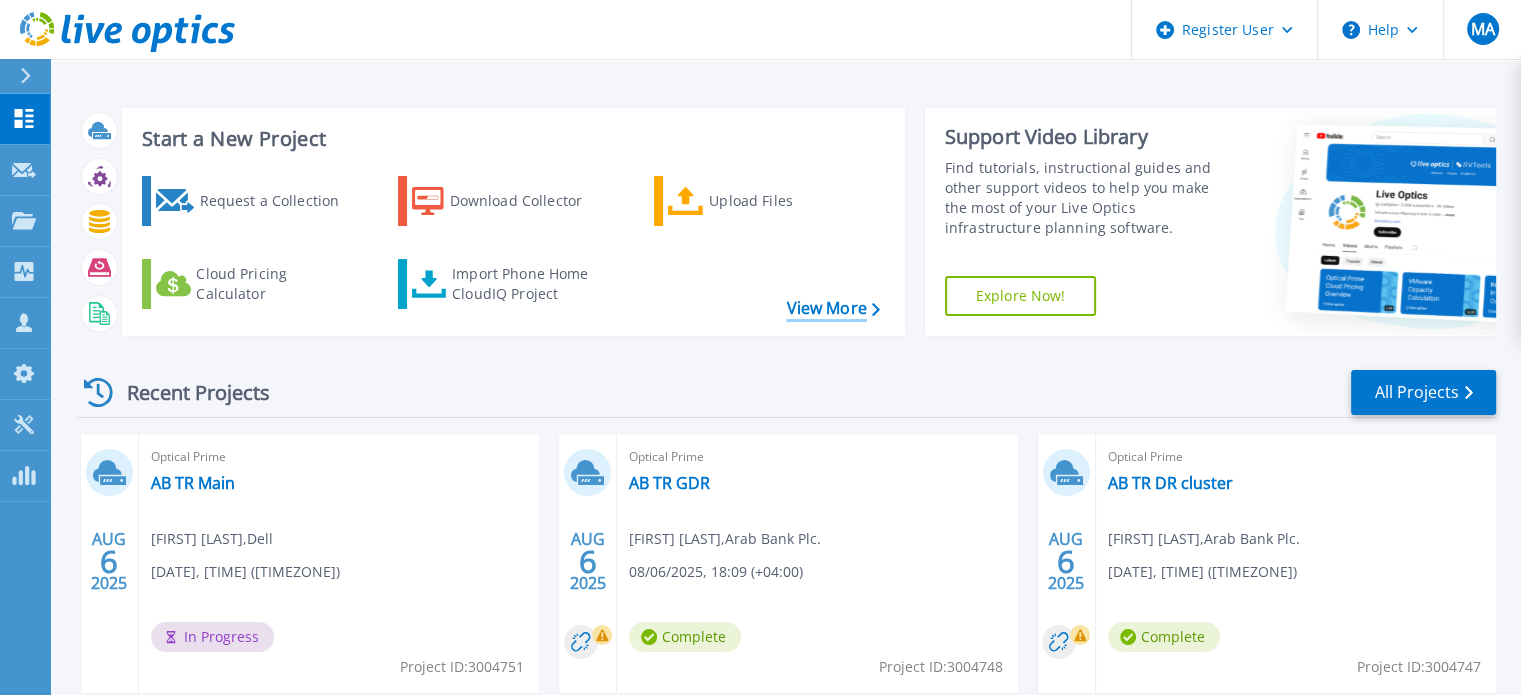 click on "View More" at bounding box center (832, 308) 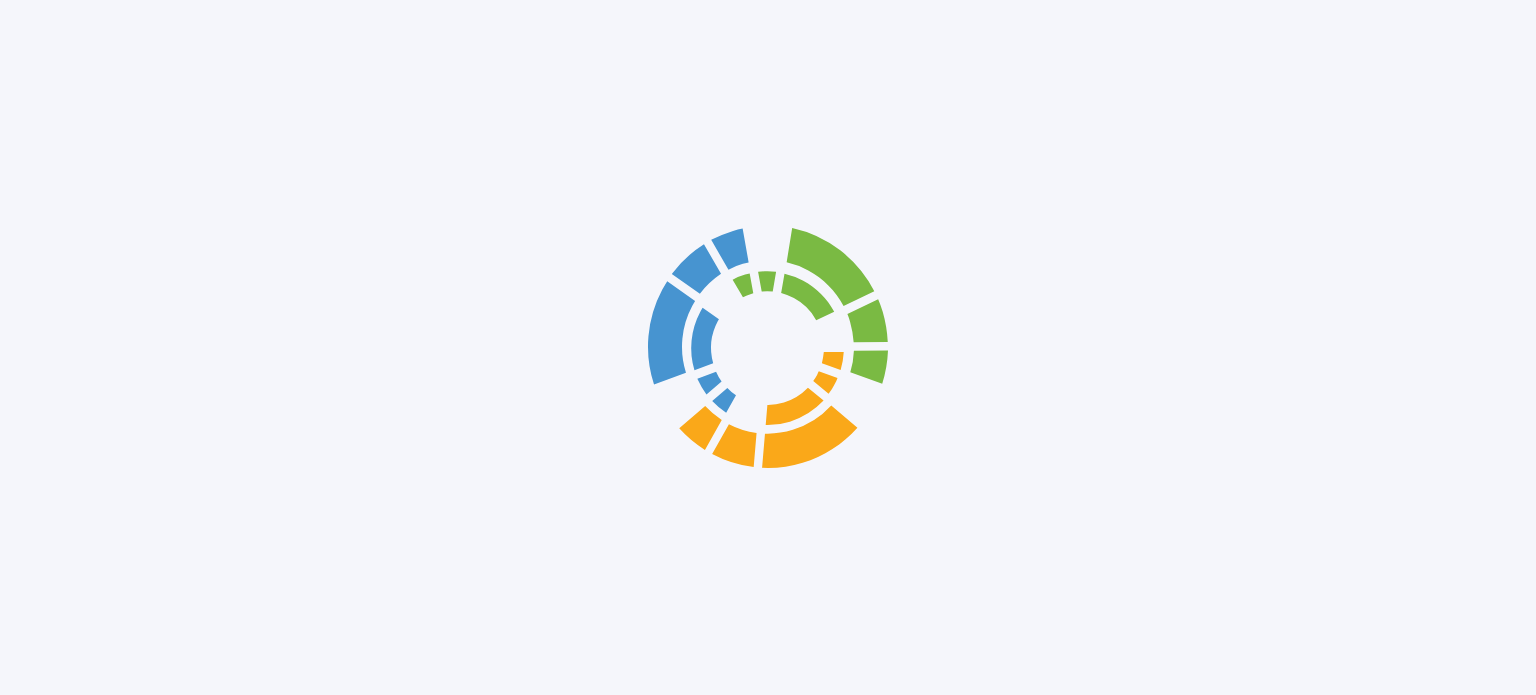 scroll, scrollTop: 0, scrollLeft: 0, axis: both 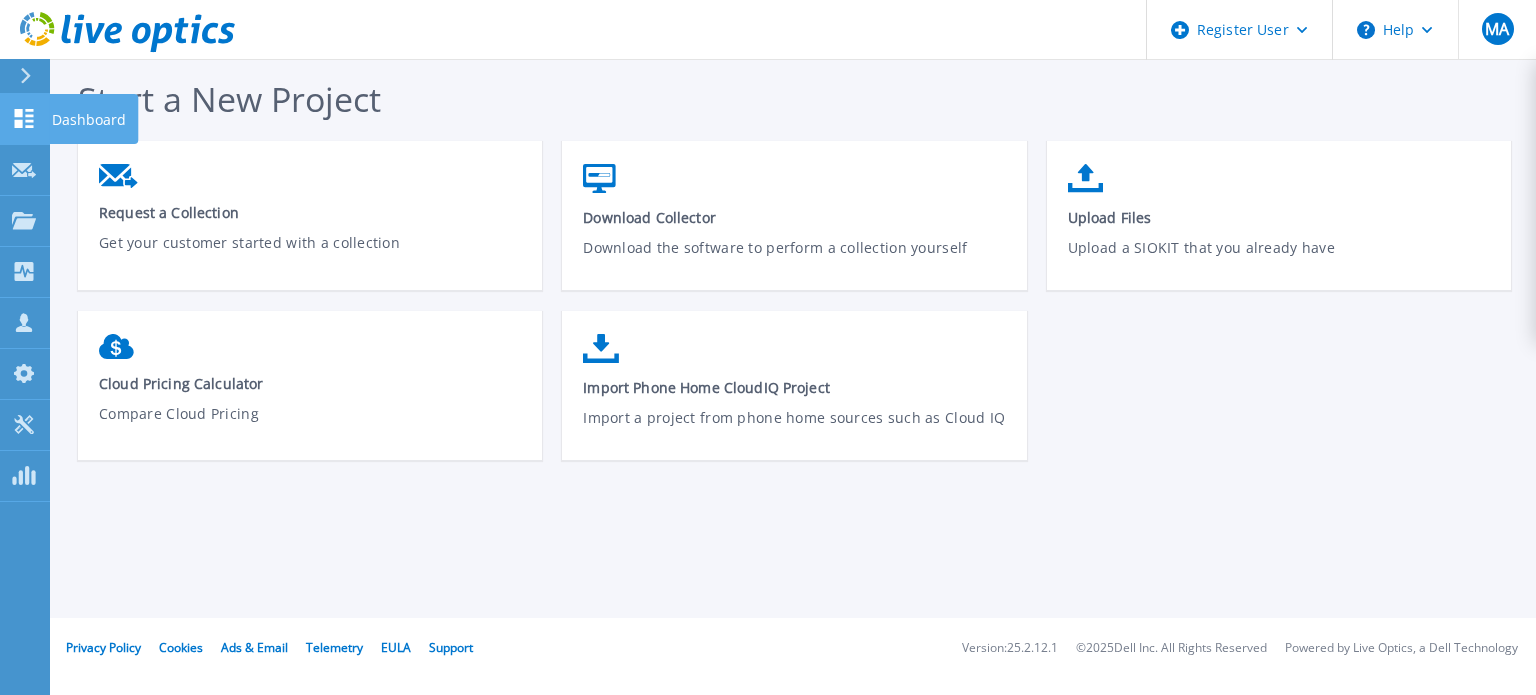 click on "Dashboard" at bounding box center [89, 120] 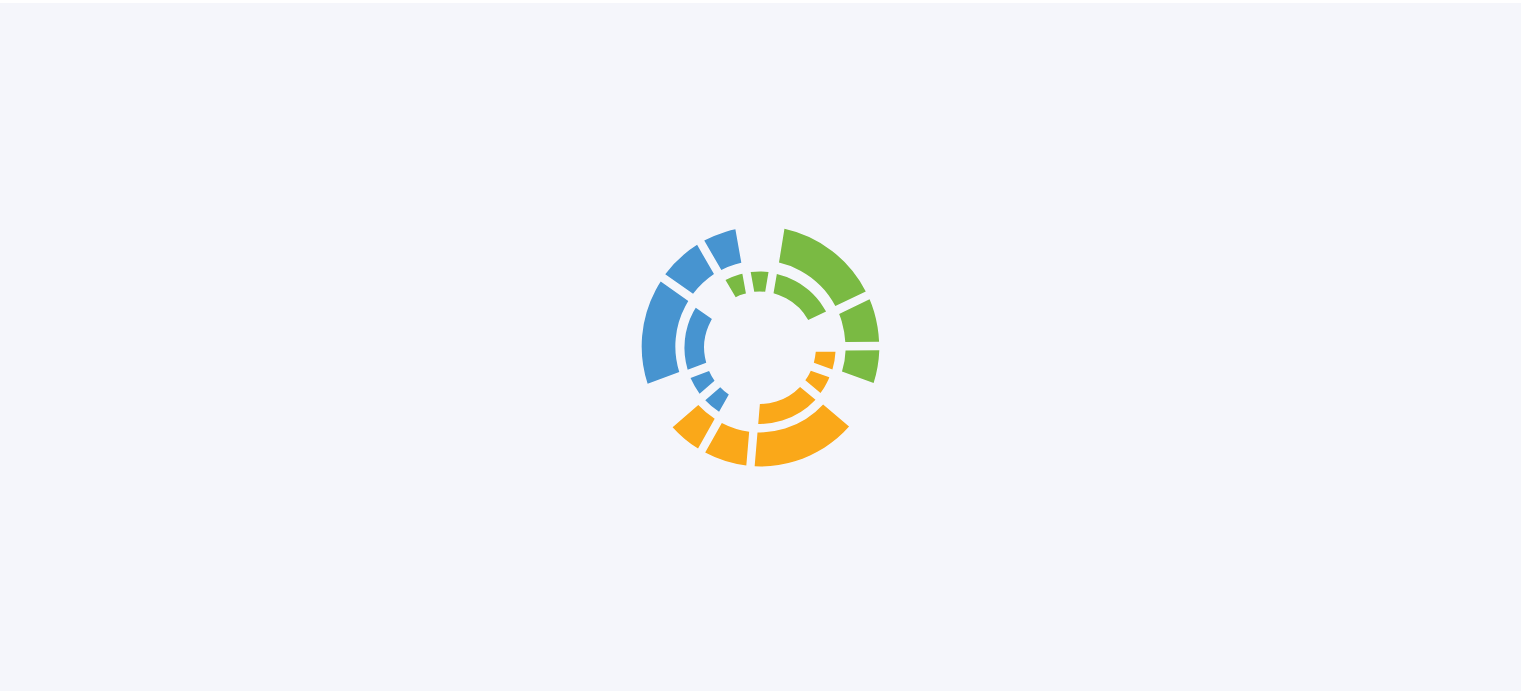 scroll, scrollTop: 0, scrollLeft: 0, axis: both 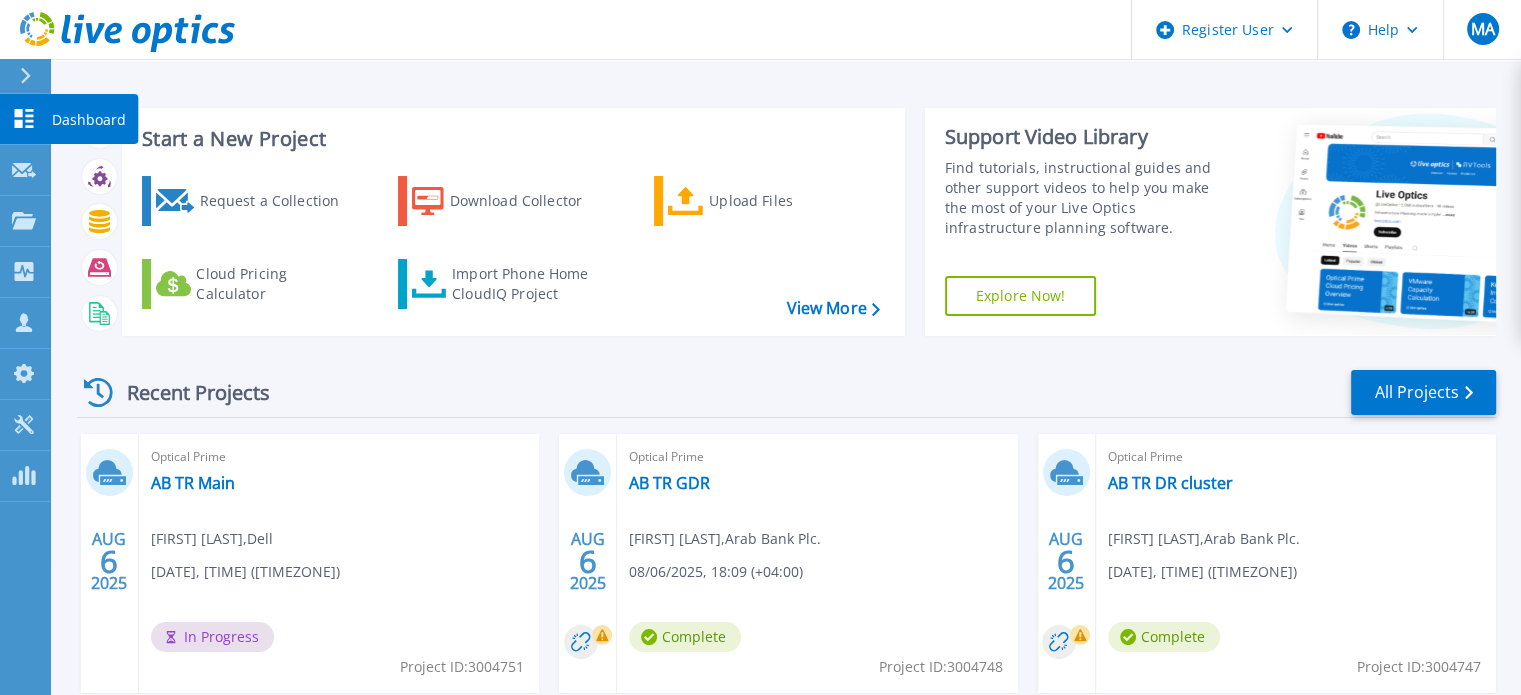 click on "Dashboard" at bounding box center (89, 120) 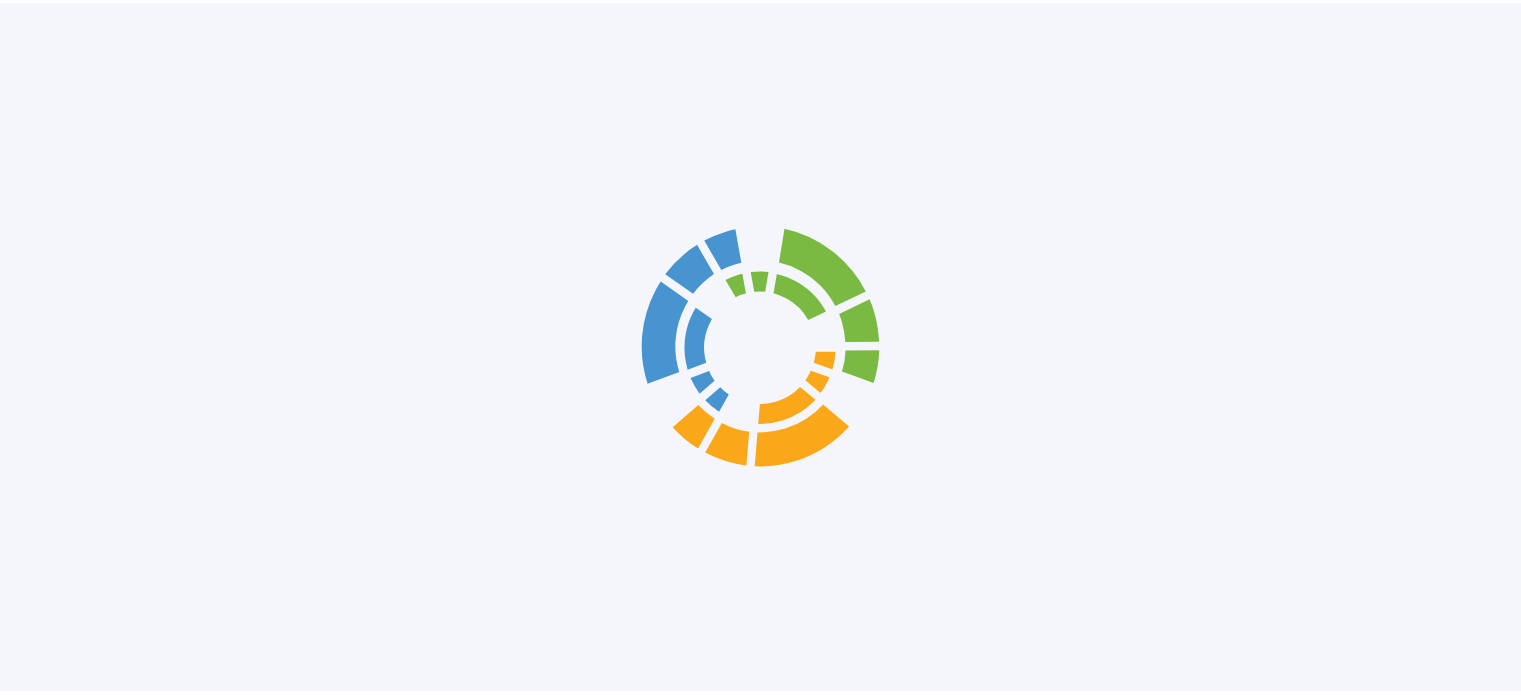 scroll, scrollTop: 0, scrollLeft: 0, axis: both 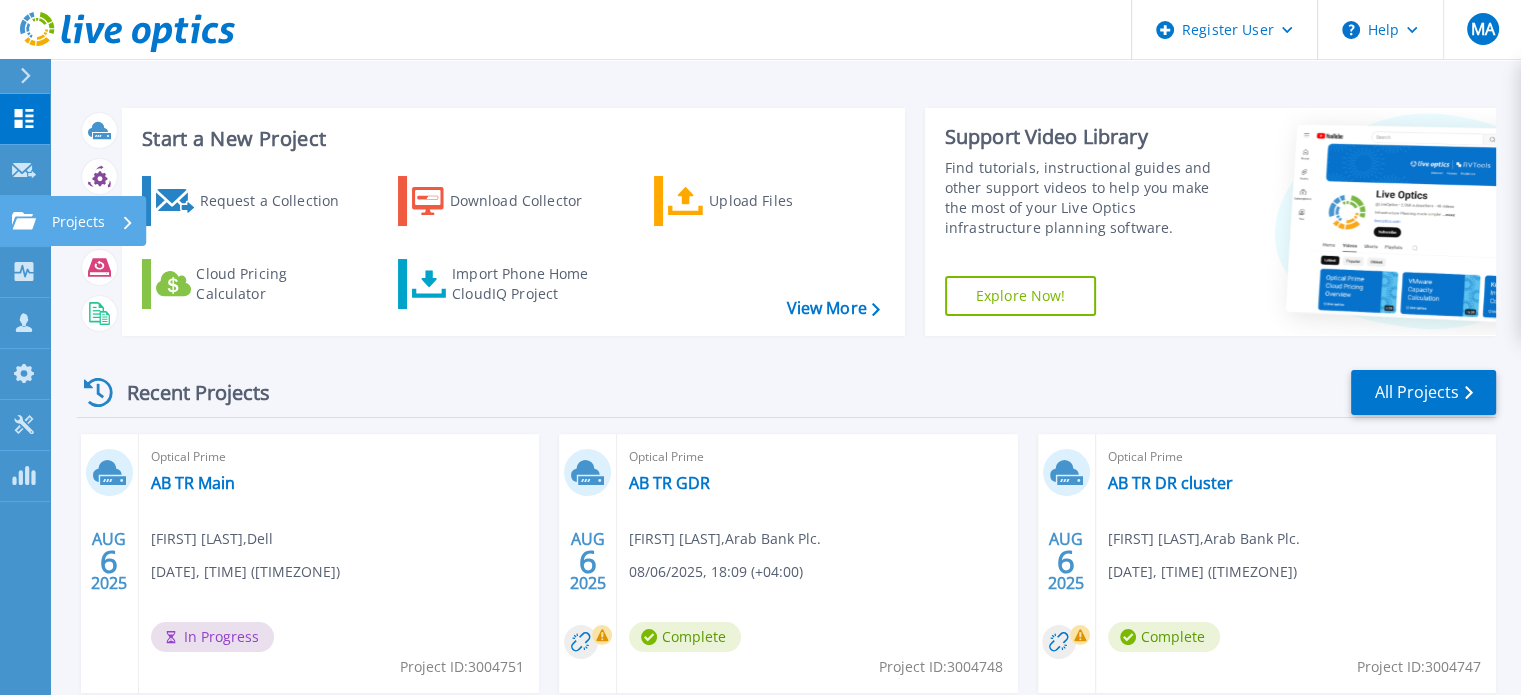 click on "Projects" at bounding box center (78, 222) 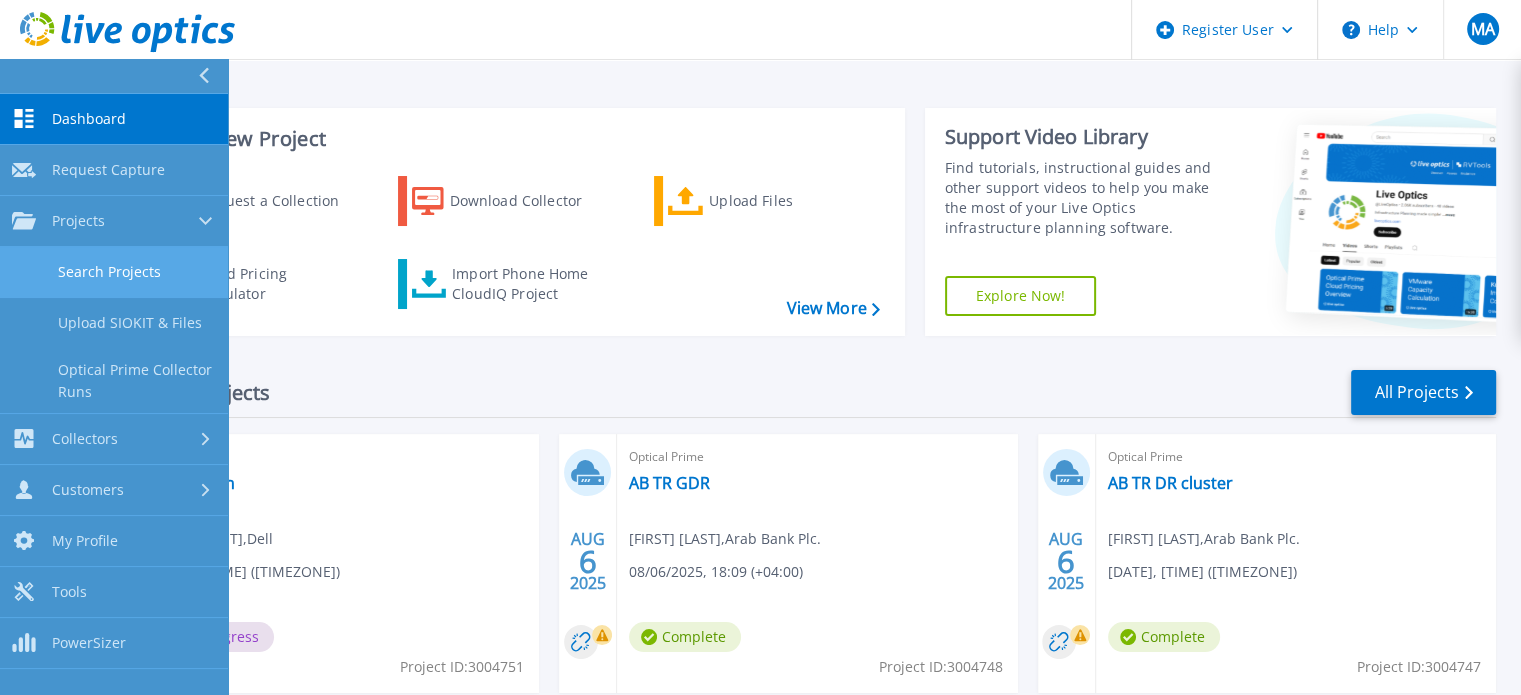 click on "Search Projects" at bounding box center (114, 272) 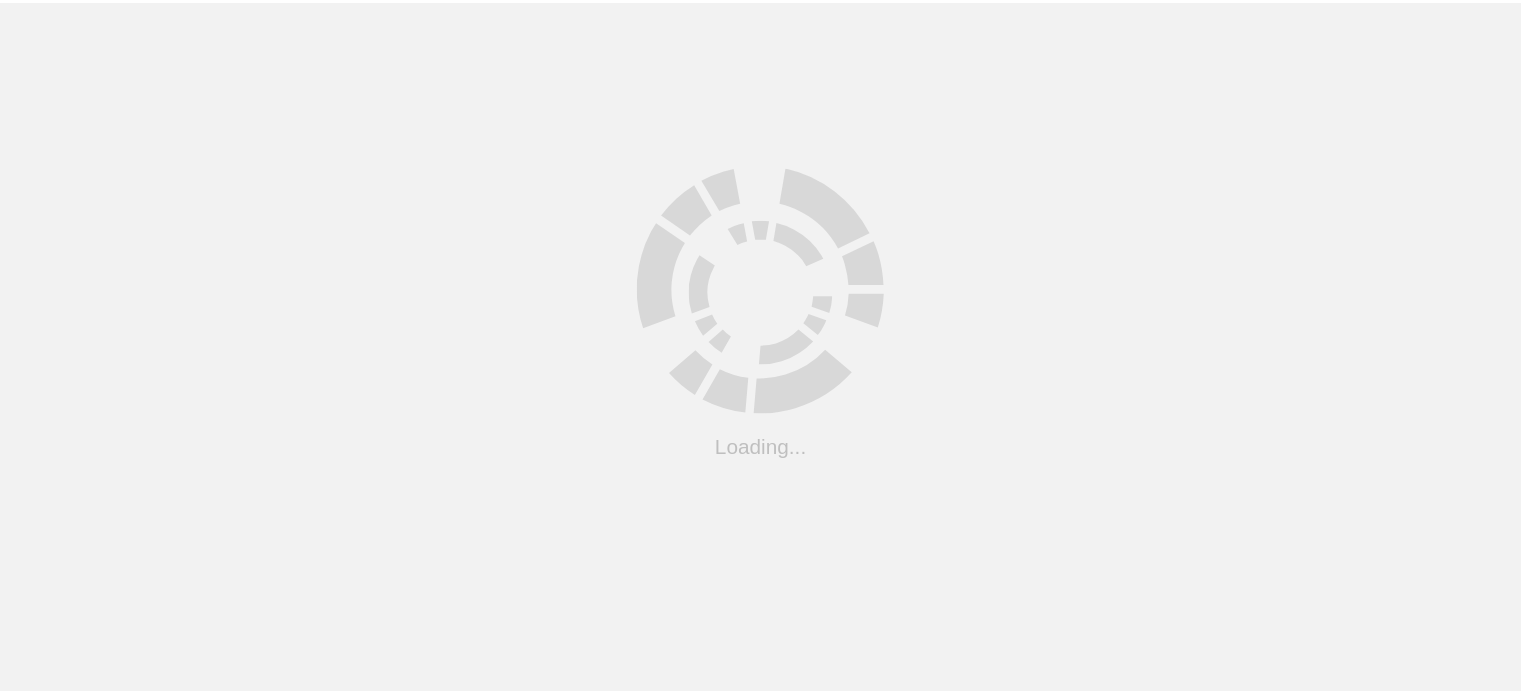 scroll, scrollTop: 0, scrollLeft: 0, axis: both 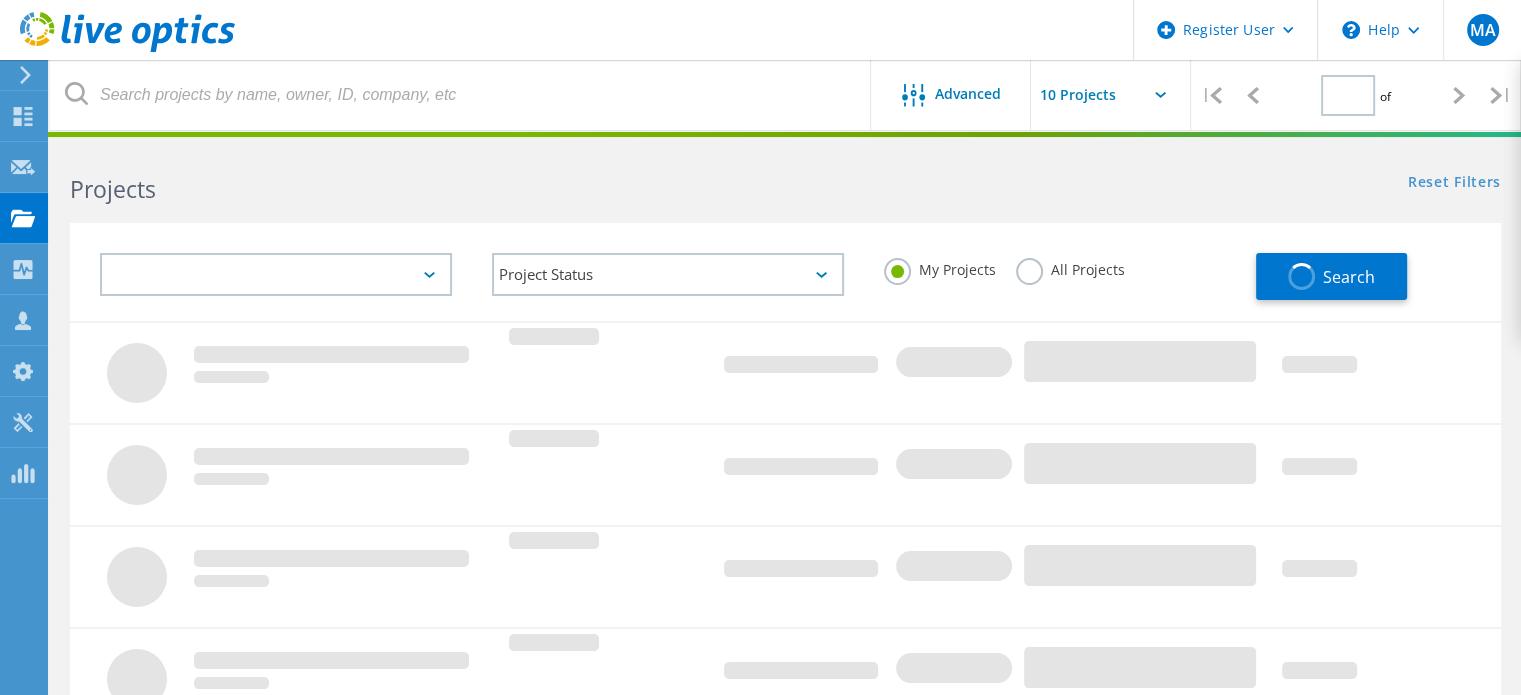type on "1" 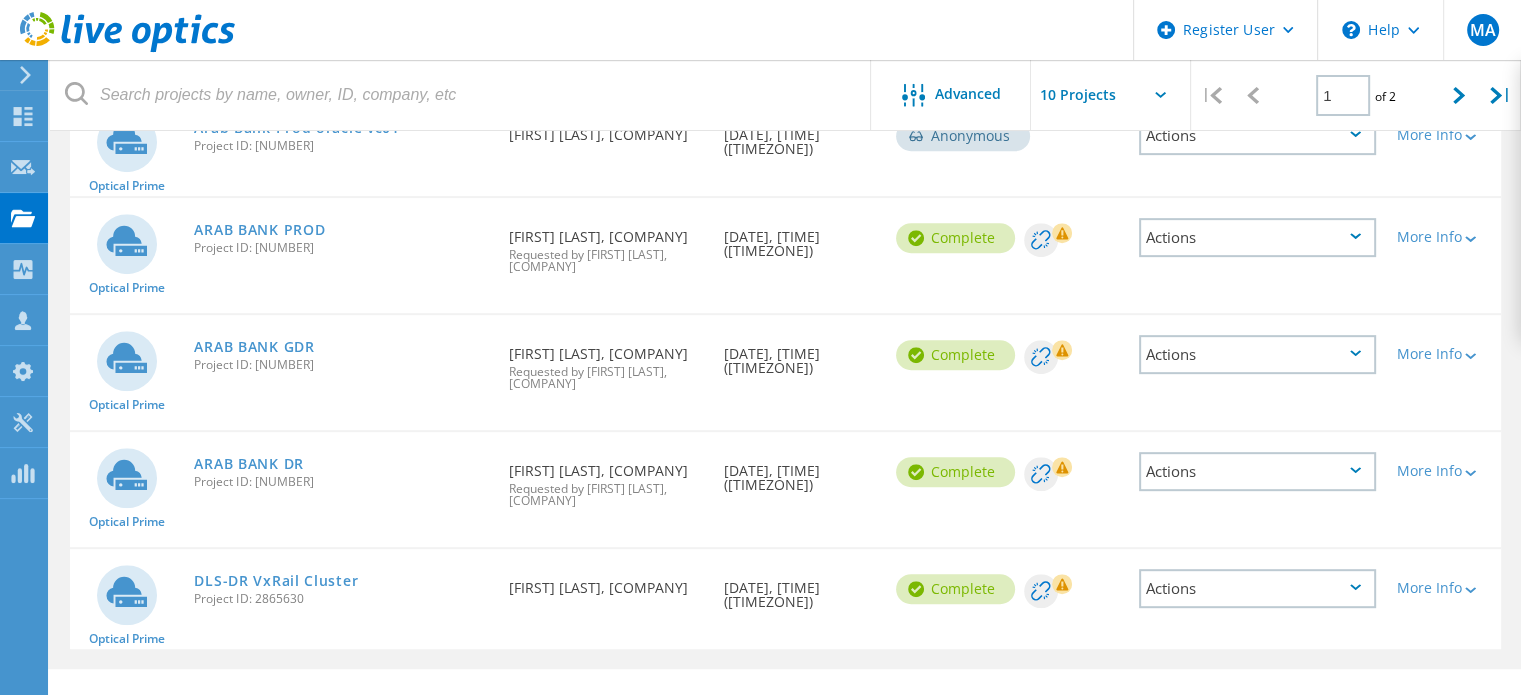 scroll, scrollTop: 869, scrollLeft: 0, axis: vertical 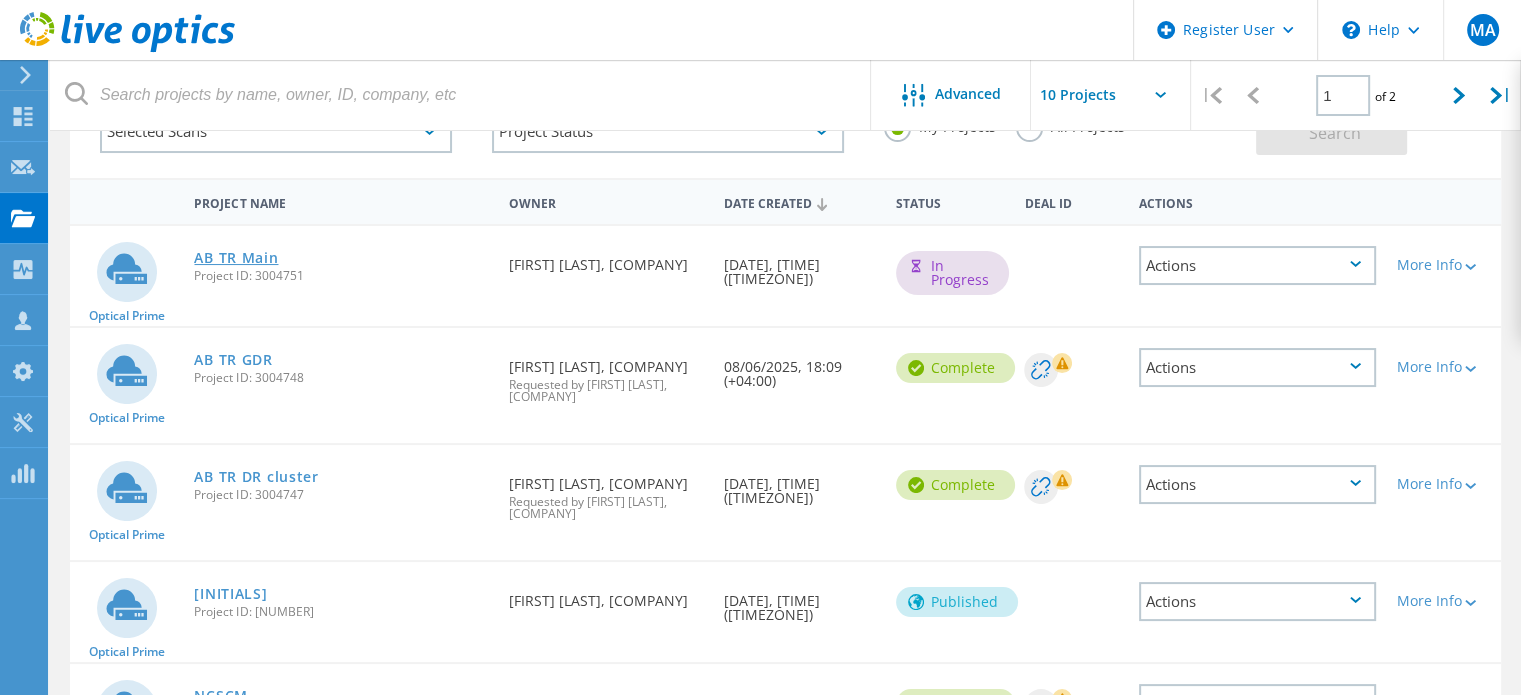 click on "AB TR Main" 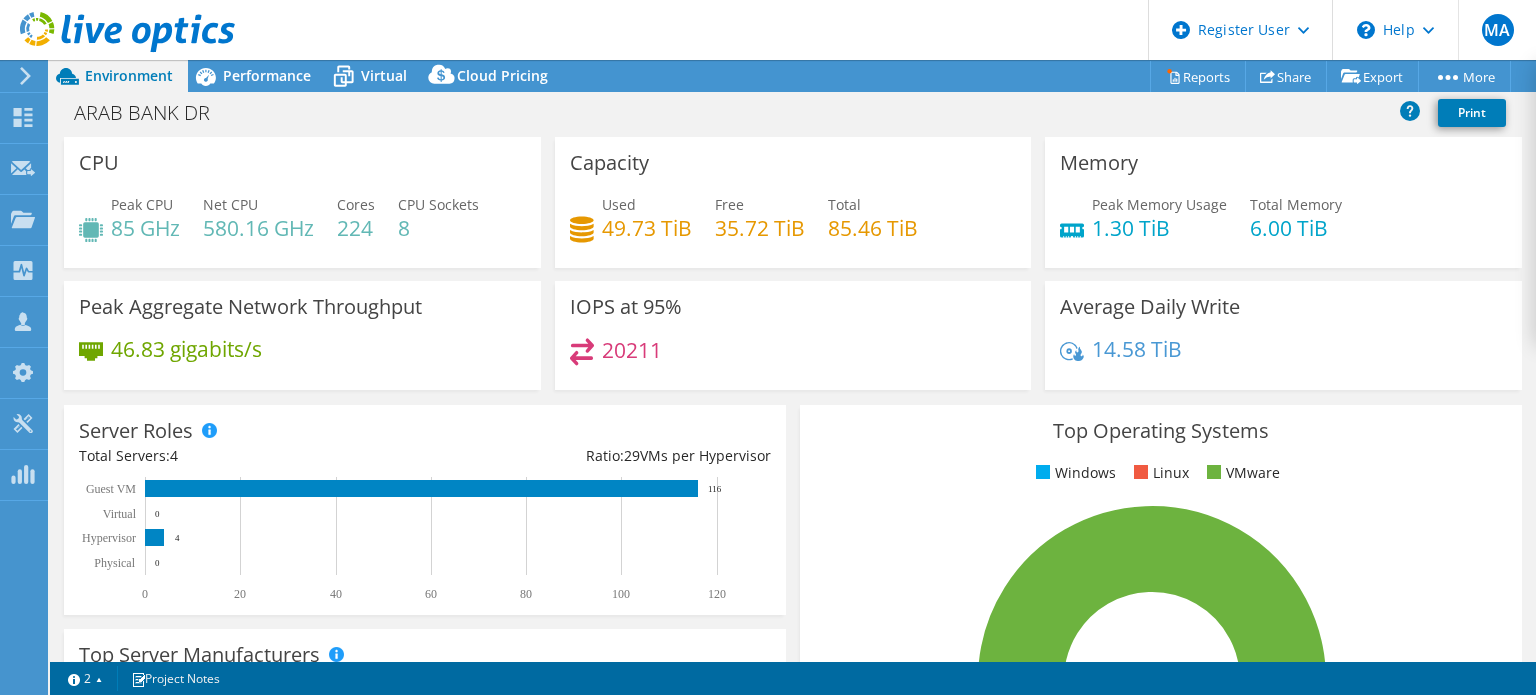 select on "USD" 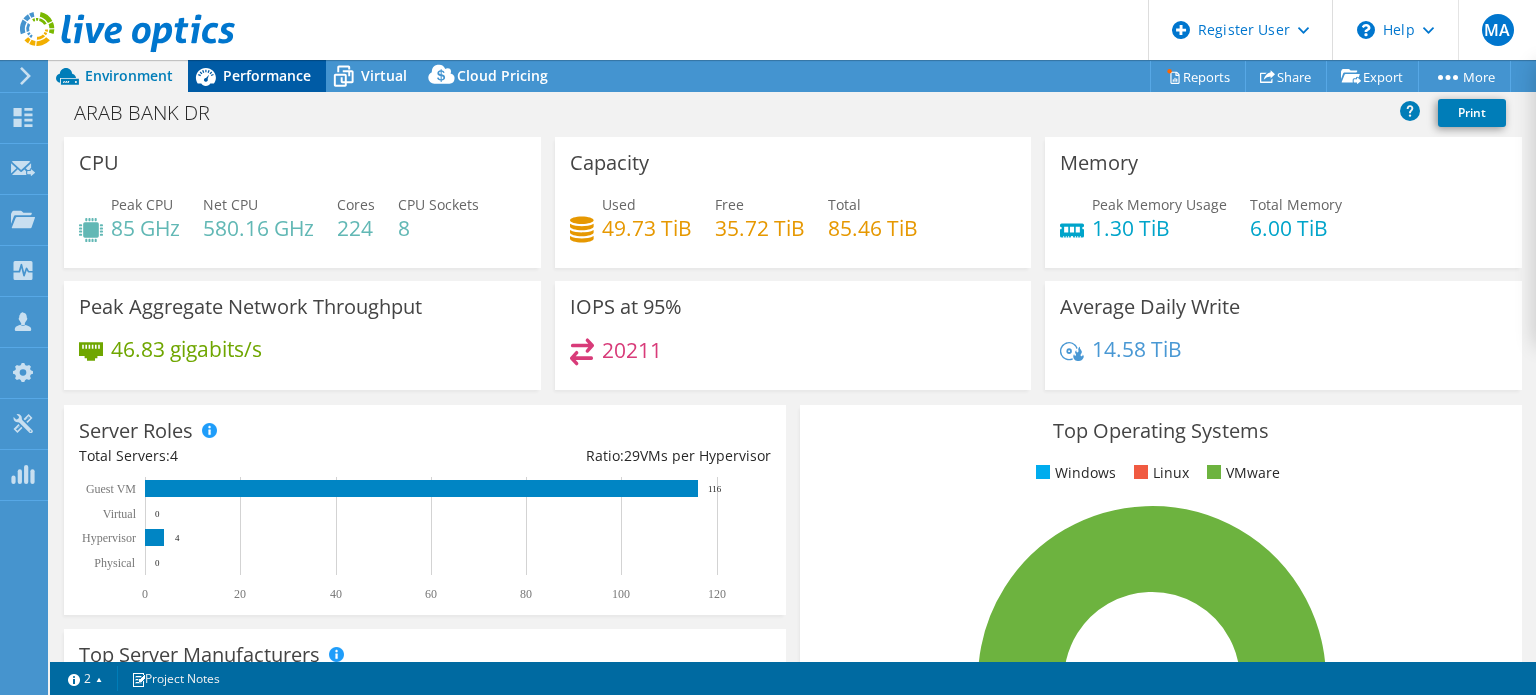 click on "Performance" at bounding box center [267, 75] 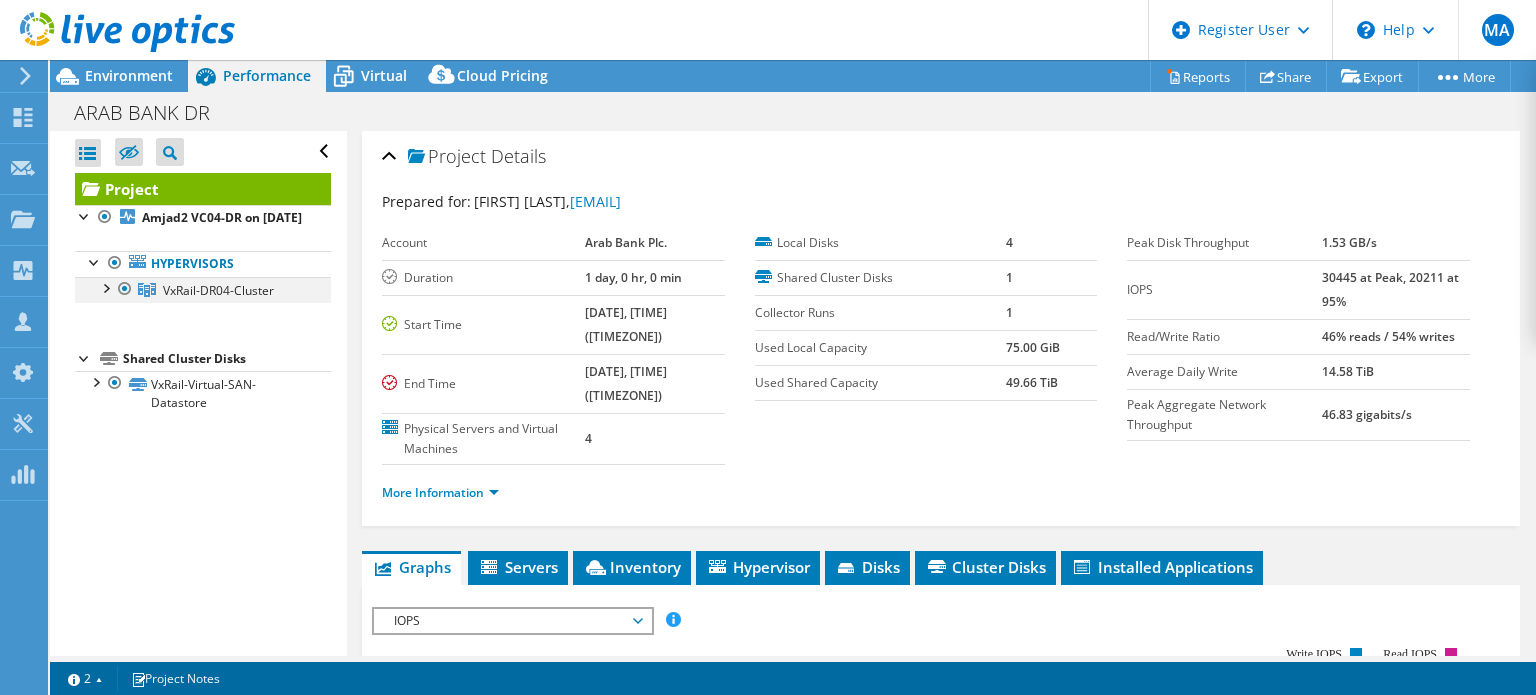 click at bounding box center (105, 287) 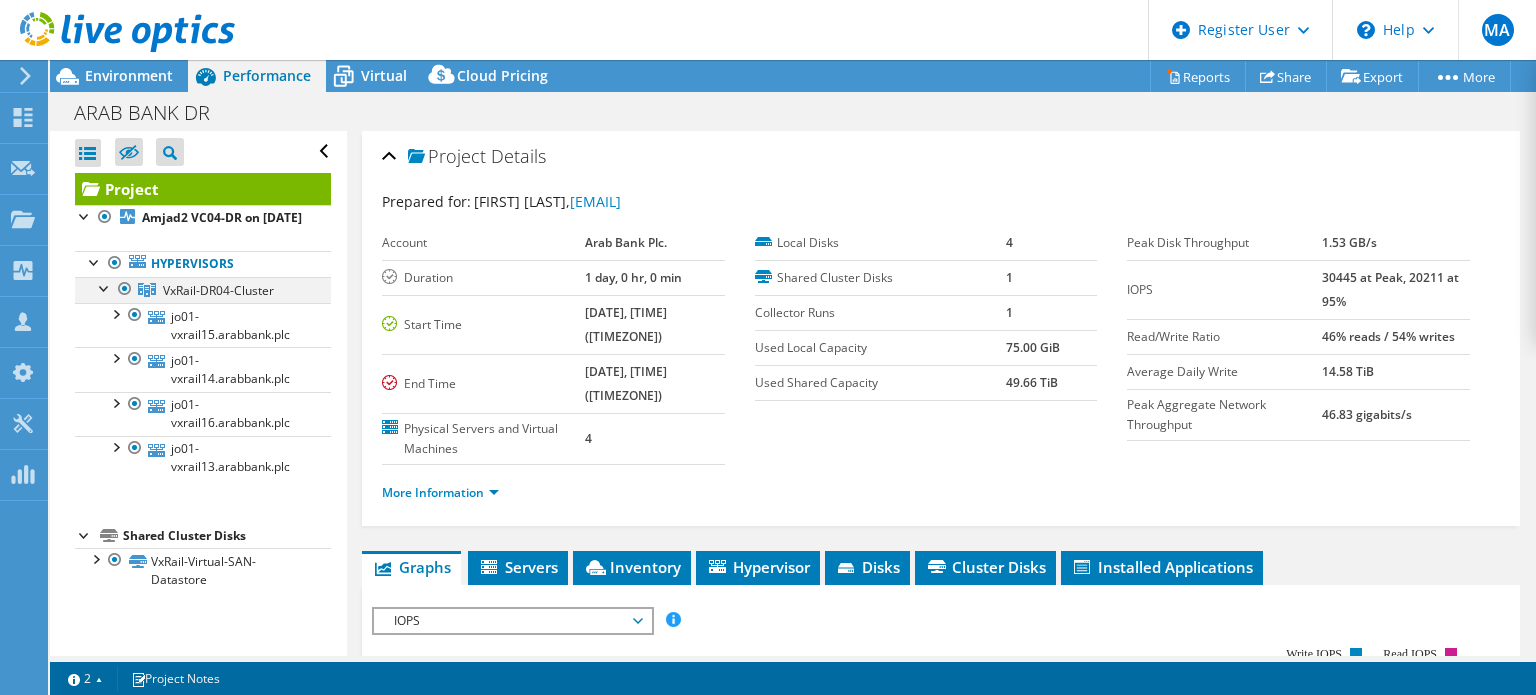 click at bounding box center [105, 287] 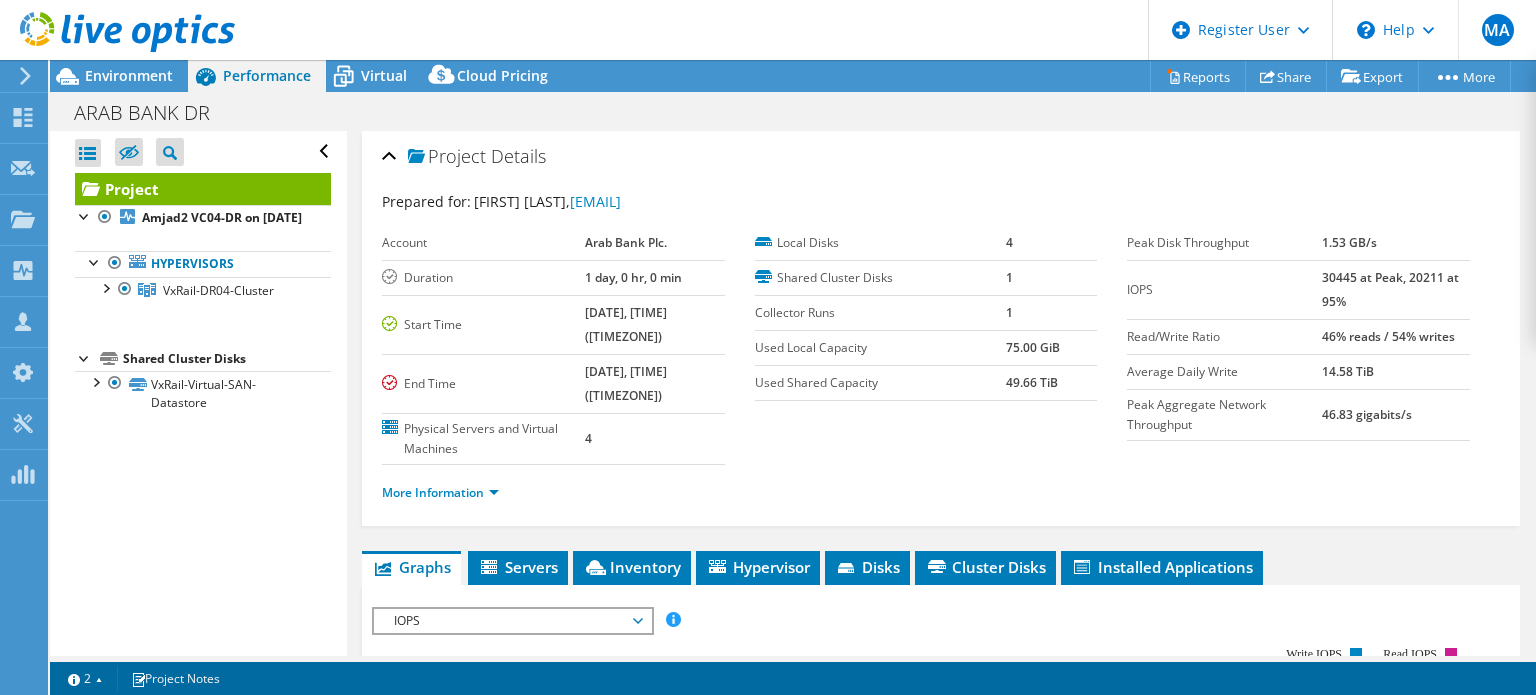 click at bounding box center (117, 33) 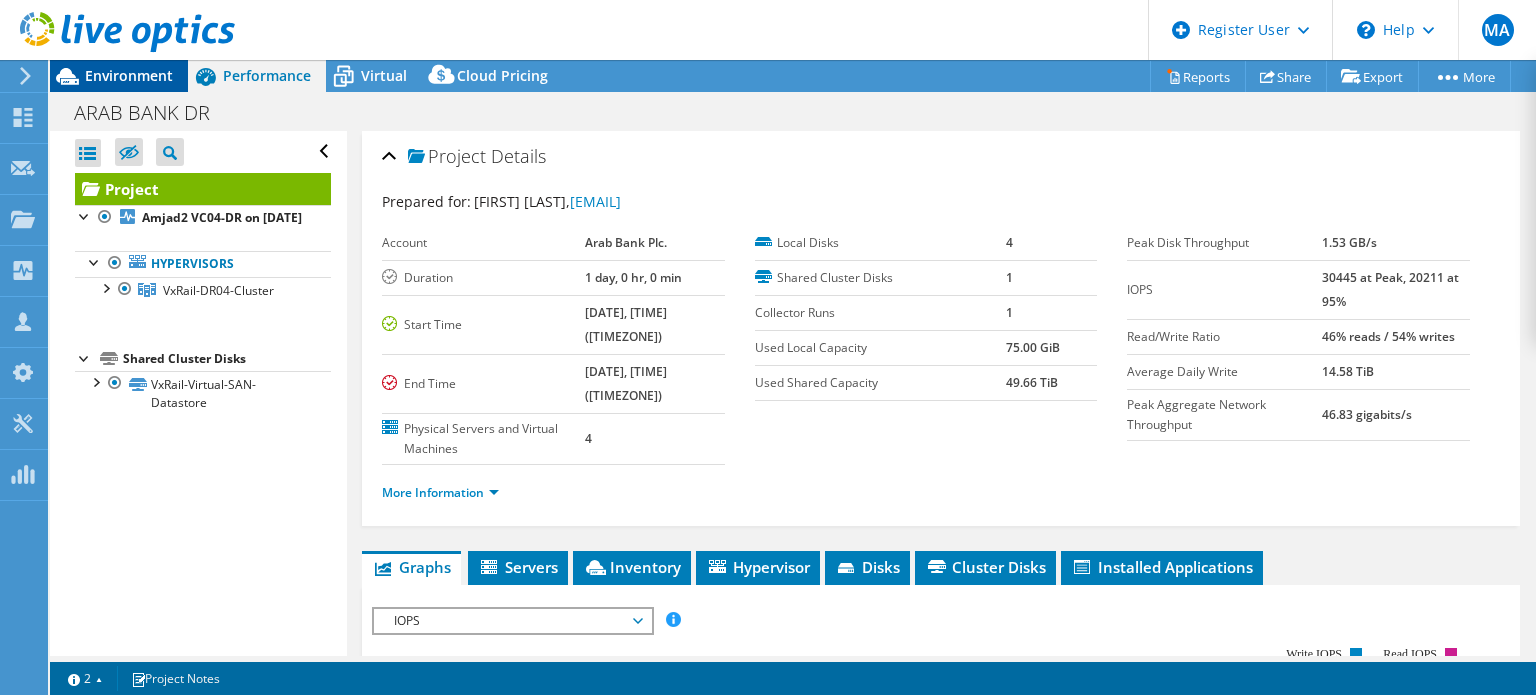 click on "Environment" at bounding box center (129, 75) 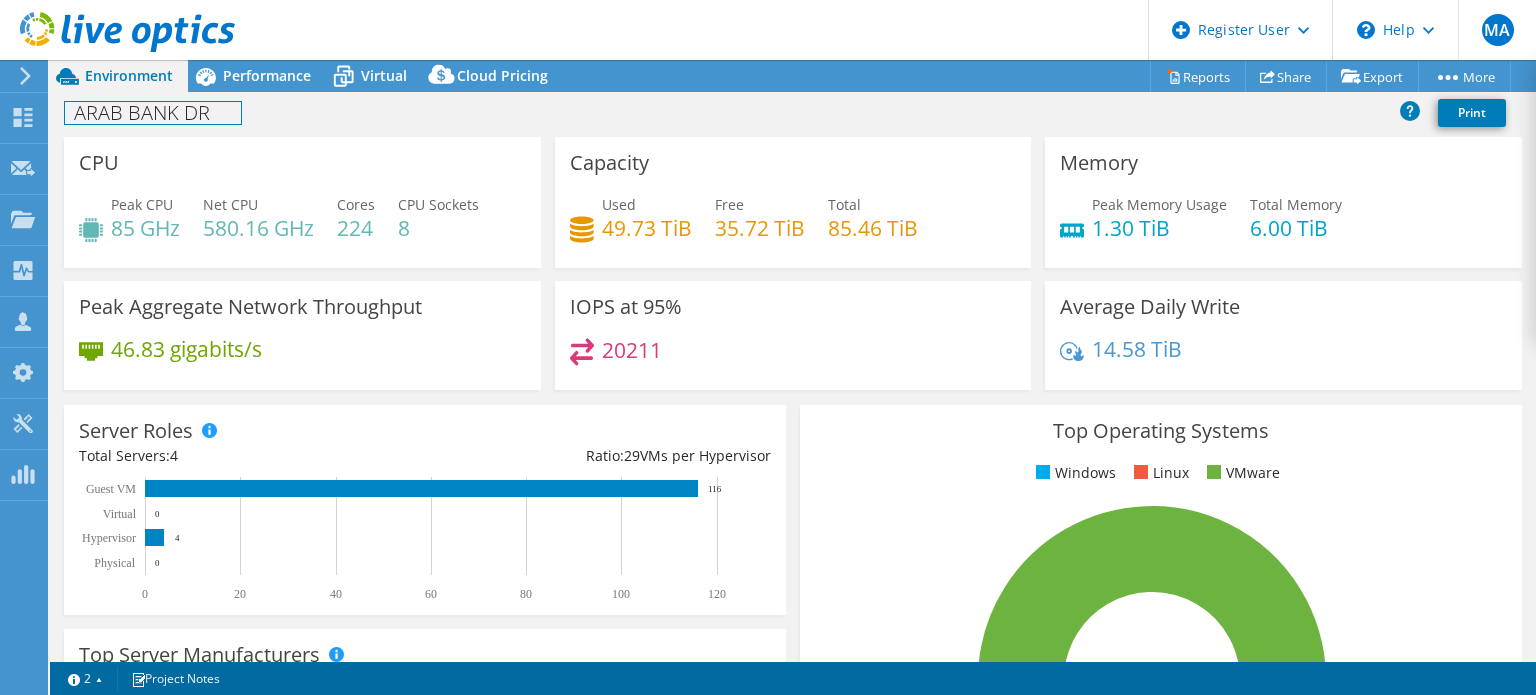 click on "ARAB BANK DR" at bounding box center (153, 113) 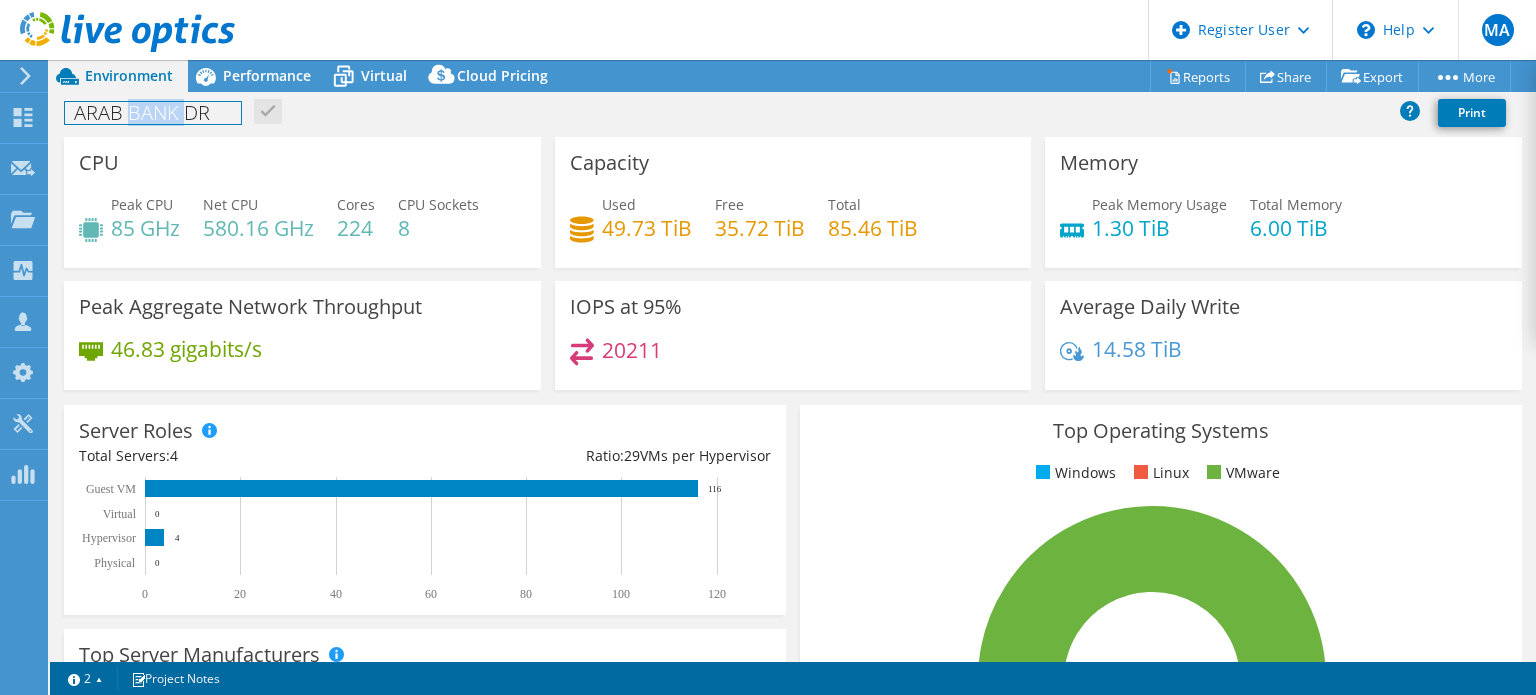 click on "ARAB BANK DR" at bounding box center (153, 113) 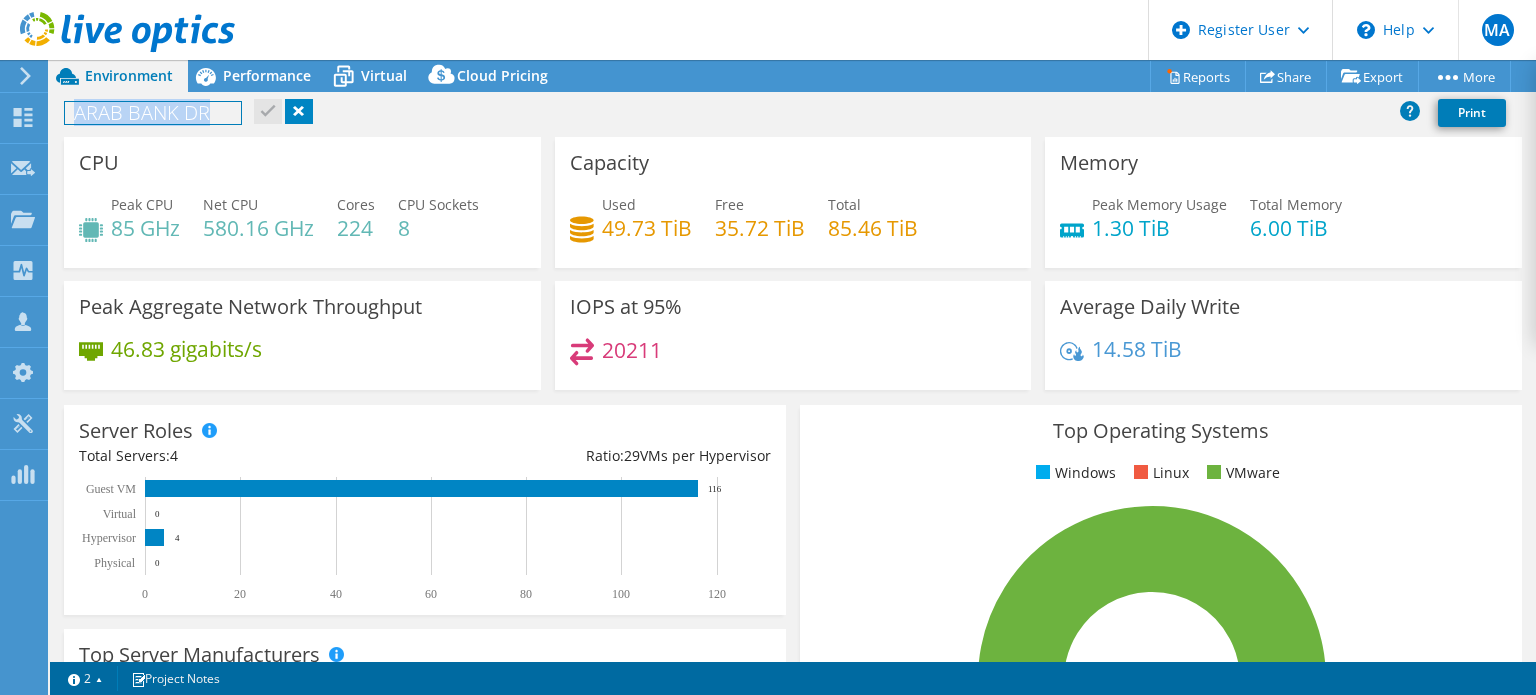 click on "ARAB BANK DR" at bounding box center [153, 113] 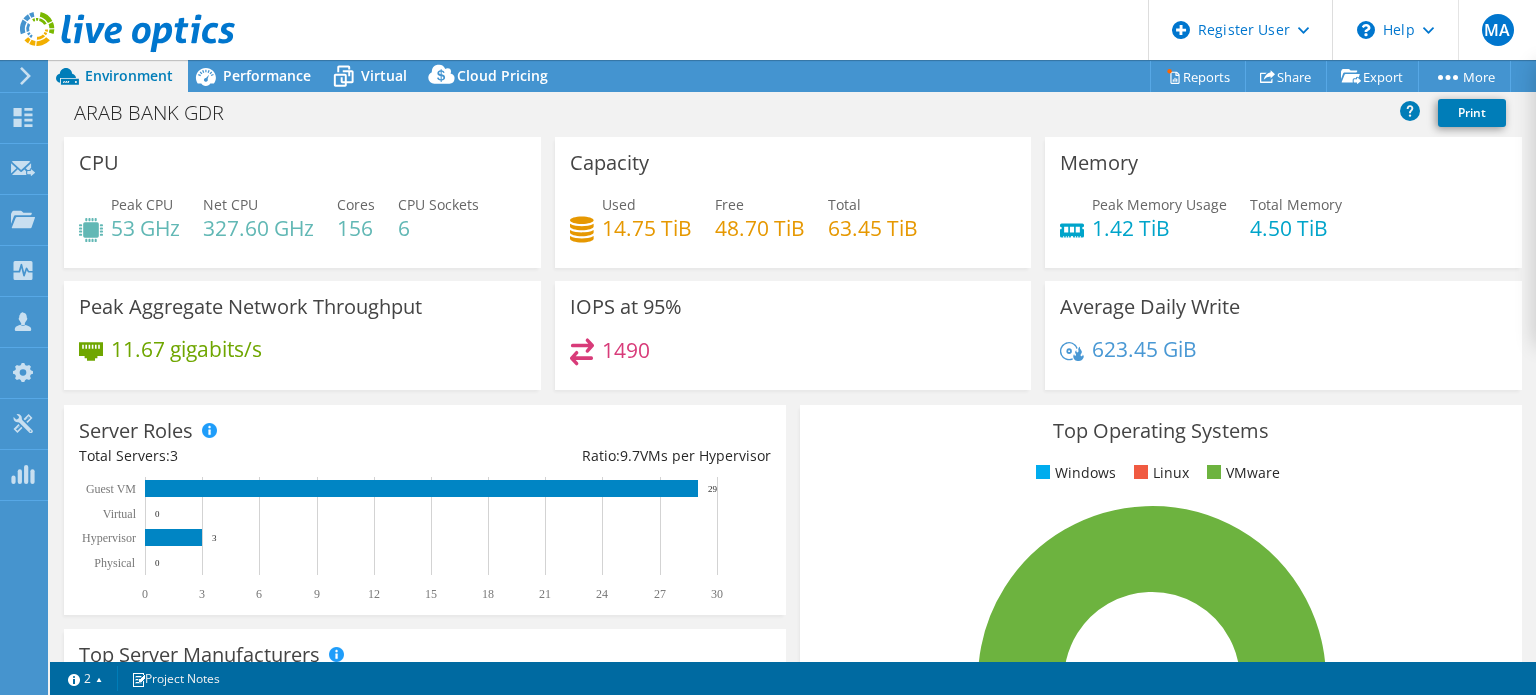 select on "USD" 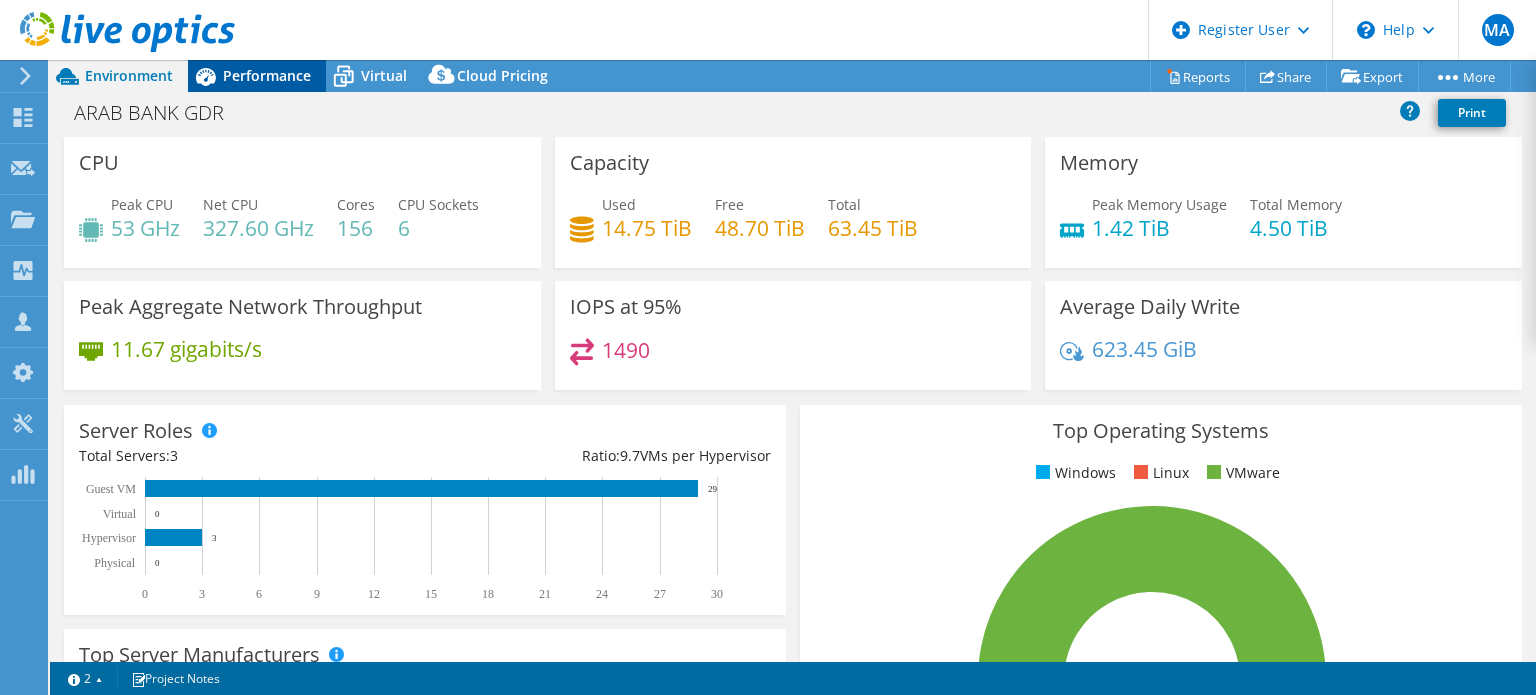 click on "Performance" at bounding box center (267, 75) 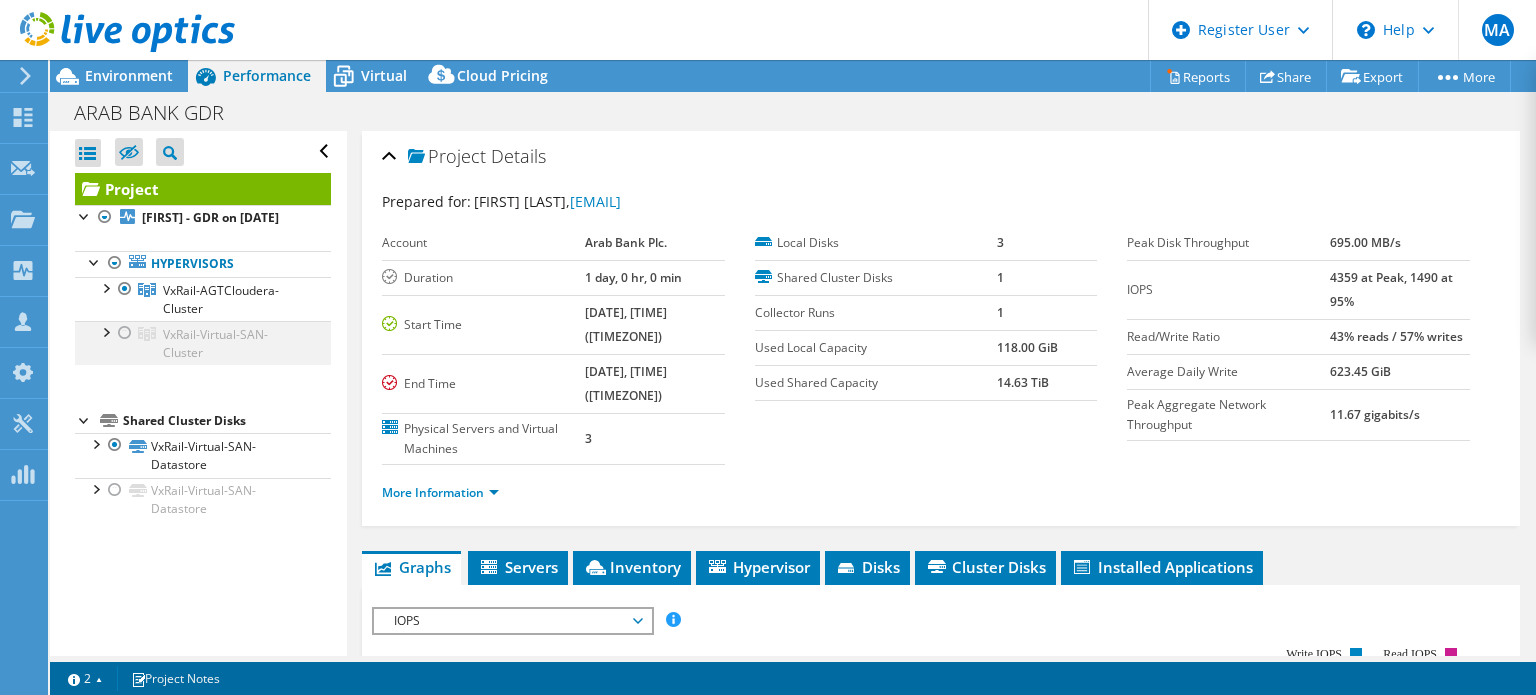 click at bounding box center (125, 333) 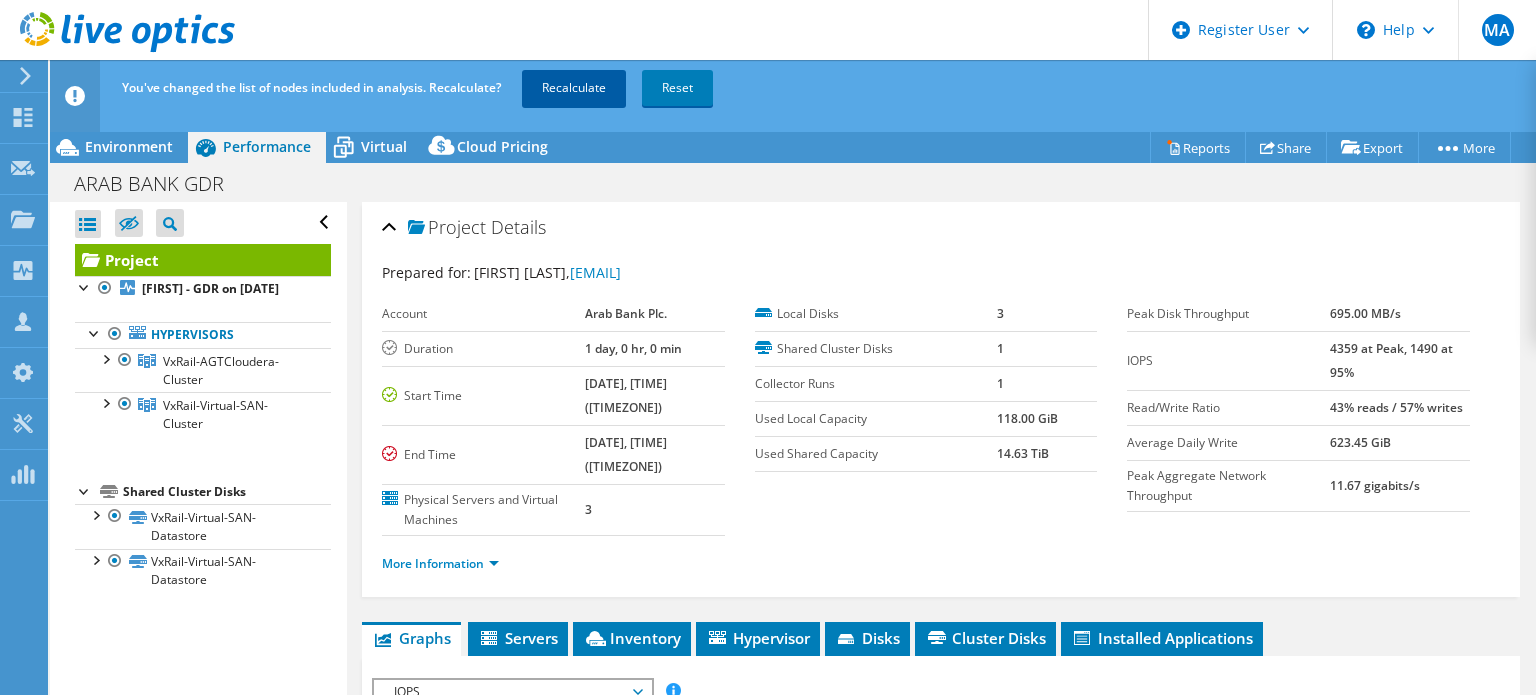 click on "Recalculate" at bounding box center [574, 88] 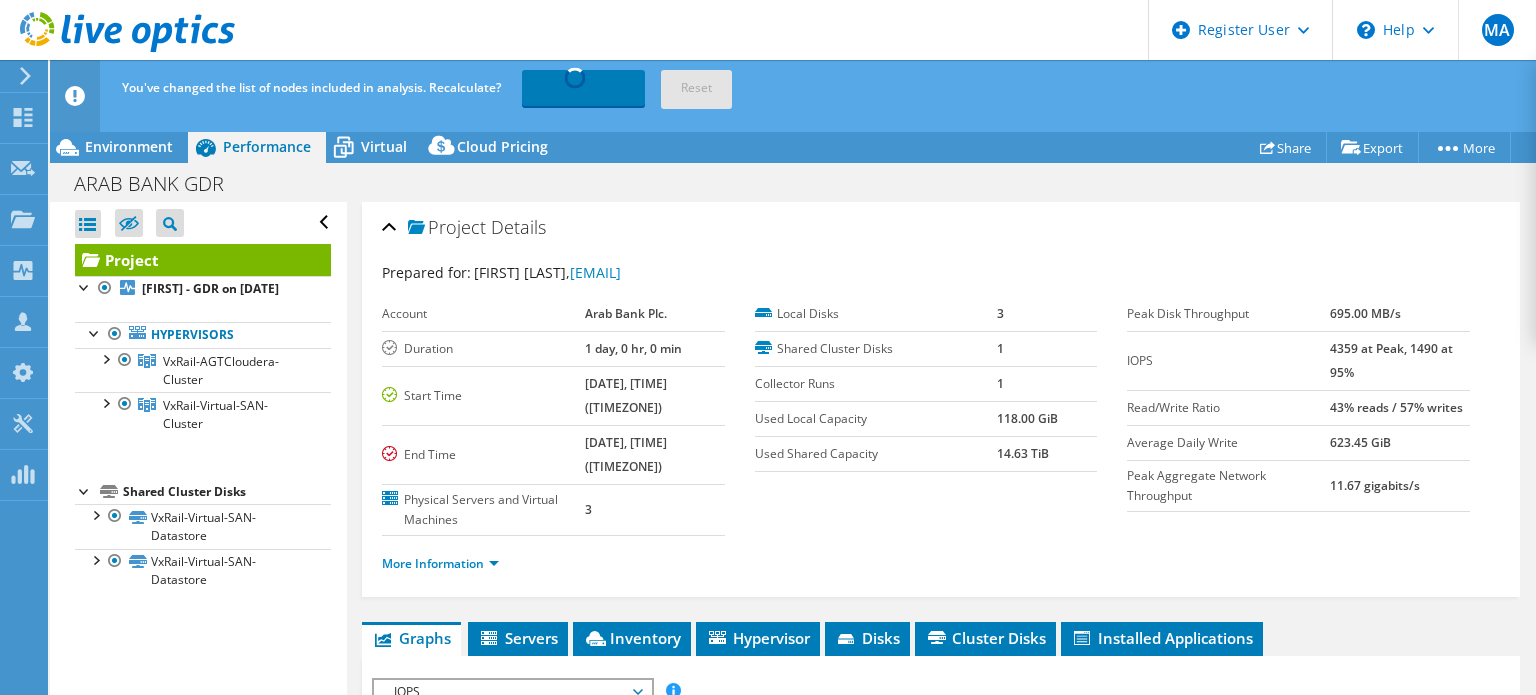 click on "Recalculating..." at bounding box center [583, 88] 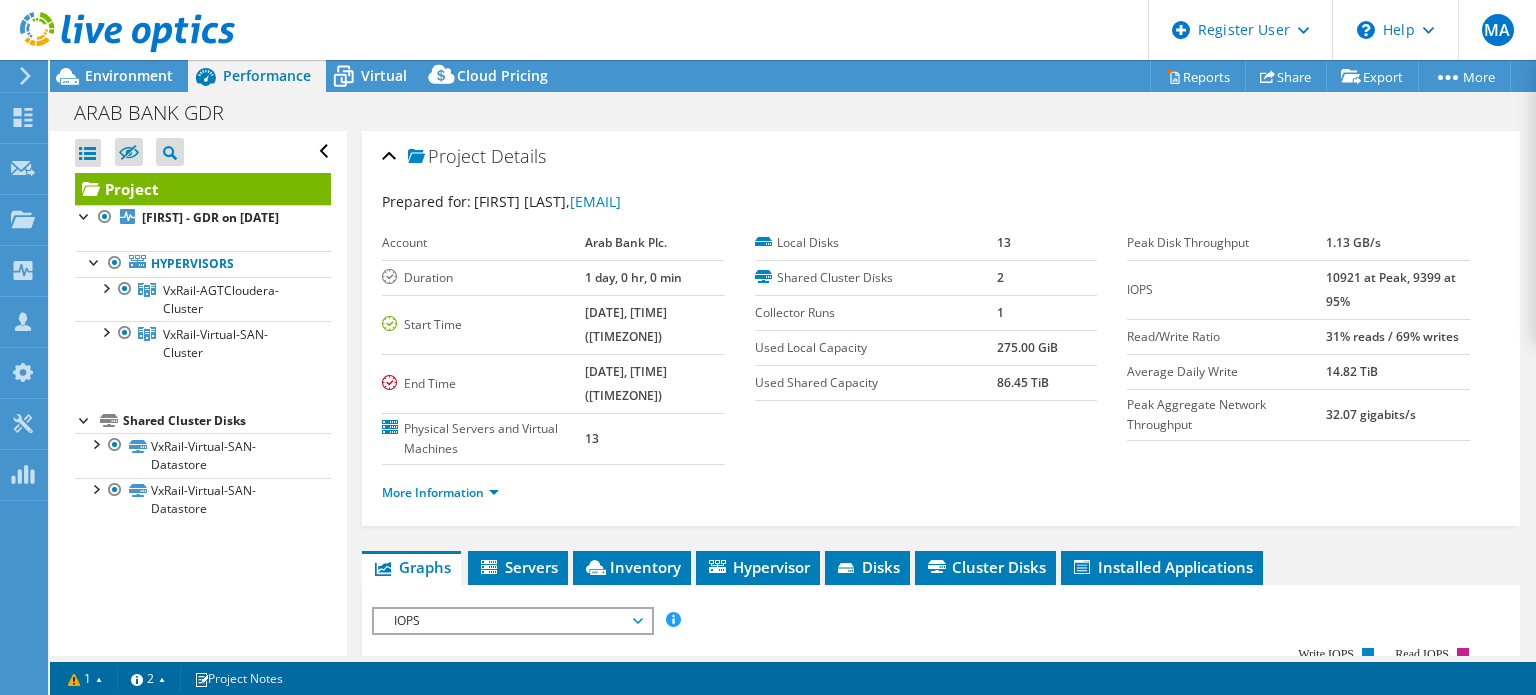 click at bounding box center [117, 33] 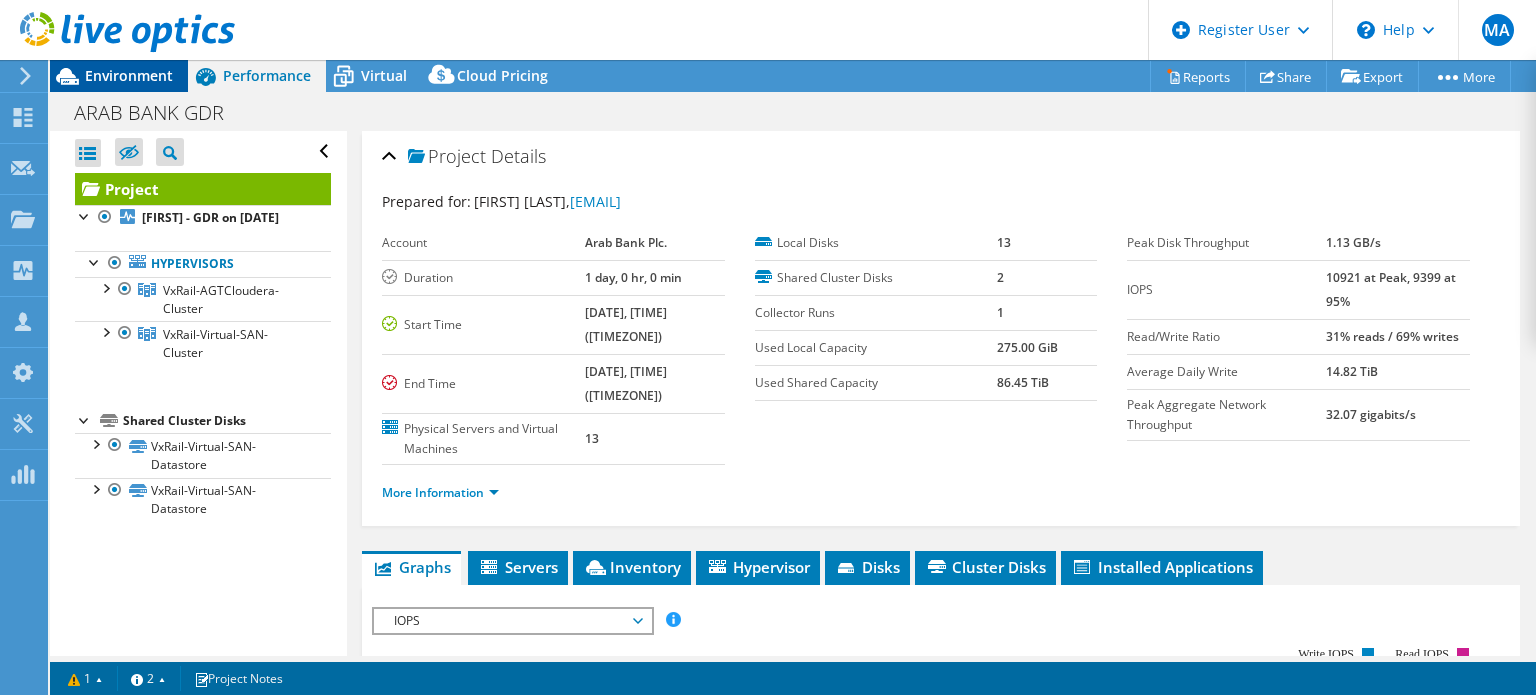click on "Environment" at bounding box center (129, 75) 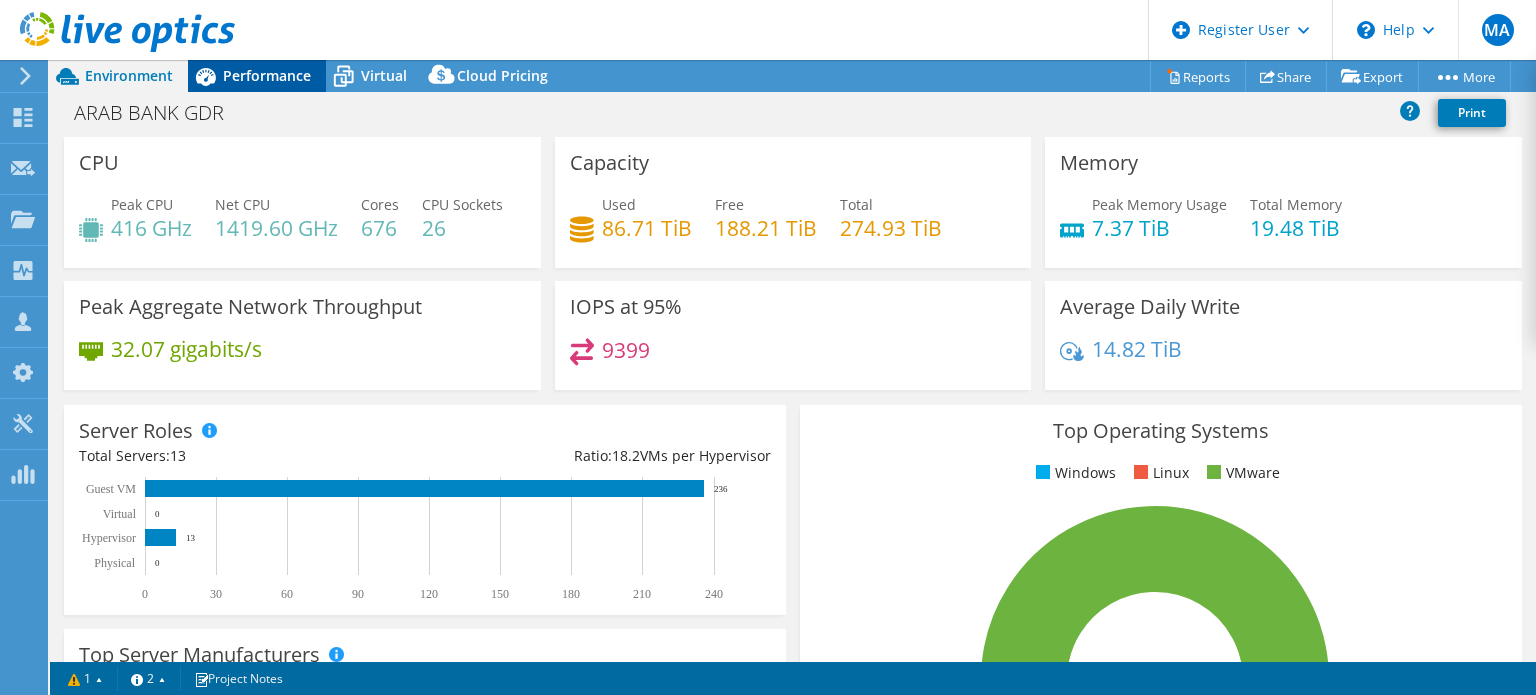 click on "Performance" at bounding box center [267, 75] 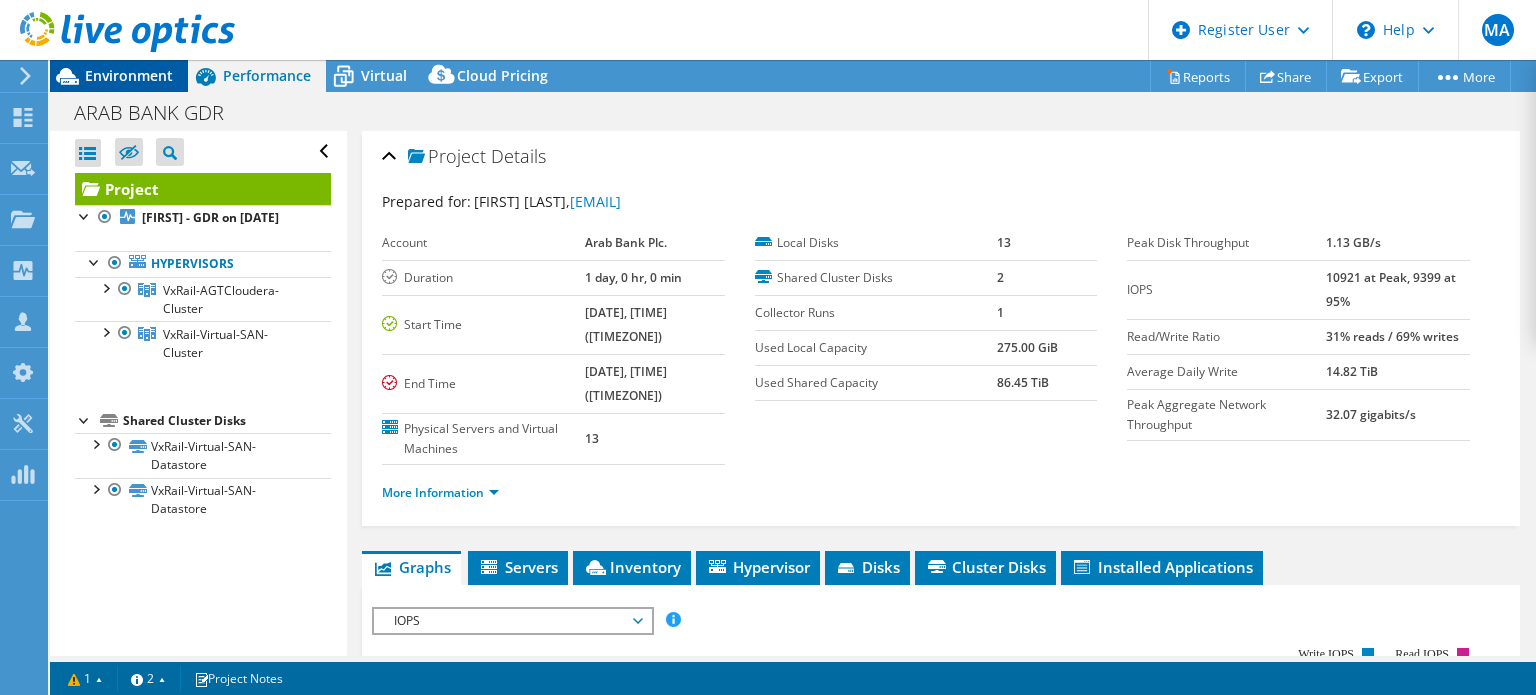 click on "Environment" at bounding box center (129, 75) 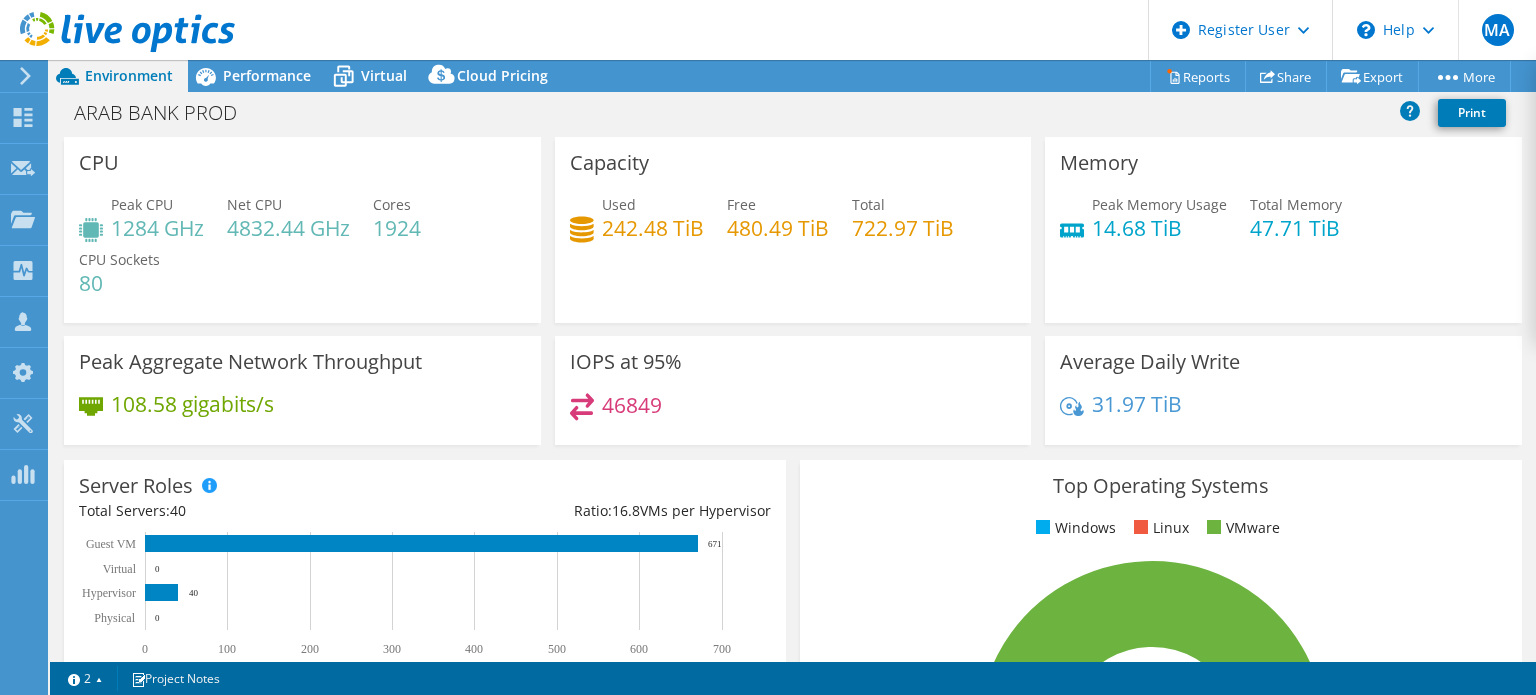 select on "USD" 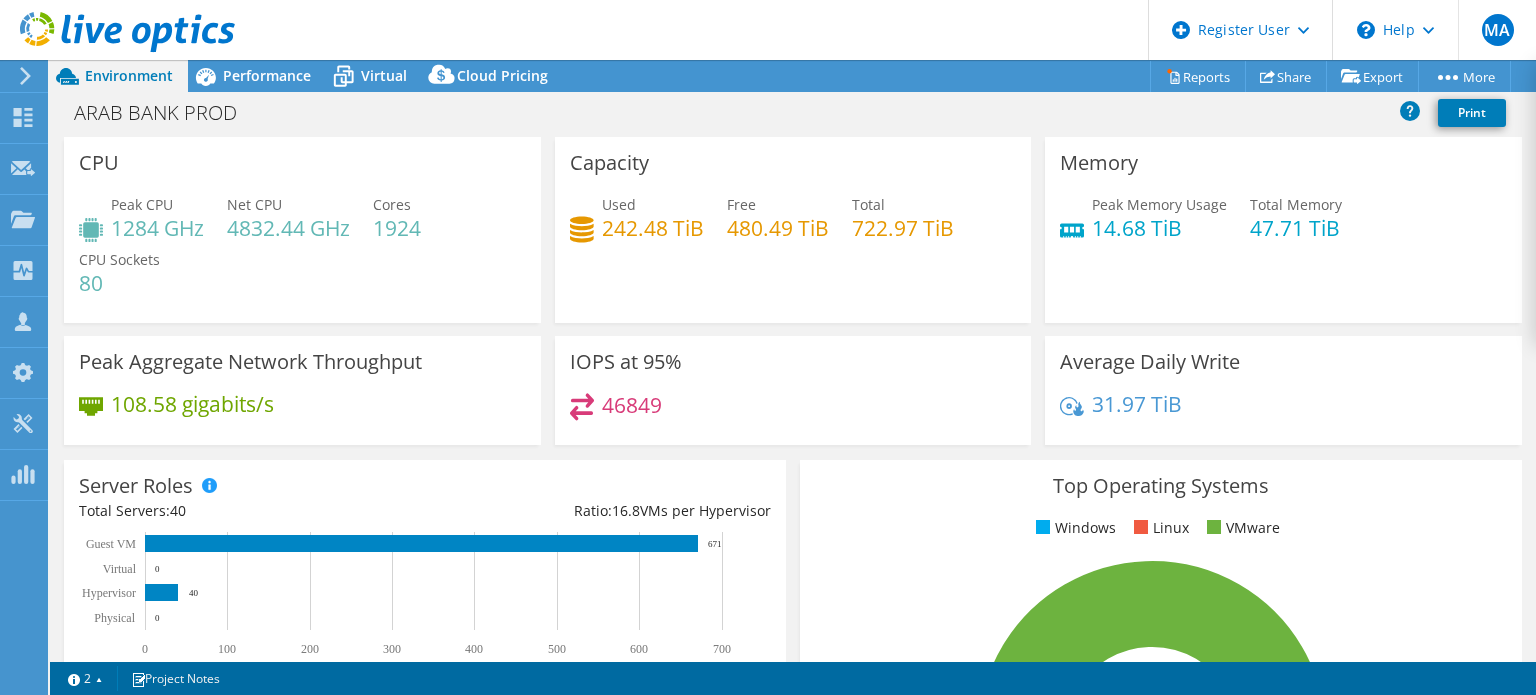 scroll, scrollTop: 0, scrollLeft: 0, axis: both 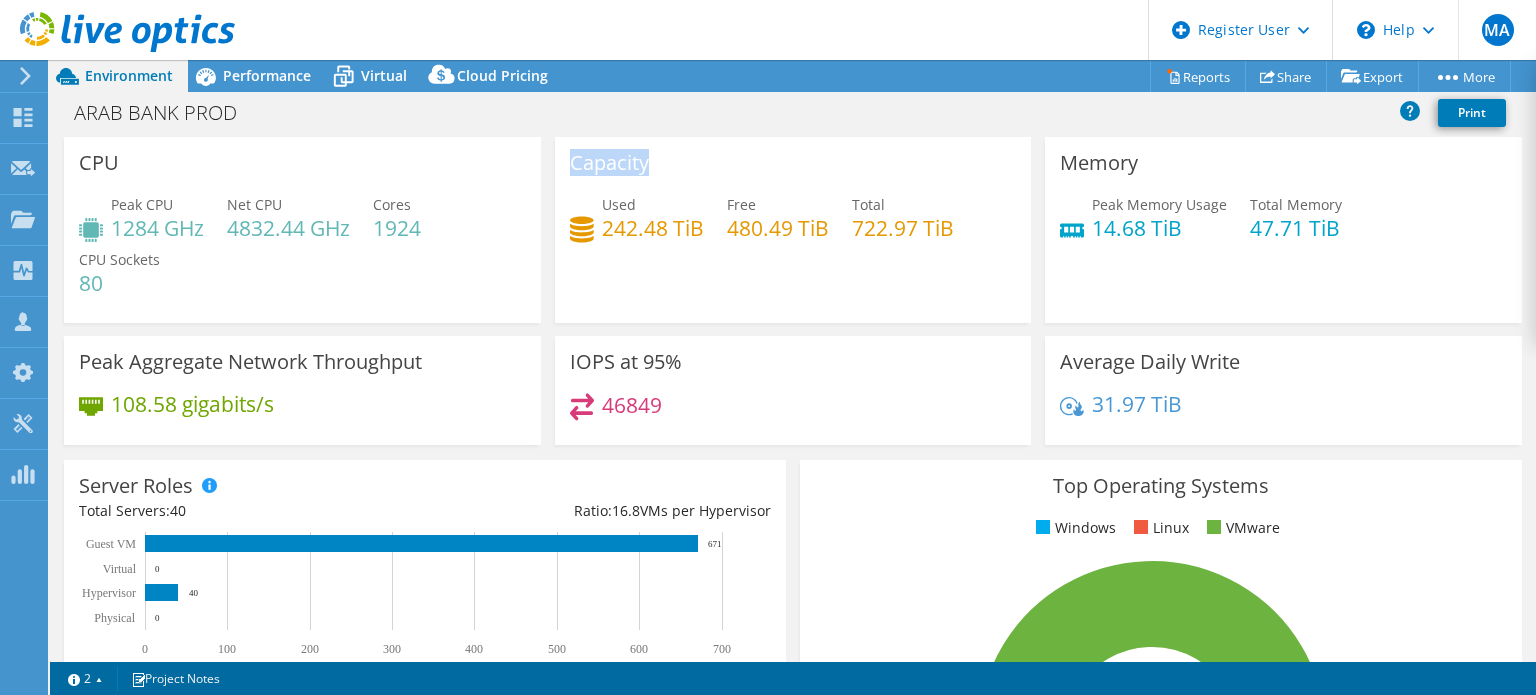 click on "Capacity" at bounding box center (609, 163) 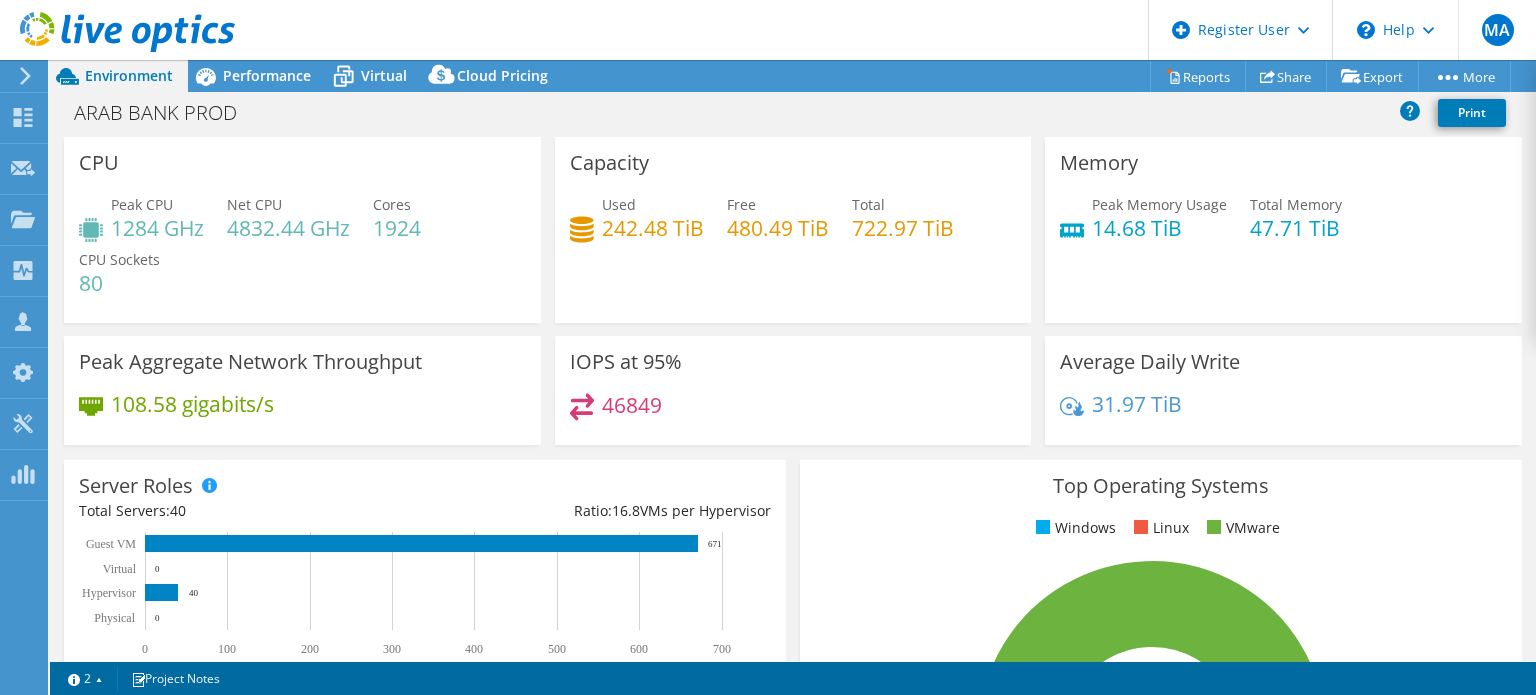 click on "IOPS at 95%
46849" at bounding box center (793, 390) 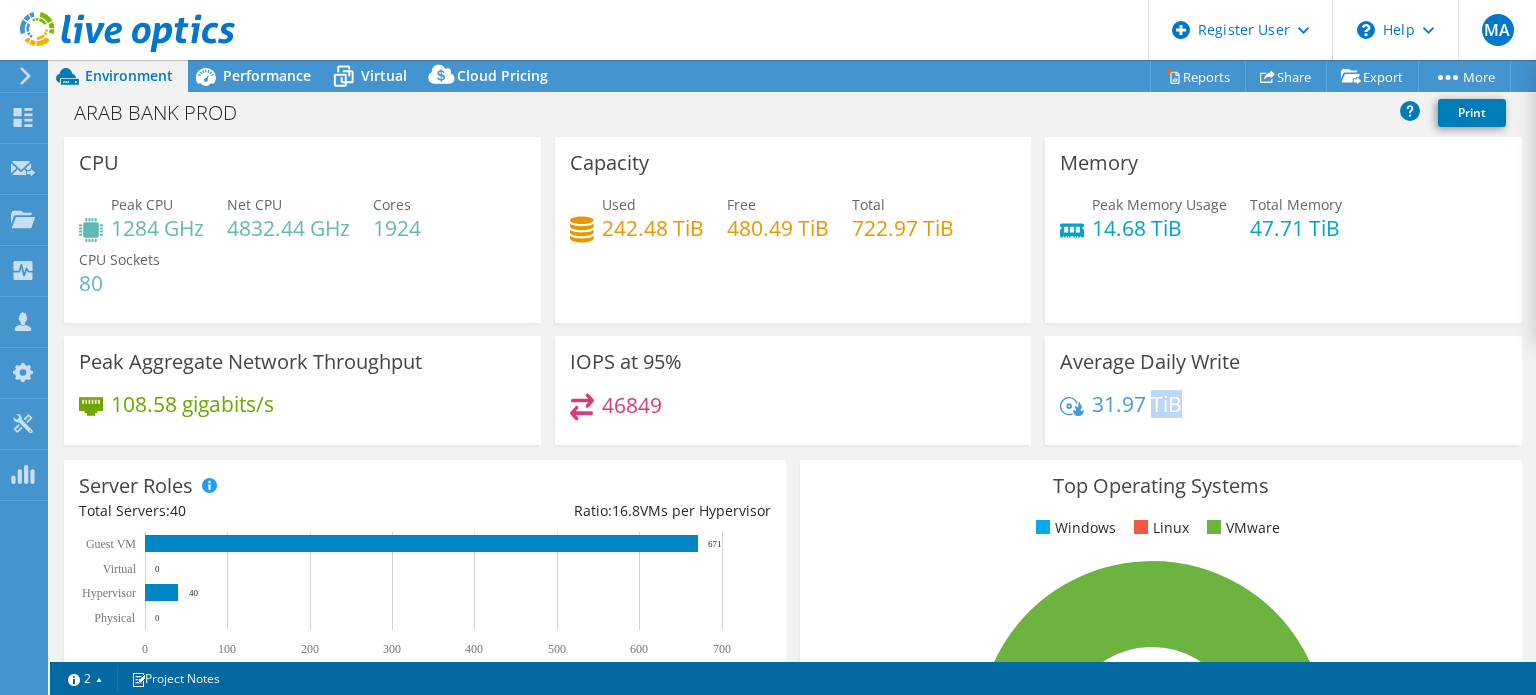 click on "31.97 TiB" at bounding box center [1137, 404] 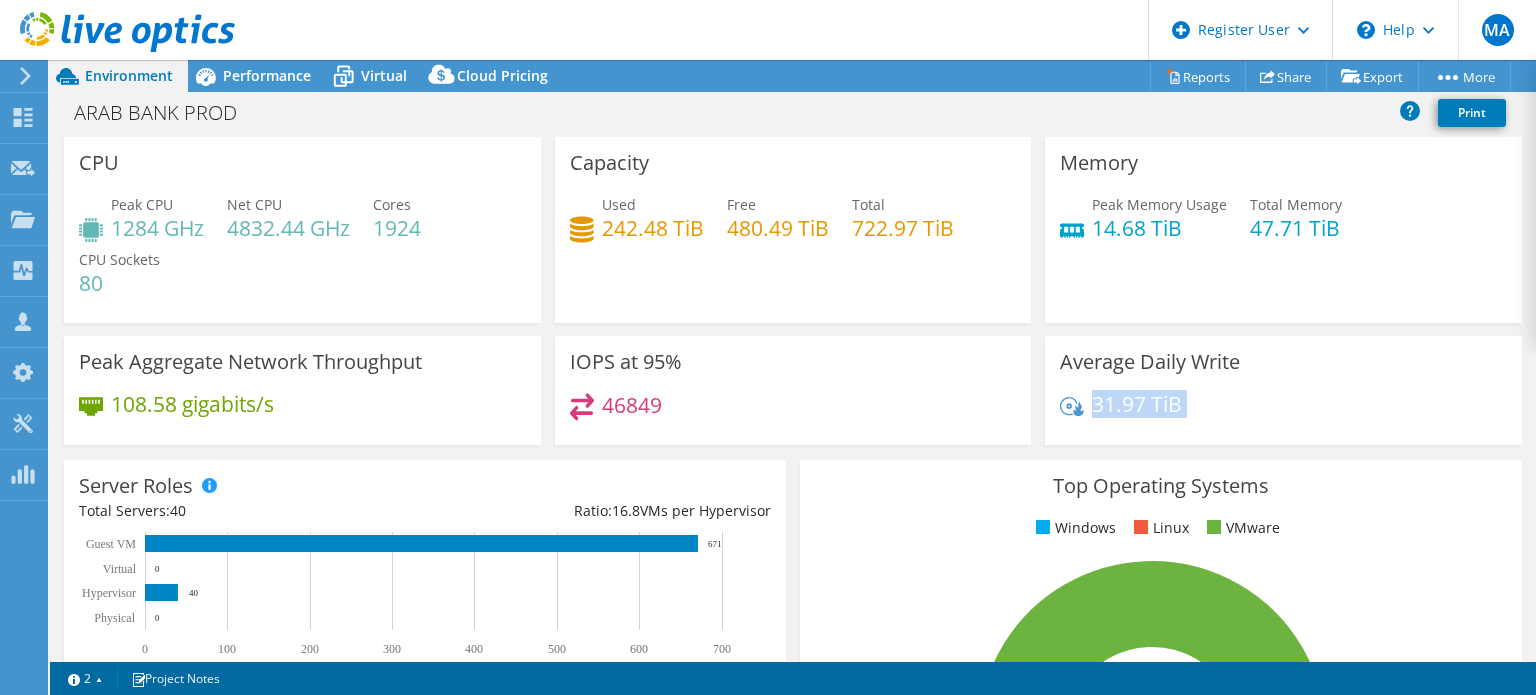 click on "31.97 TiB" at bounding box center [1137, 404] 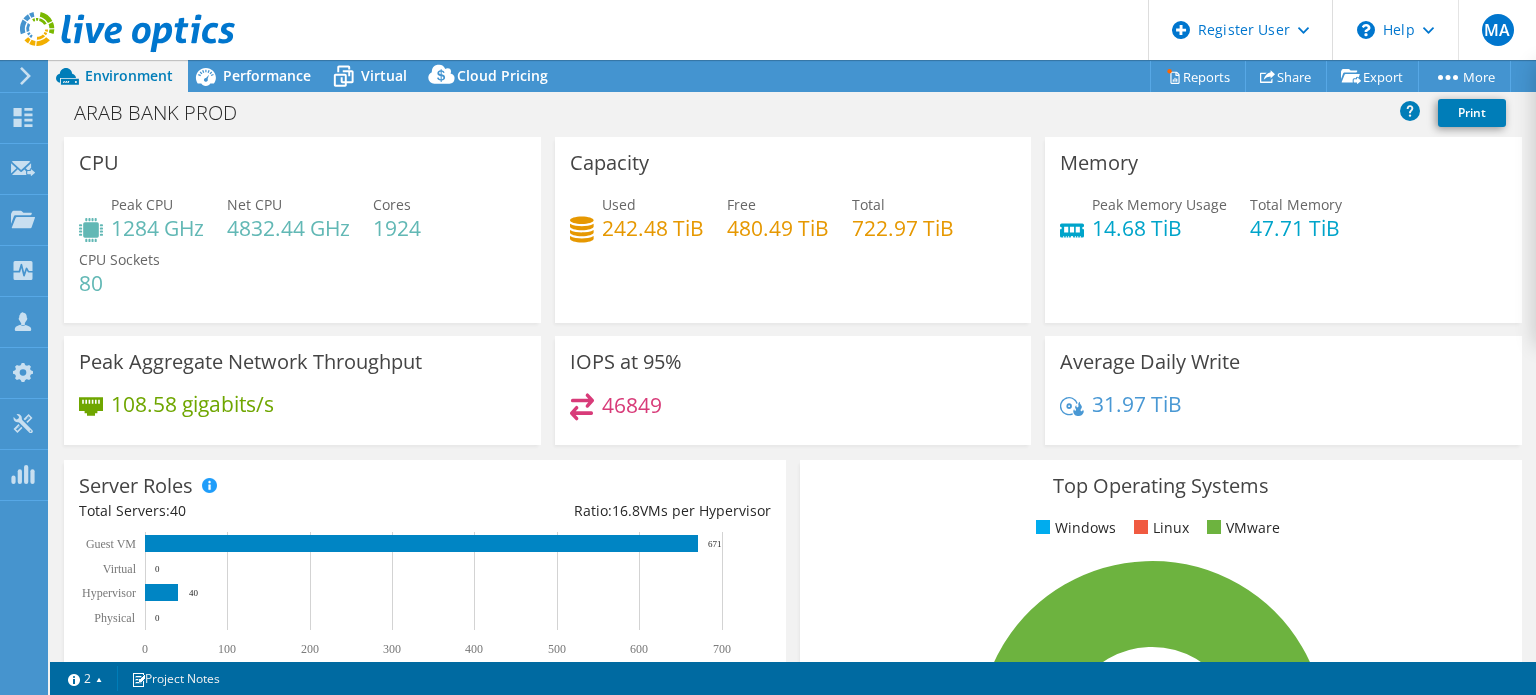 click on "Average Daily Write" at bounding box center [1150, 362] 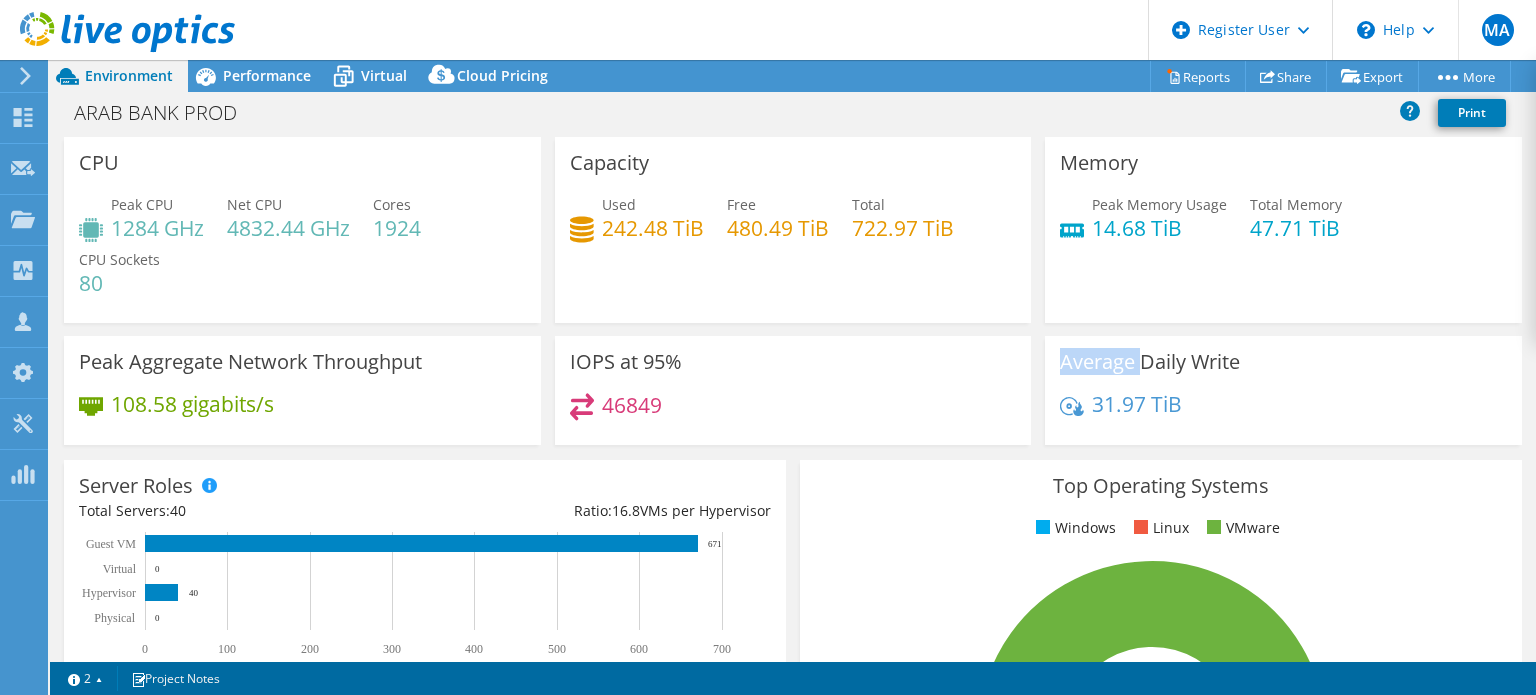 click on "Average Daily Write" at bounding box center (1150, 362) 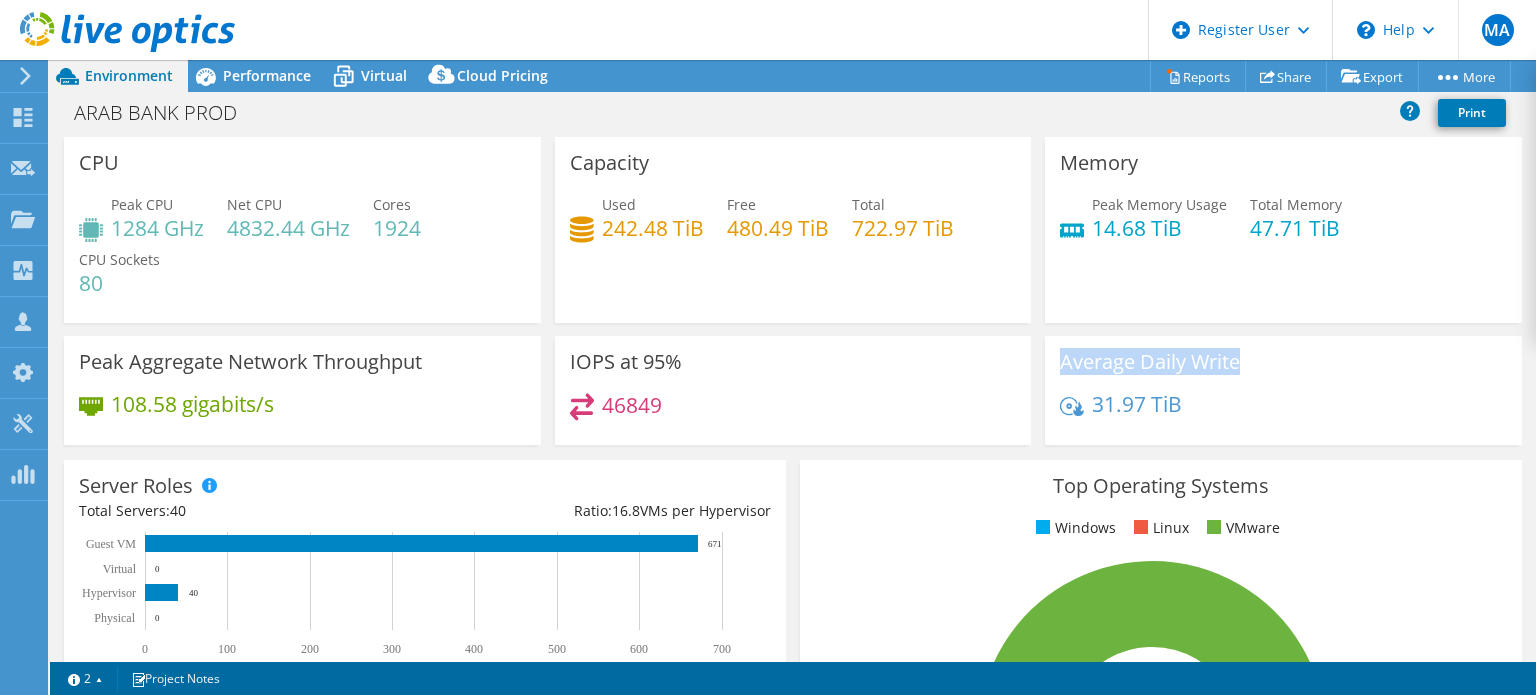 click on "Average Daily Write" at bounding box center [1150, 362] 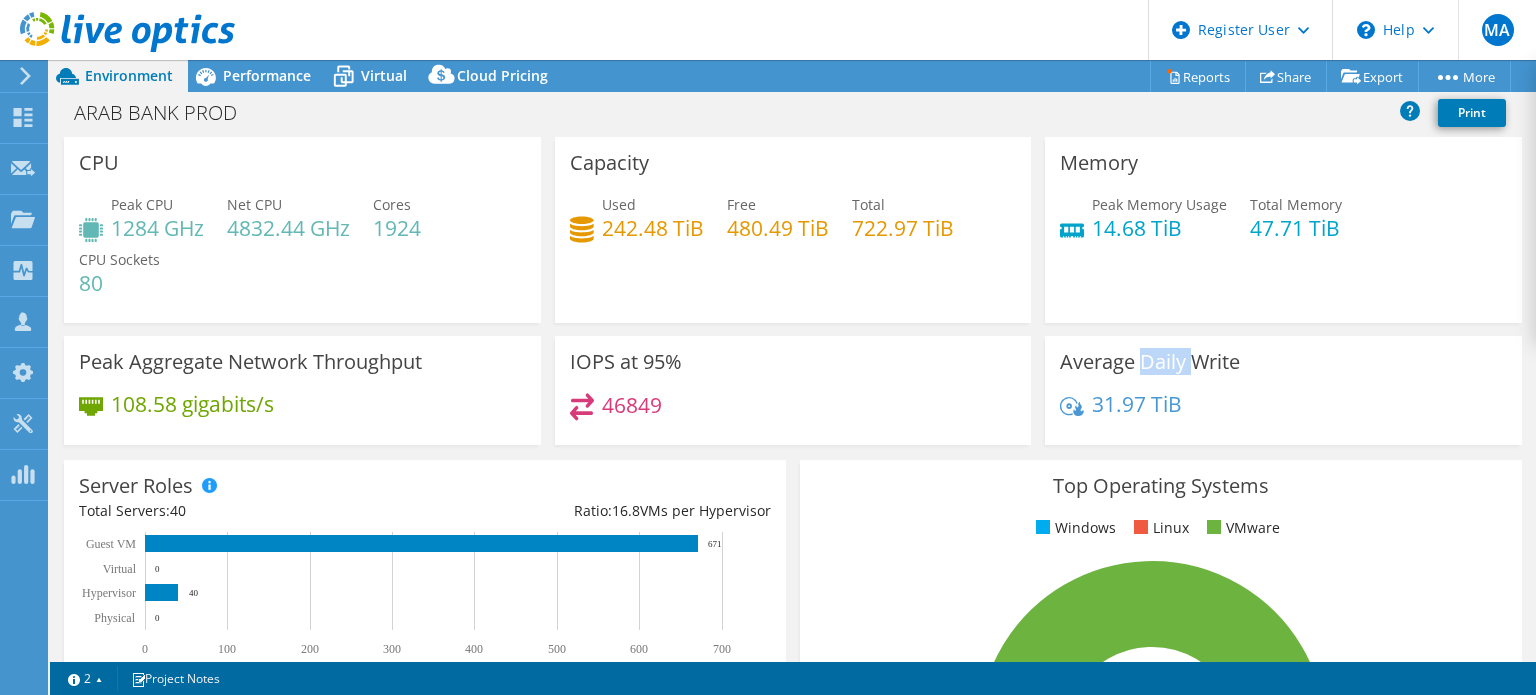 click on "Average Daily Write" at bounding box center [1150, 362] 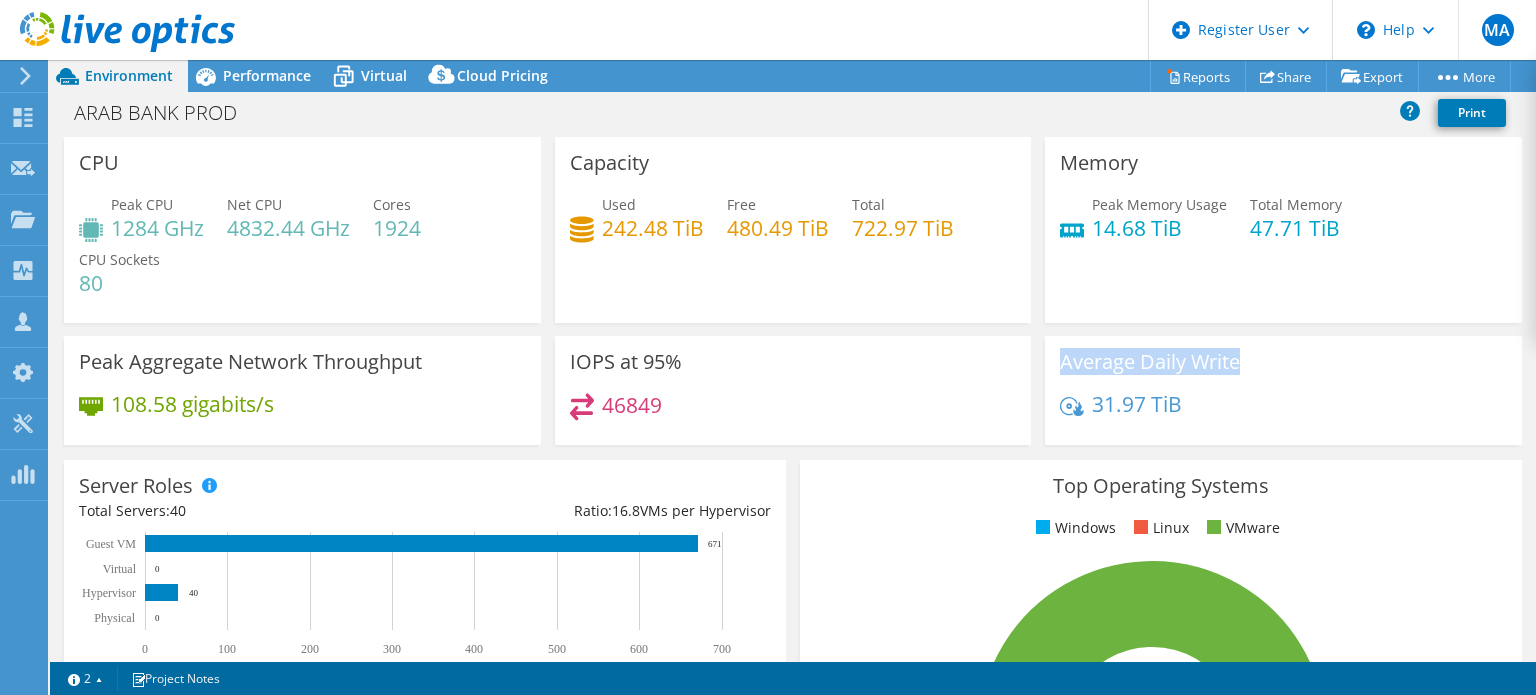 click on "Average Daily Write" at bounding box center [1150, 362] 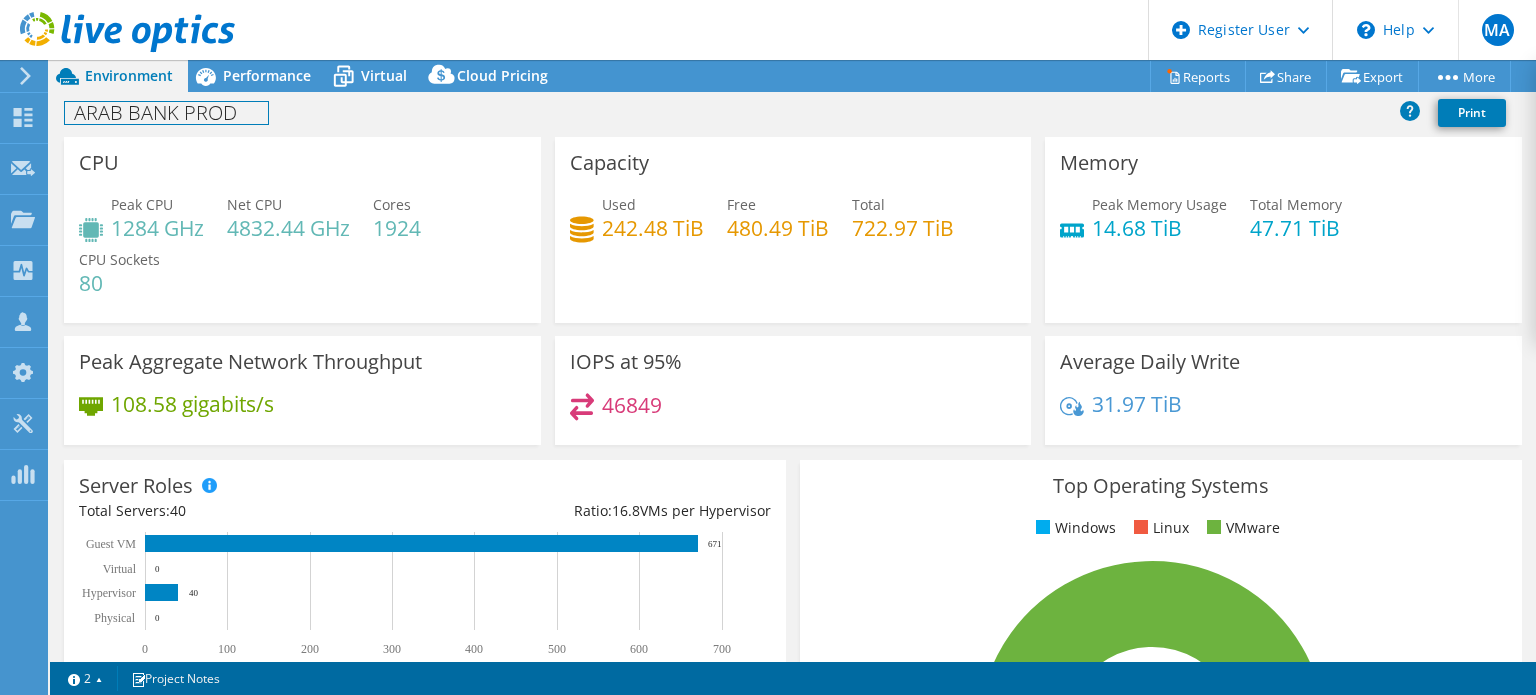 click on "ARAB BANK PROD" at bounding box center [166, 113] 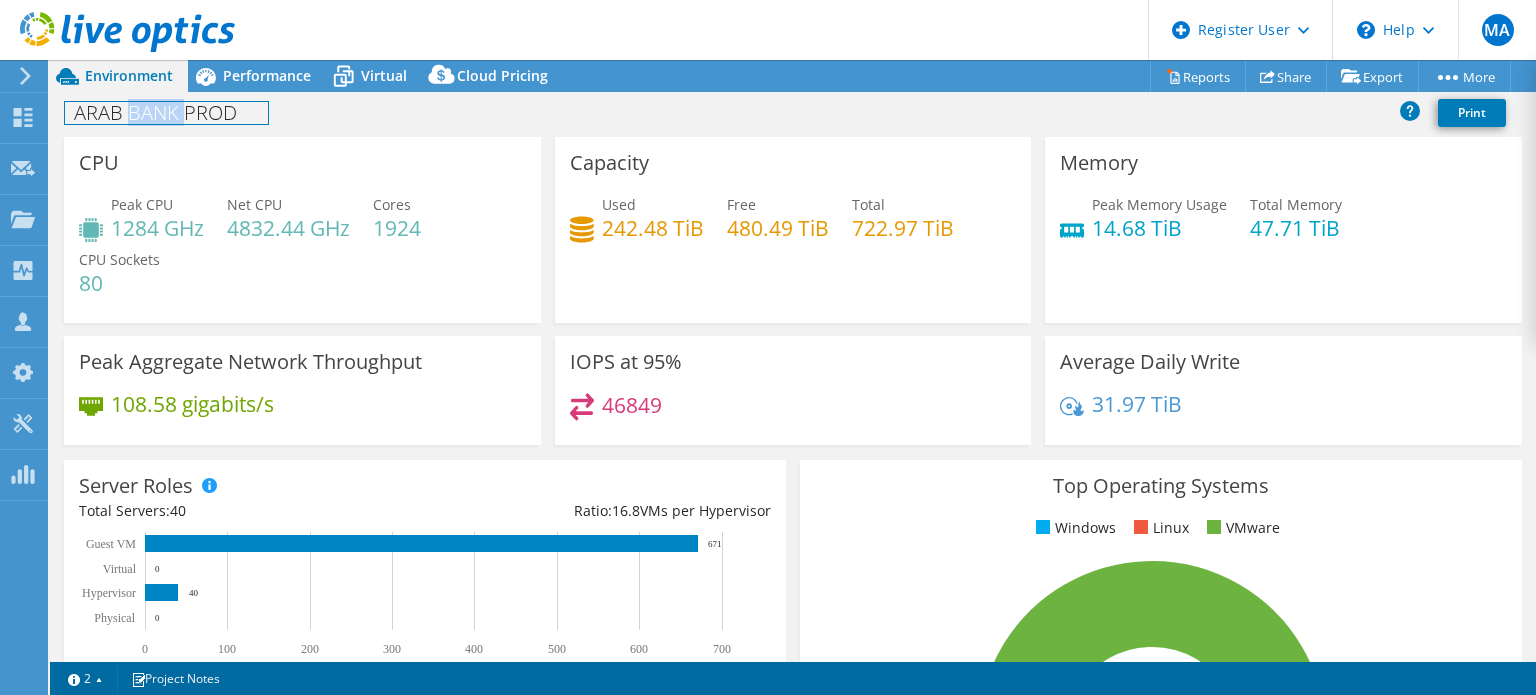 click on "ARAB BANK PROD" at bounding box center (166, 113) 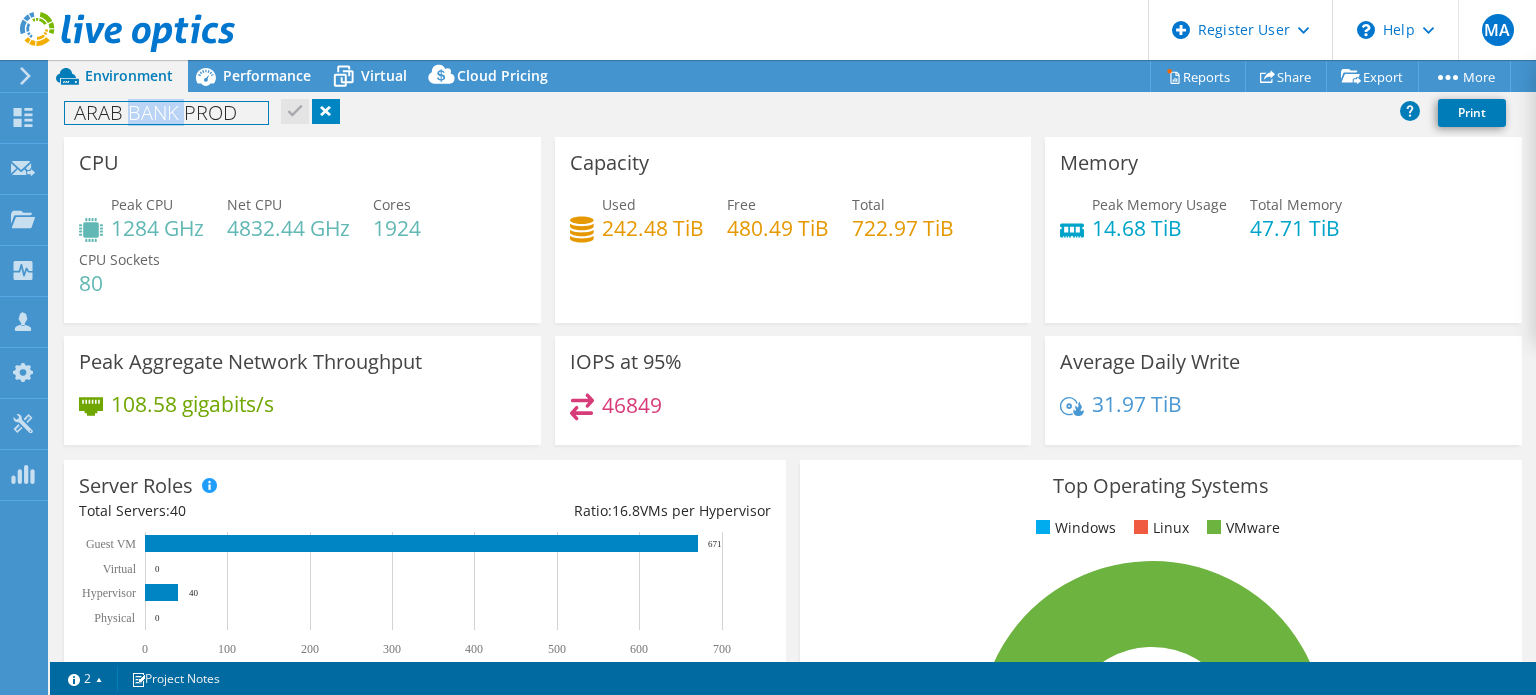 click on "ARAB BANK PROD" at bounding box center (166, 113) 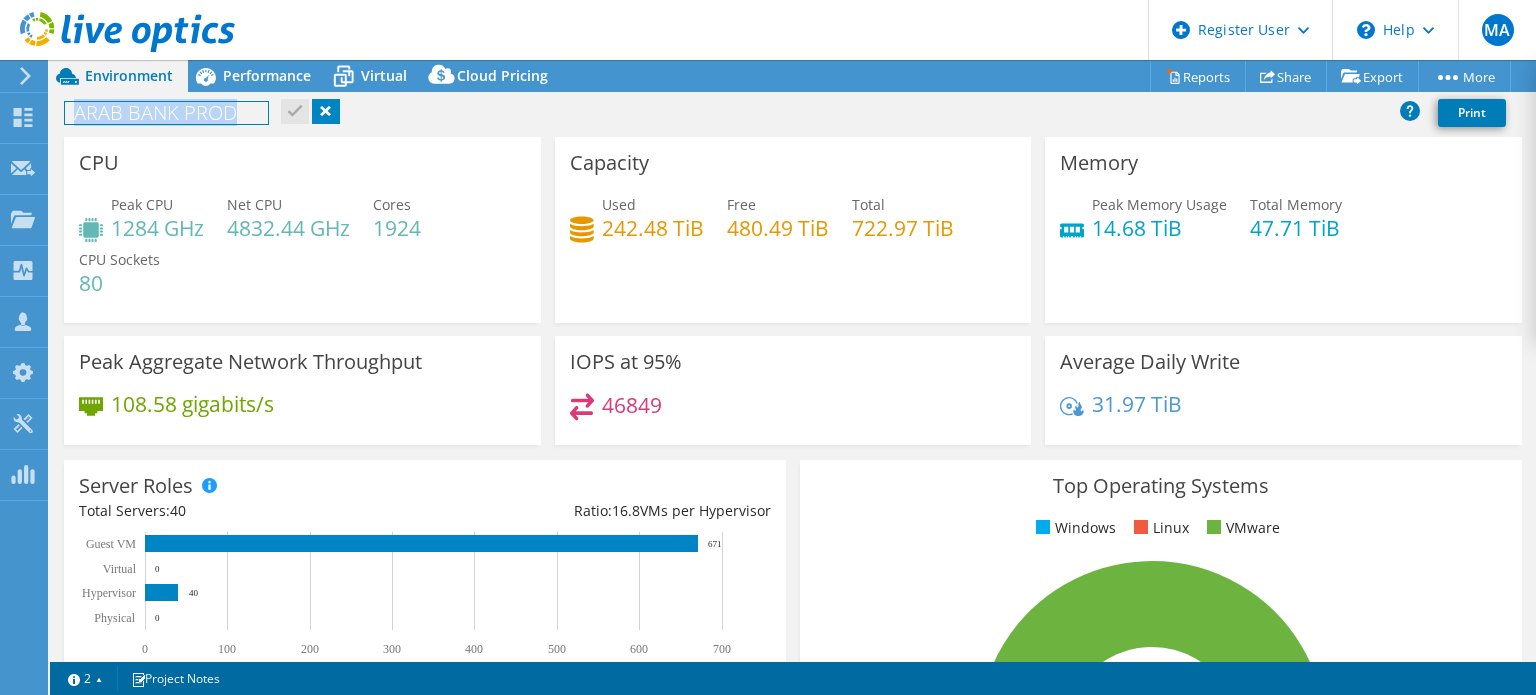 click on "ARAB BANK PROD" at bounding box center (166, 113) 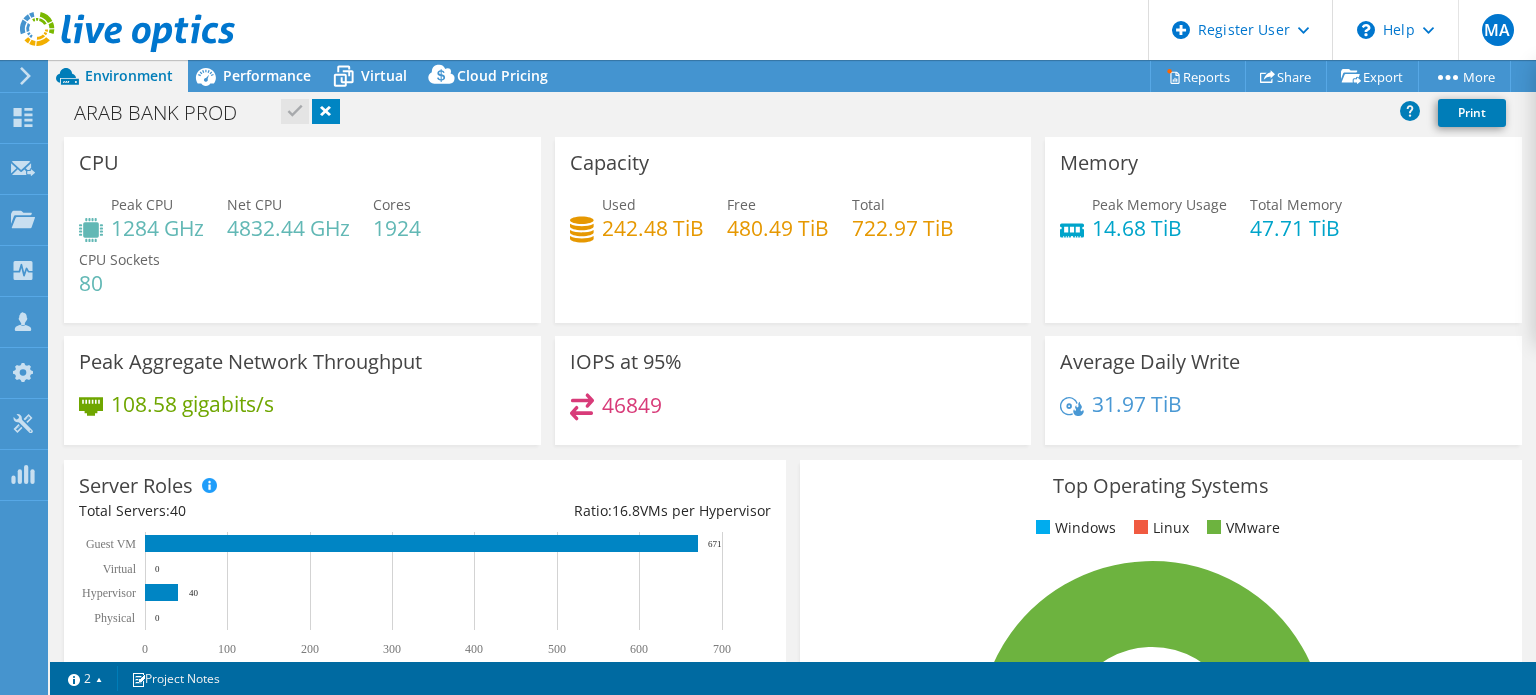 click on "Peak CPU" at bounding box center [142, 204] 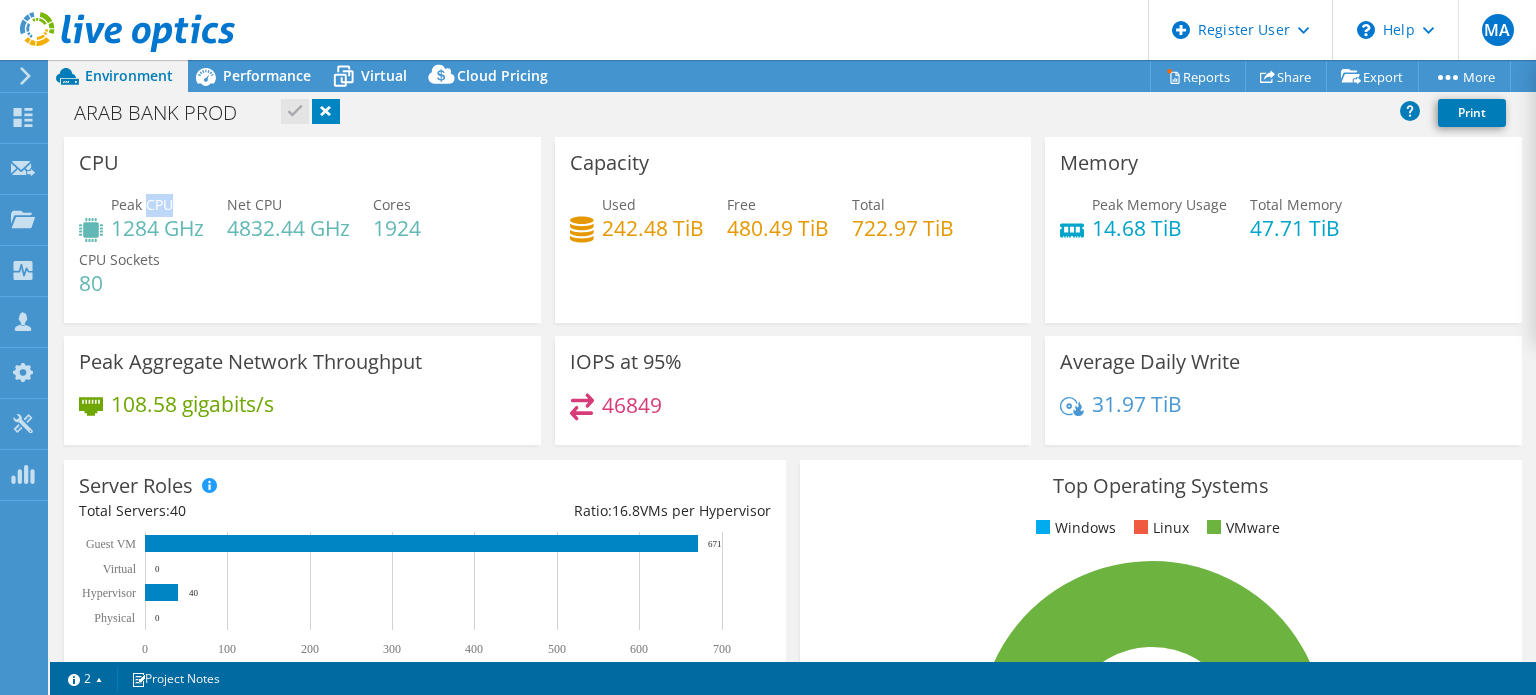 click on "Peak CPU" at bounding box center [142, 204] 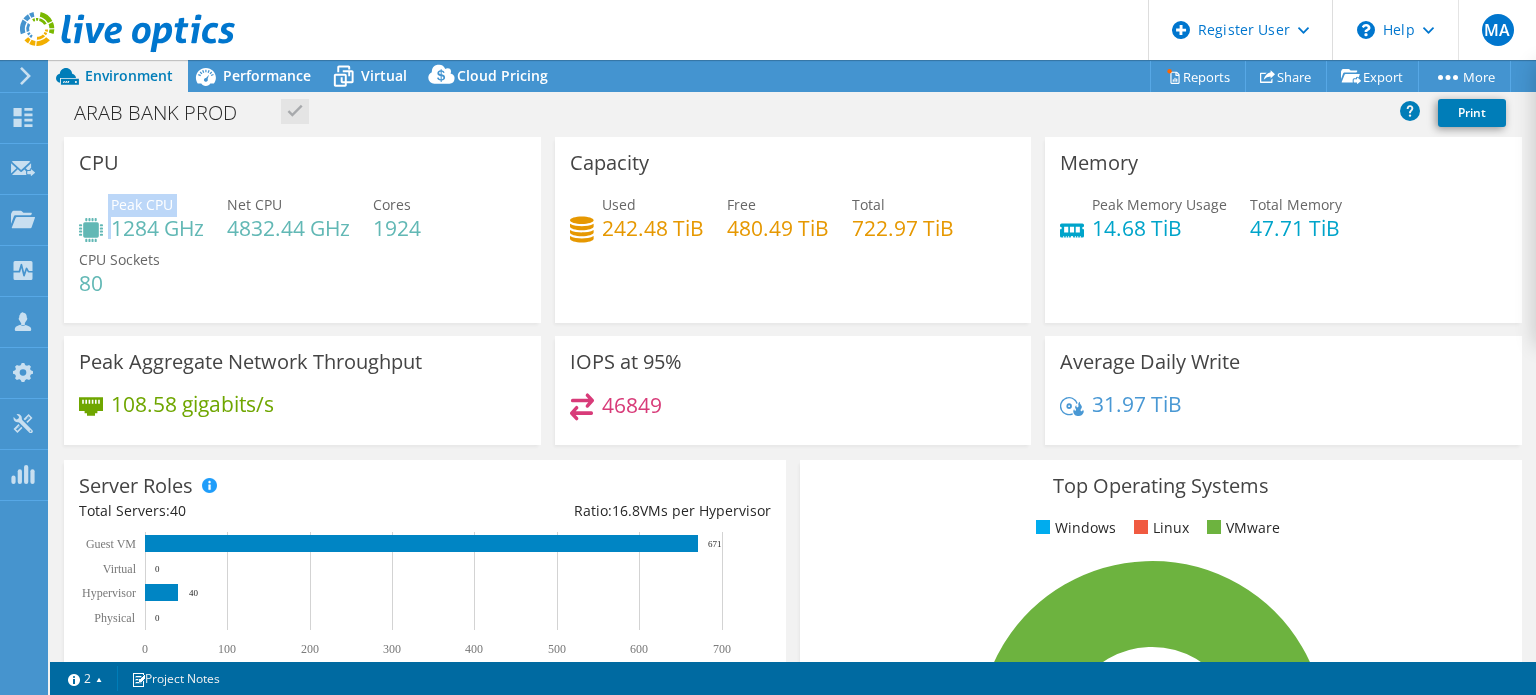 click on "Peak CPU" at bounding box center [142, 204] 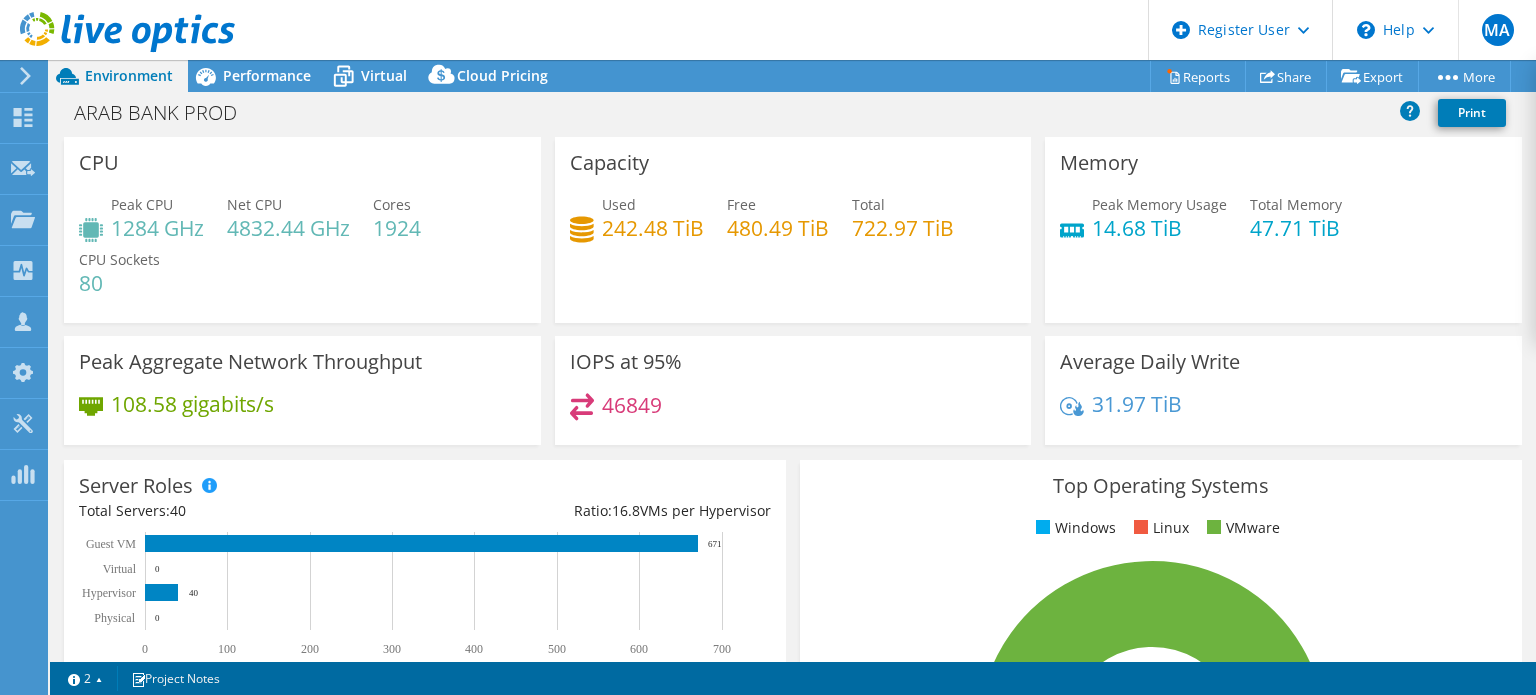 click on "Net CPU" at bounding box center (254, 204) 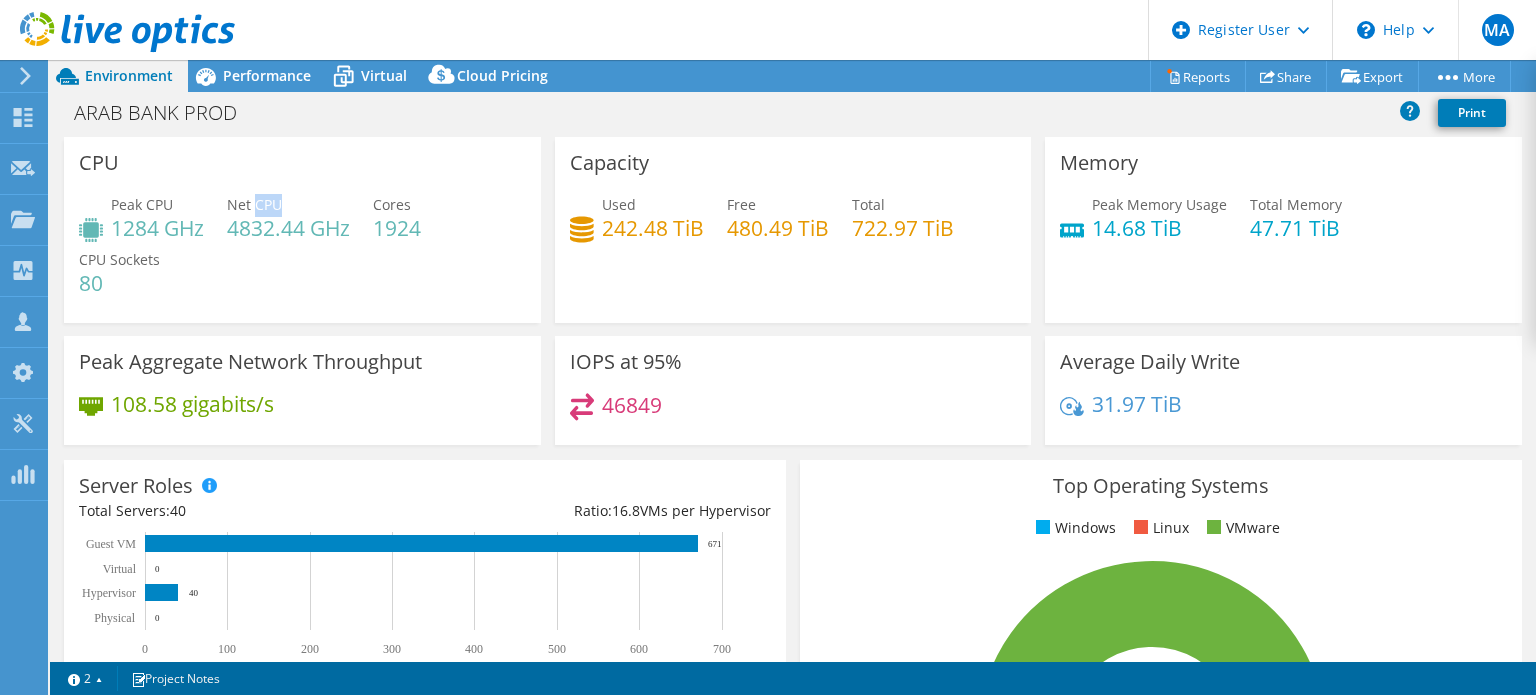 click on "Net CPU" at bounding box center [254, 204] 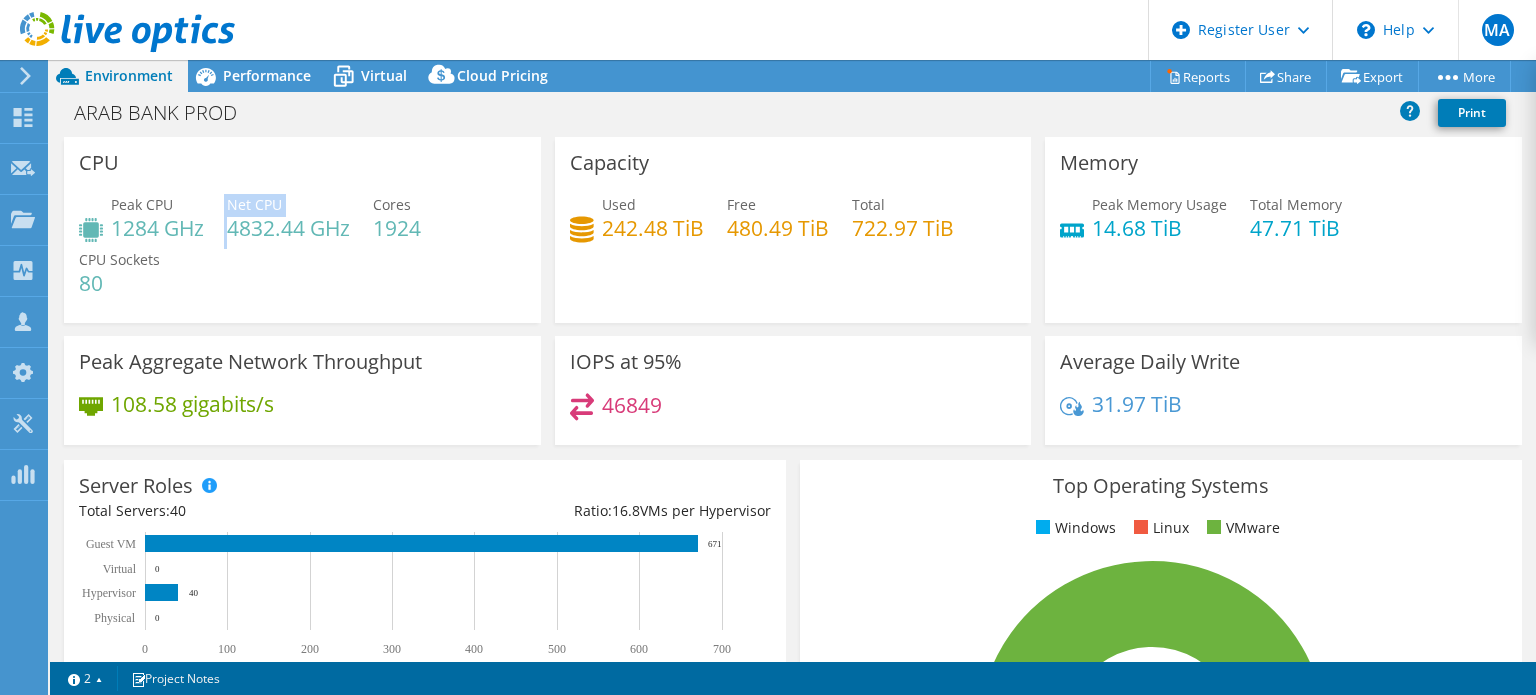 click on "Net CPU" at bounding box center [254, 204] 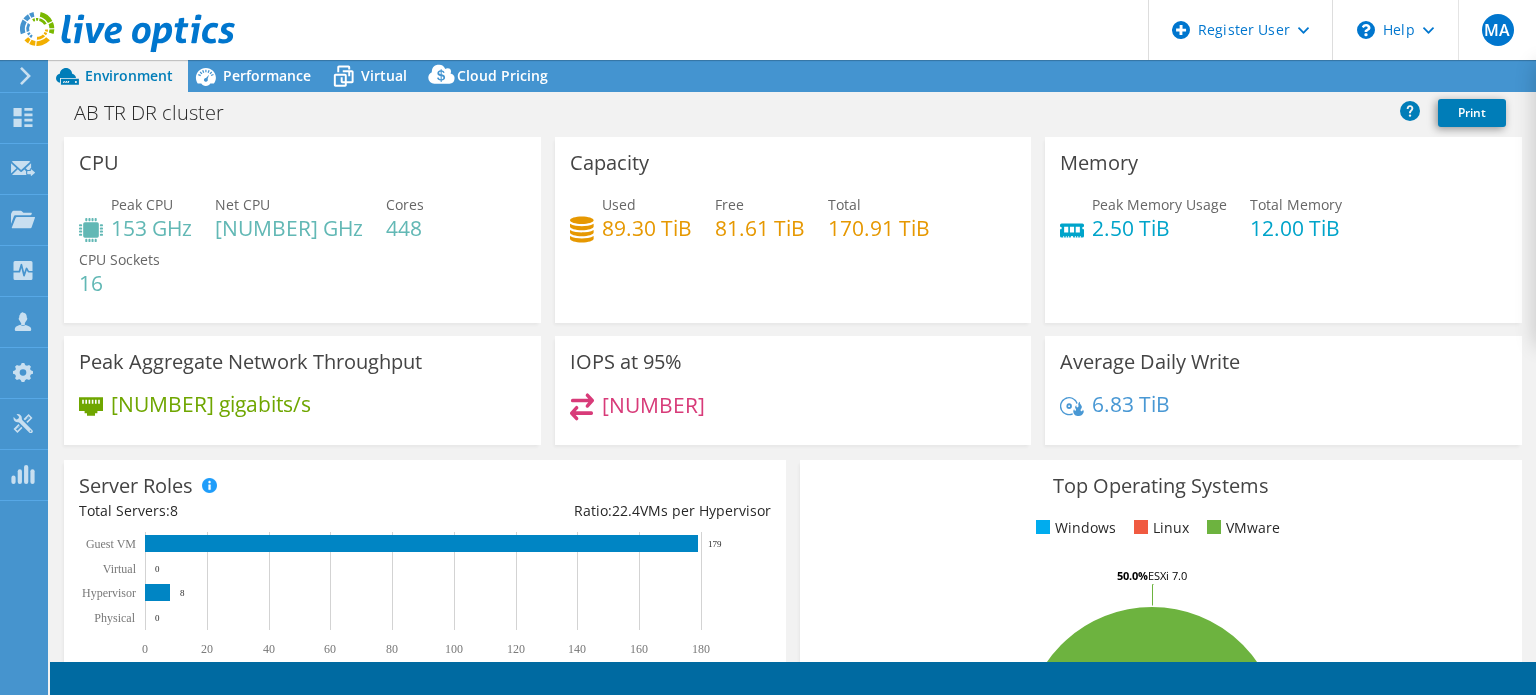 select on "USD" 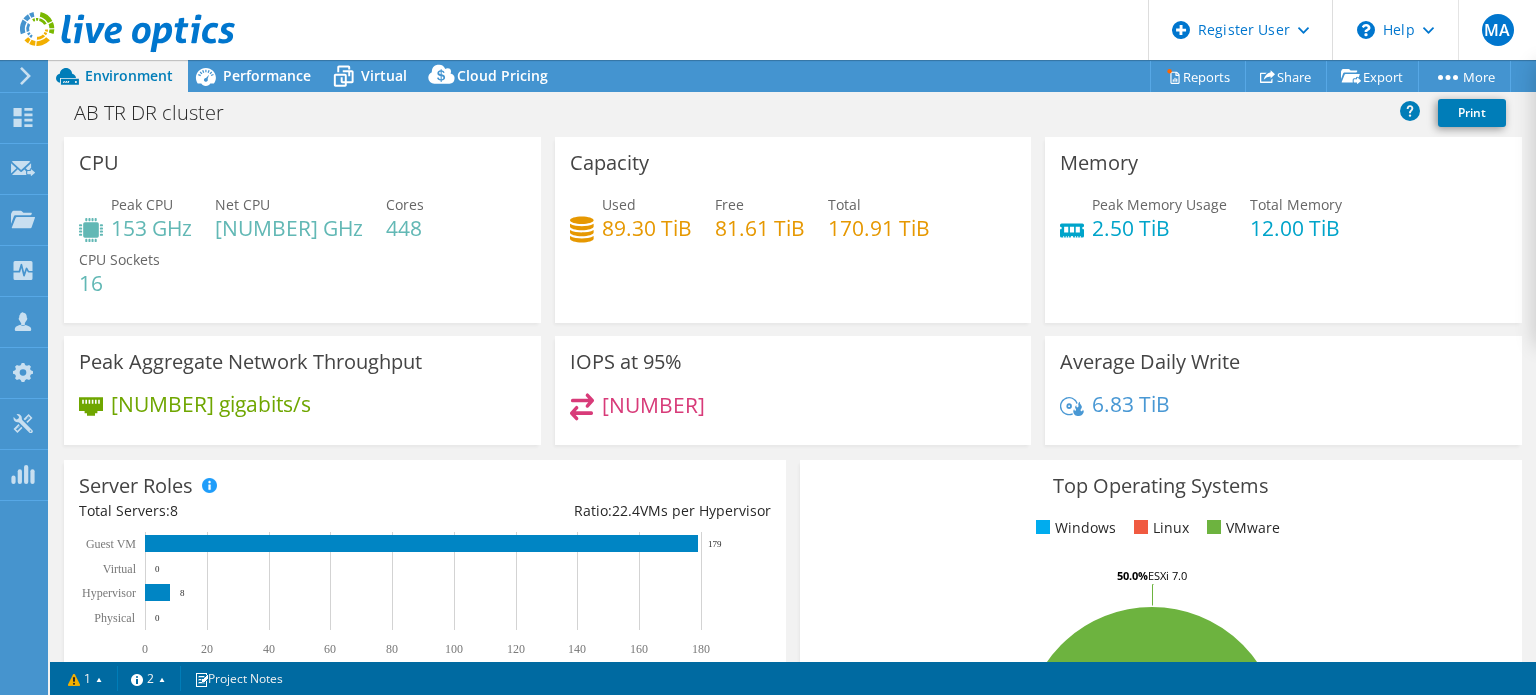 scroll, scrollTop: 0, scrollLeft: 0, axis: both 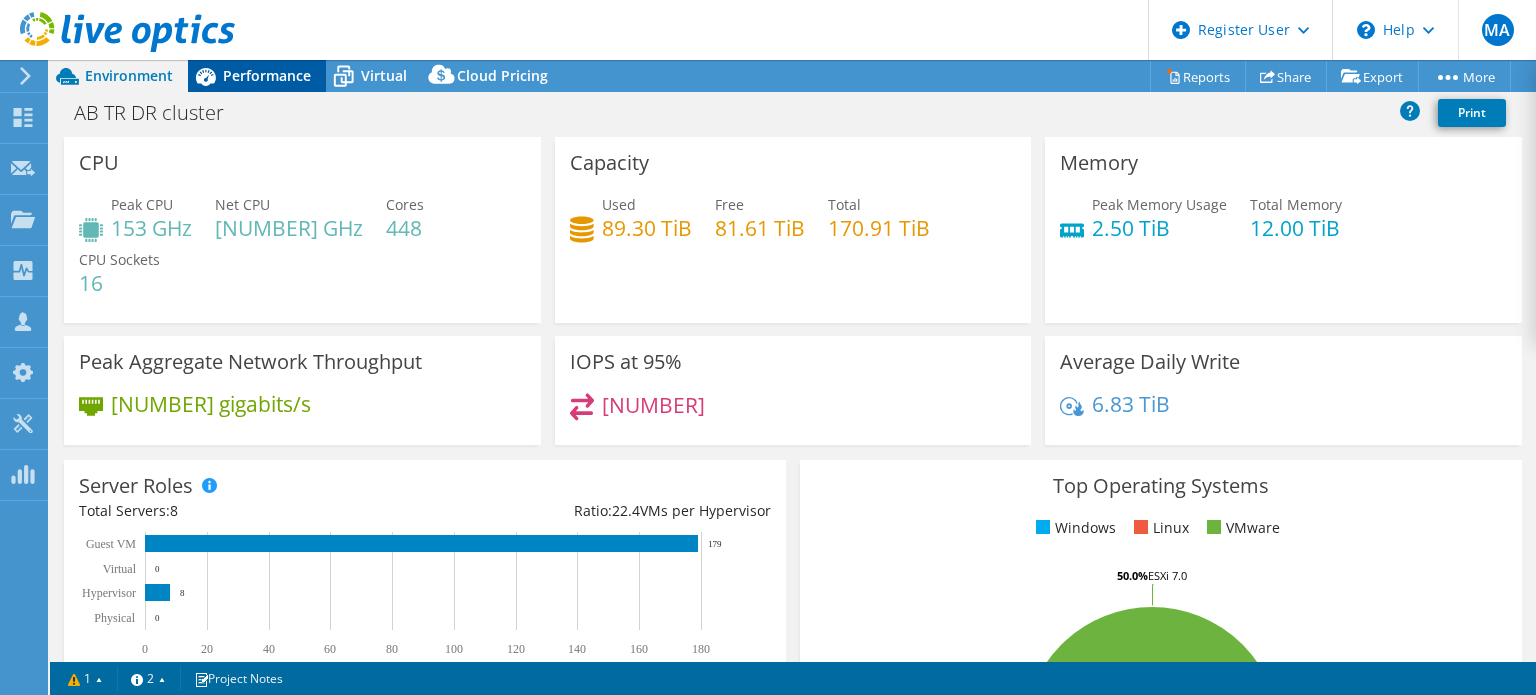 click on "Performance" at bounding box center (267, 75) 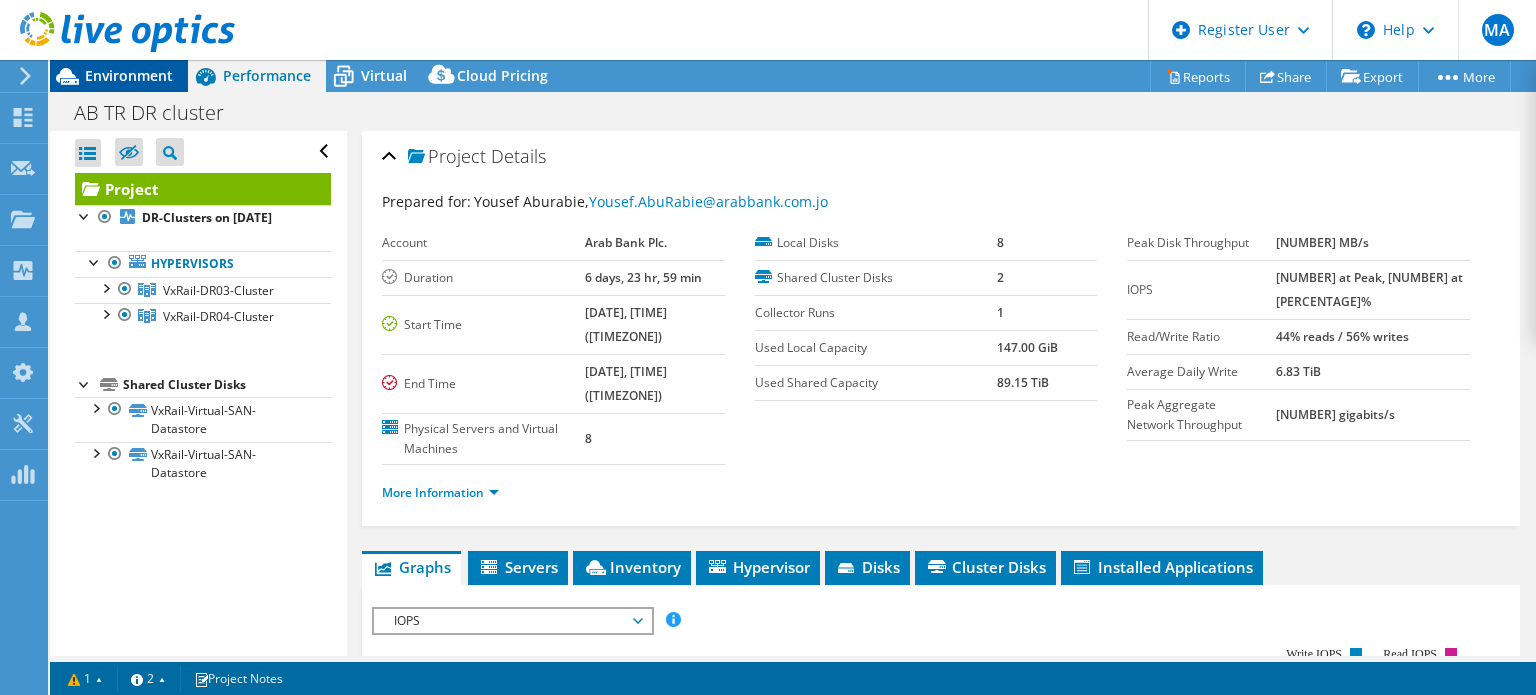 click on "Environment" at bounding box center (129, 75) 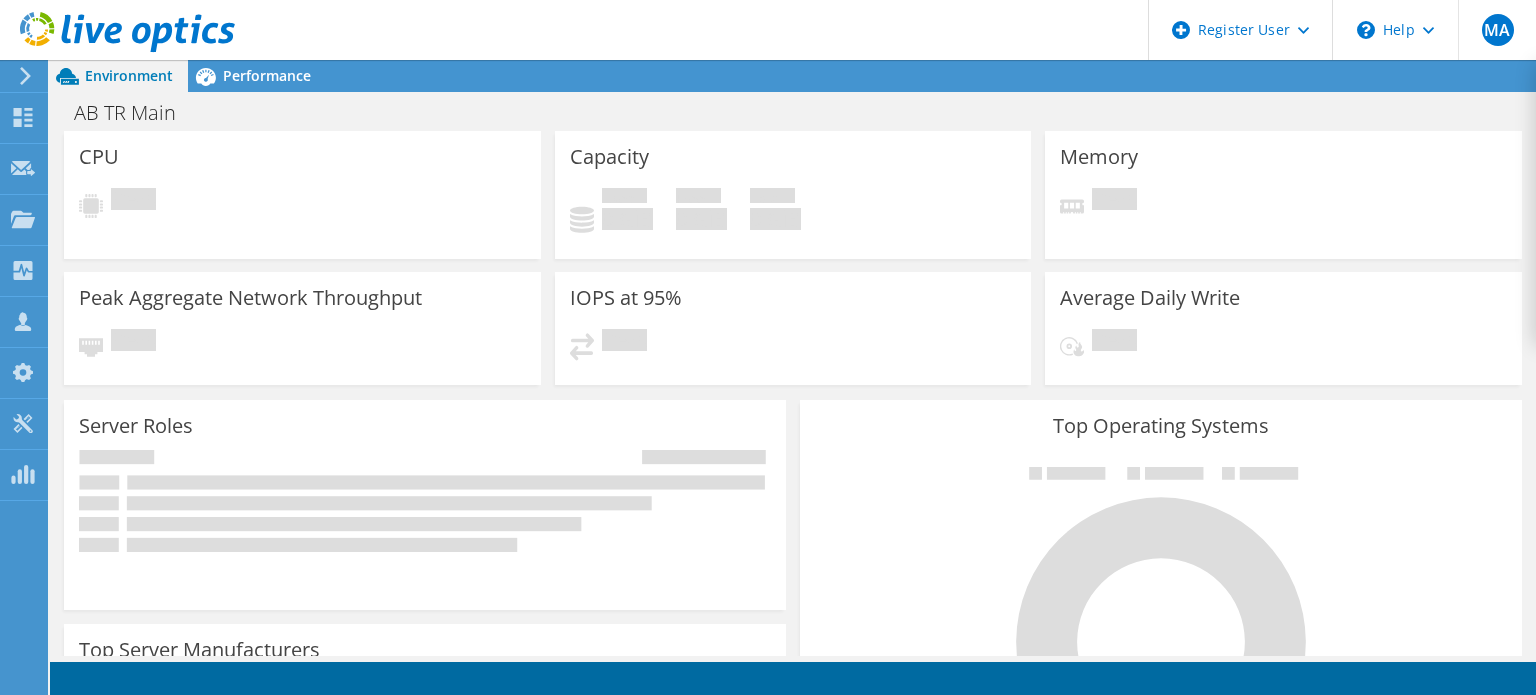 scroll, scrollTop: 0, scrollLeft: 0, axis: both 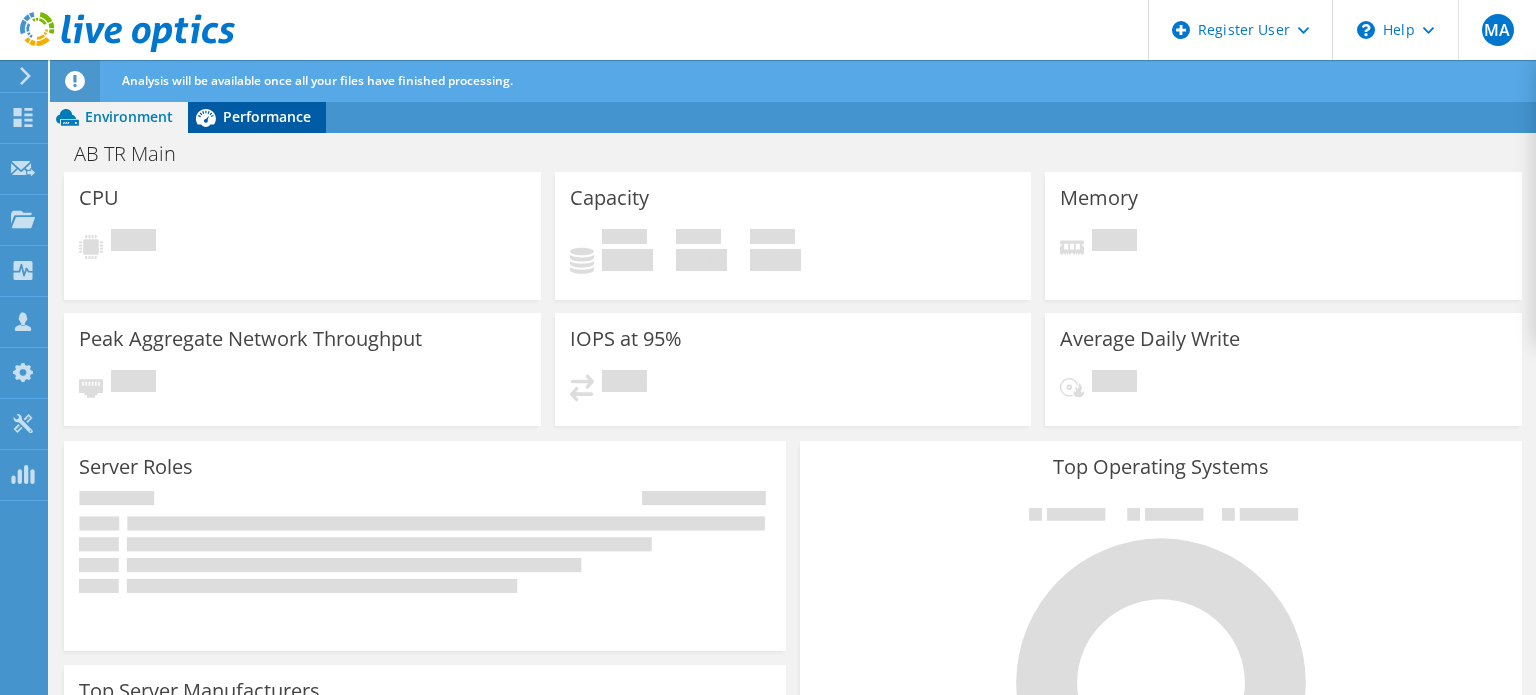 click on "Performance" at bounding box center (267, 116) 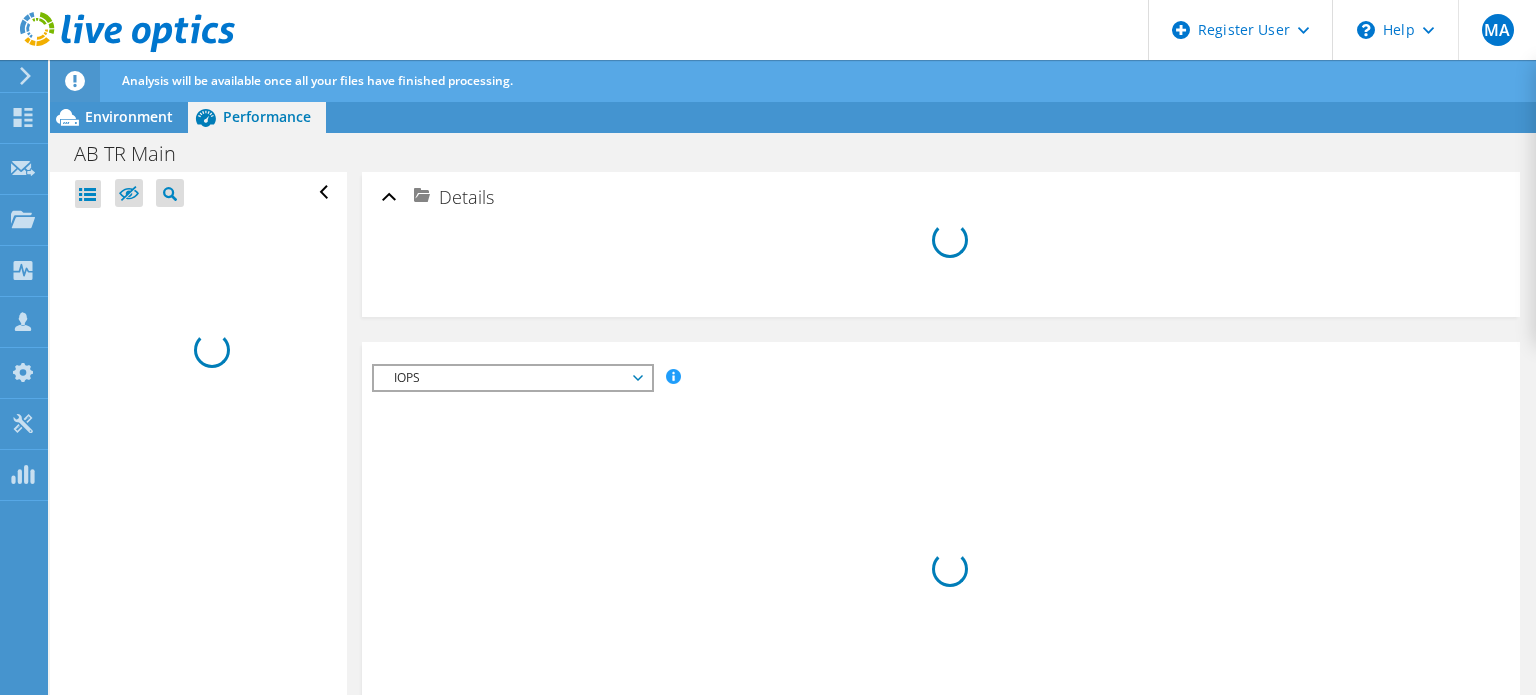 click on "Details" at bounding box center (941, 198) 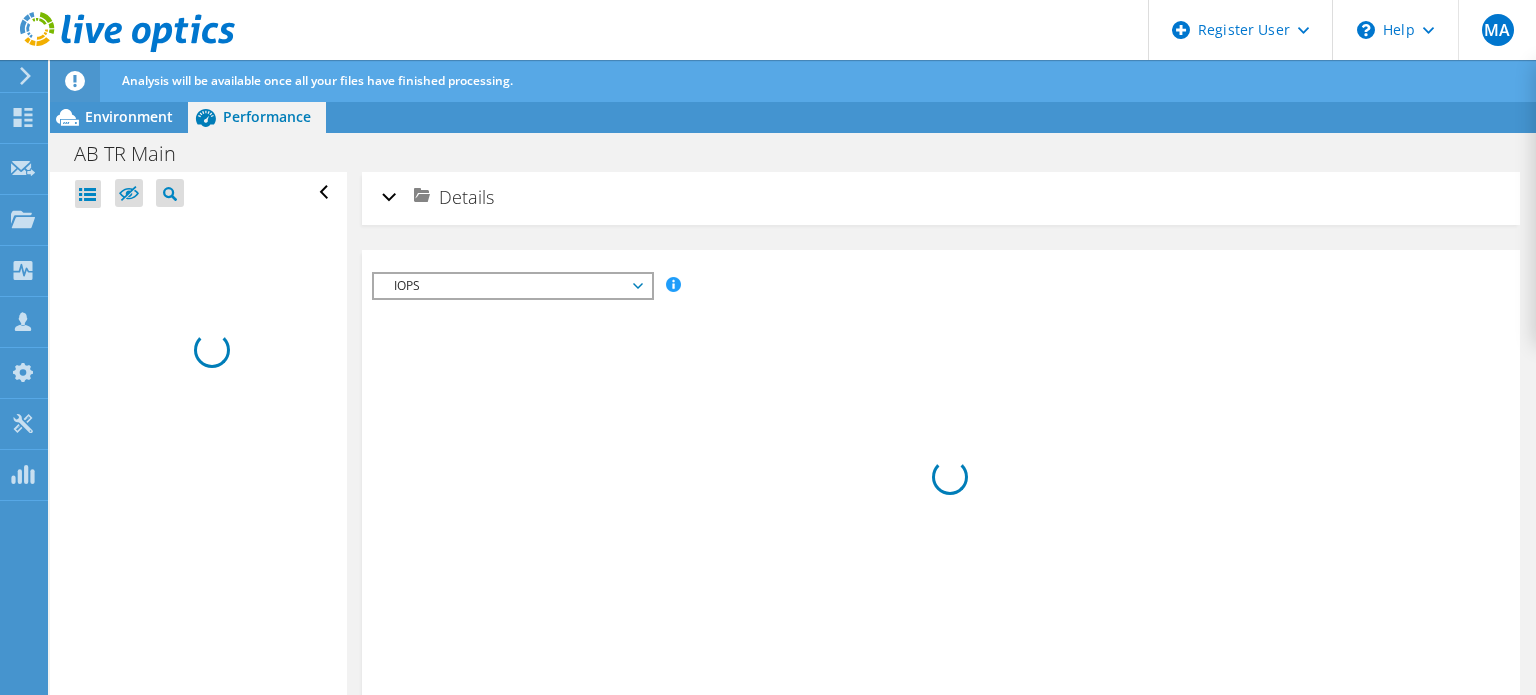 click on "Details" at bounding box center (941, 198) 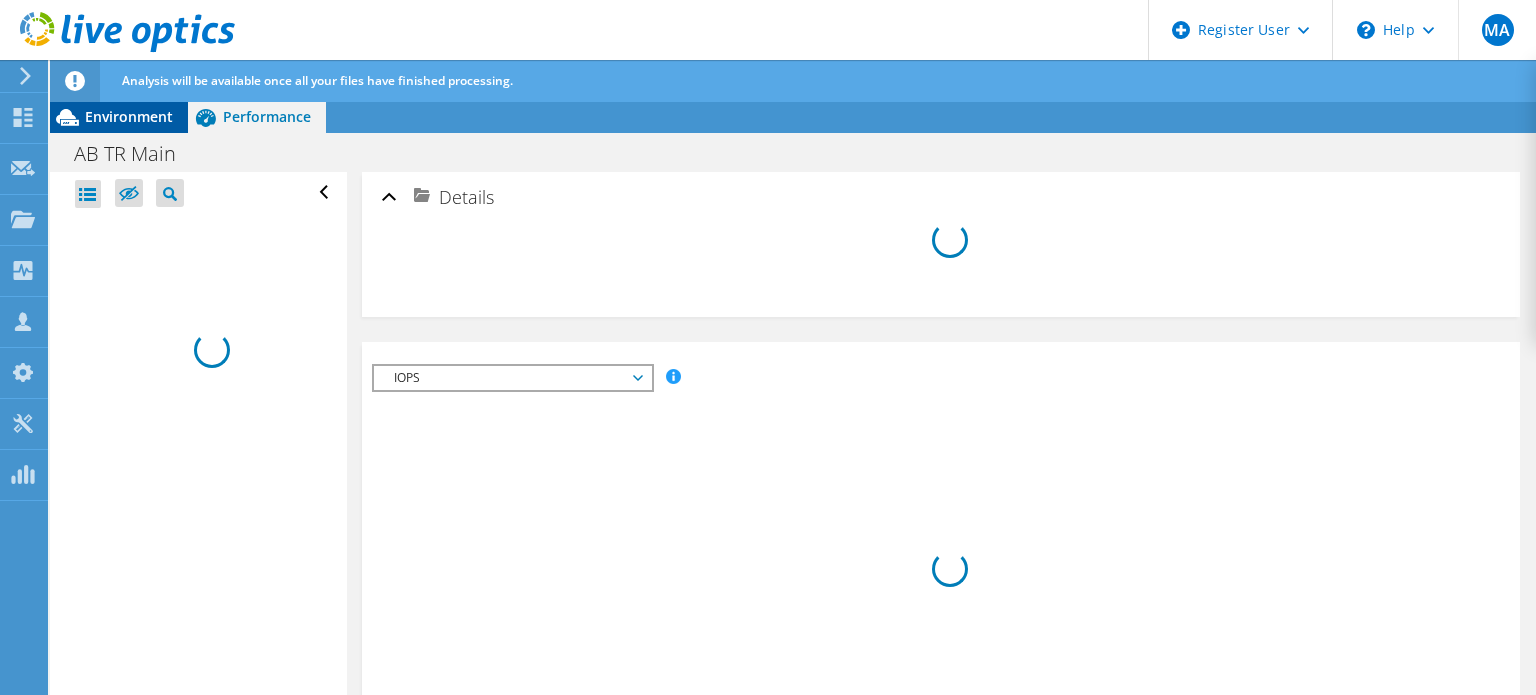 click on "Environment" at bounding box center [129, 116] 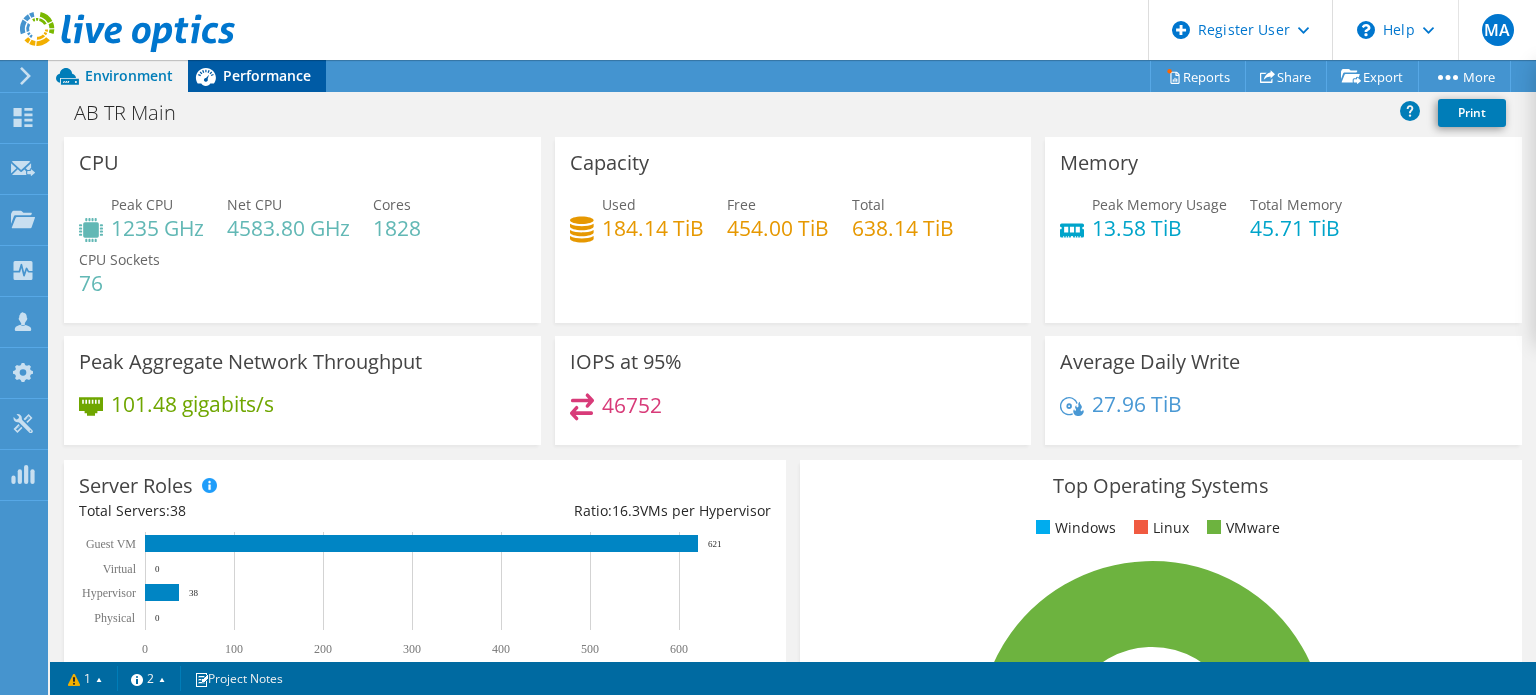 click on "Performance" at bounding box center [257, 76] 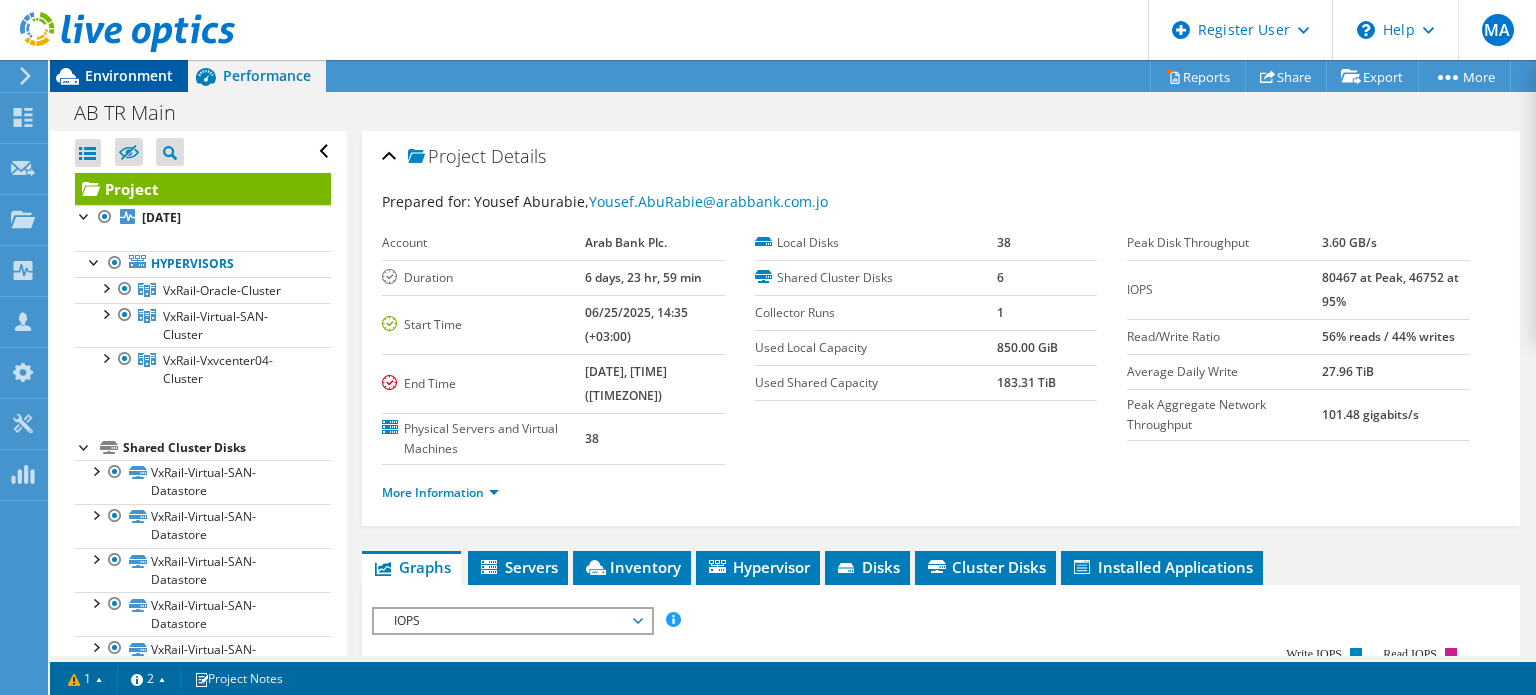 click on "Environment" at bounding box center [129, 75] 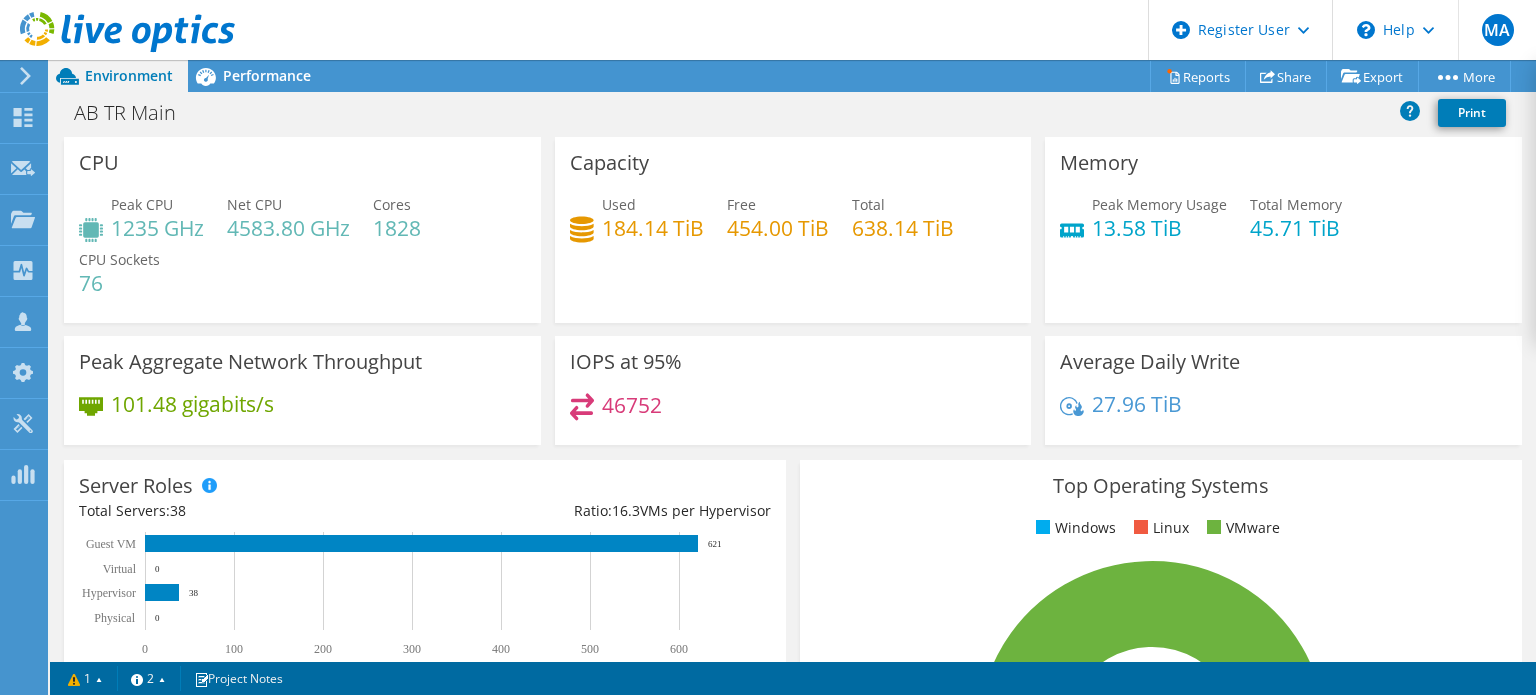 click 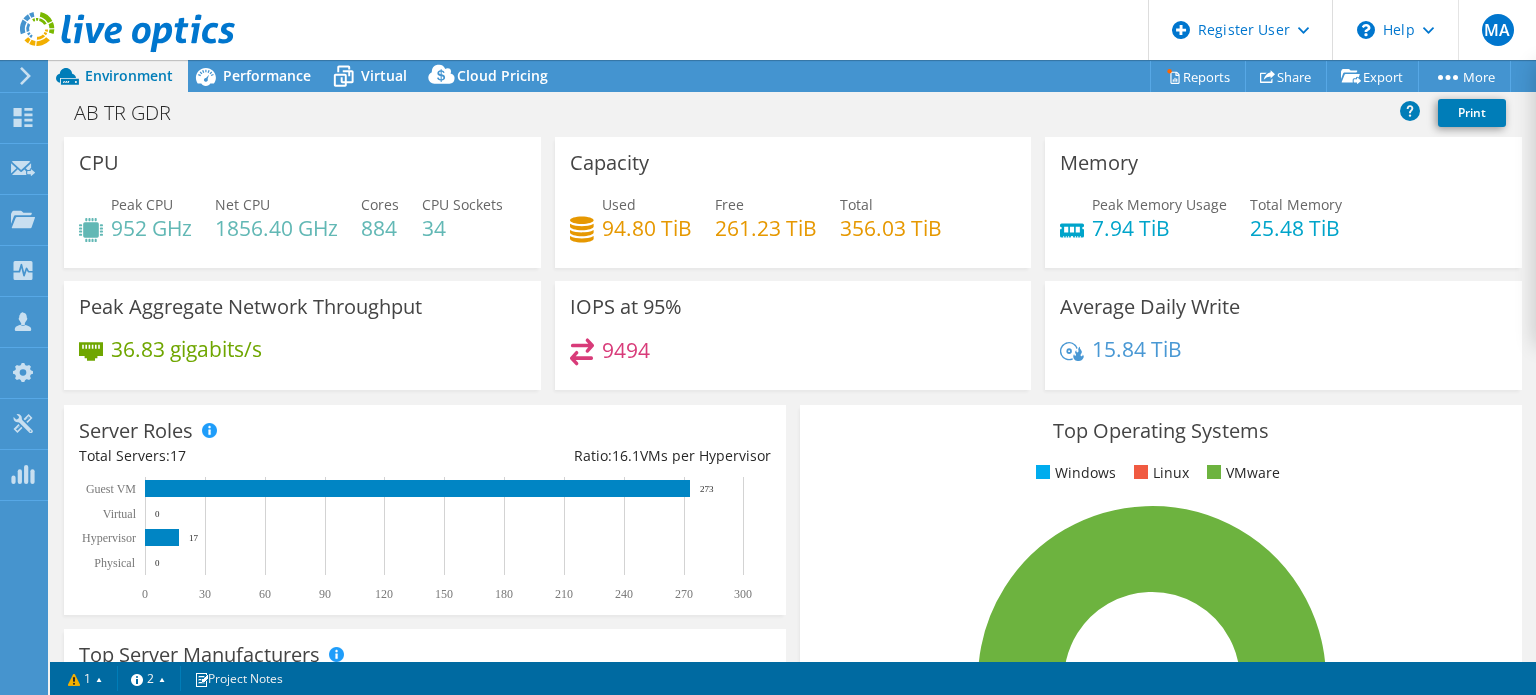 select on "USD" 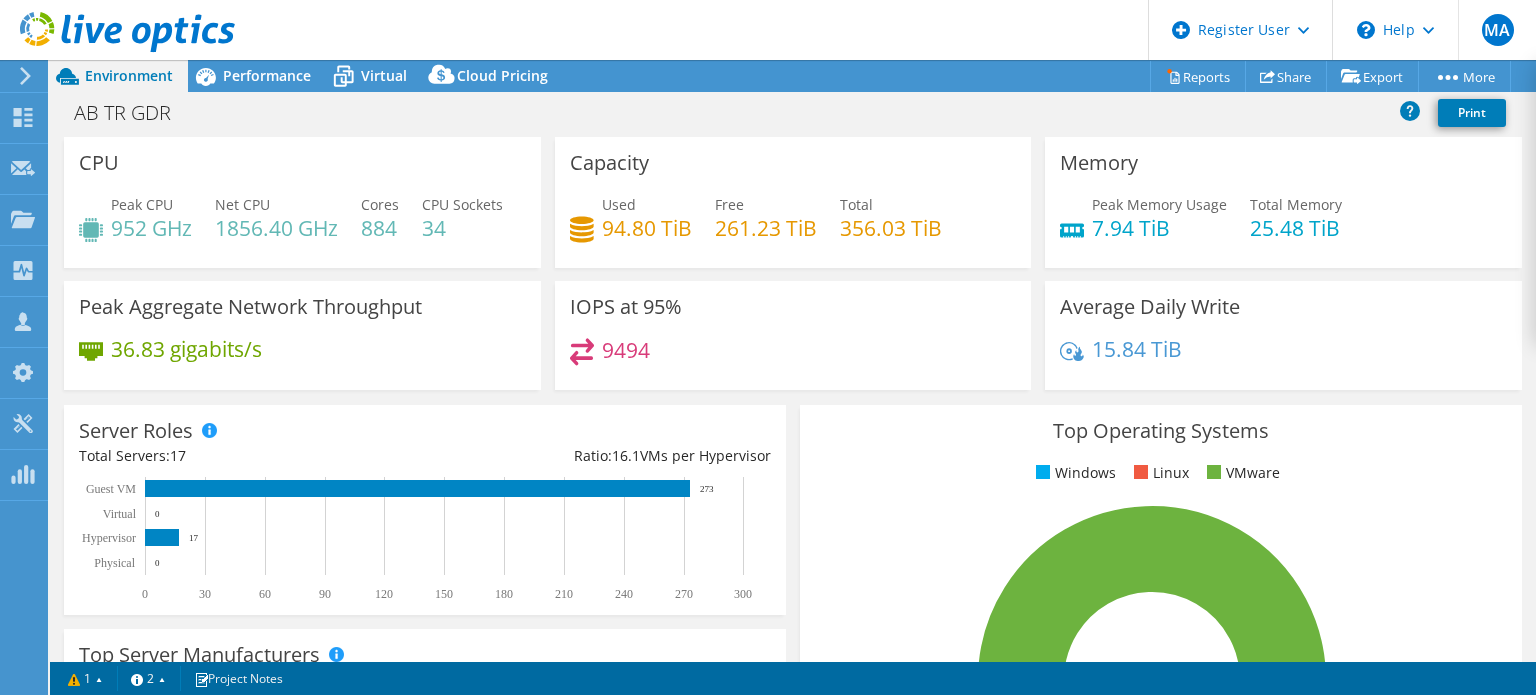 scroll, scrollTop: 0, scrollLeft: 0, axis: both 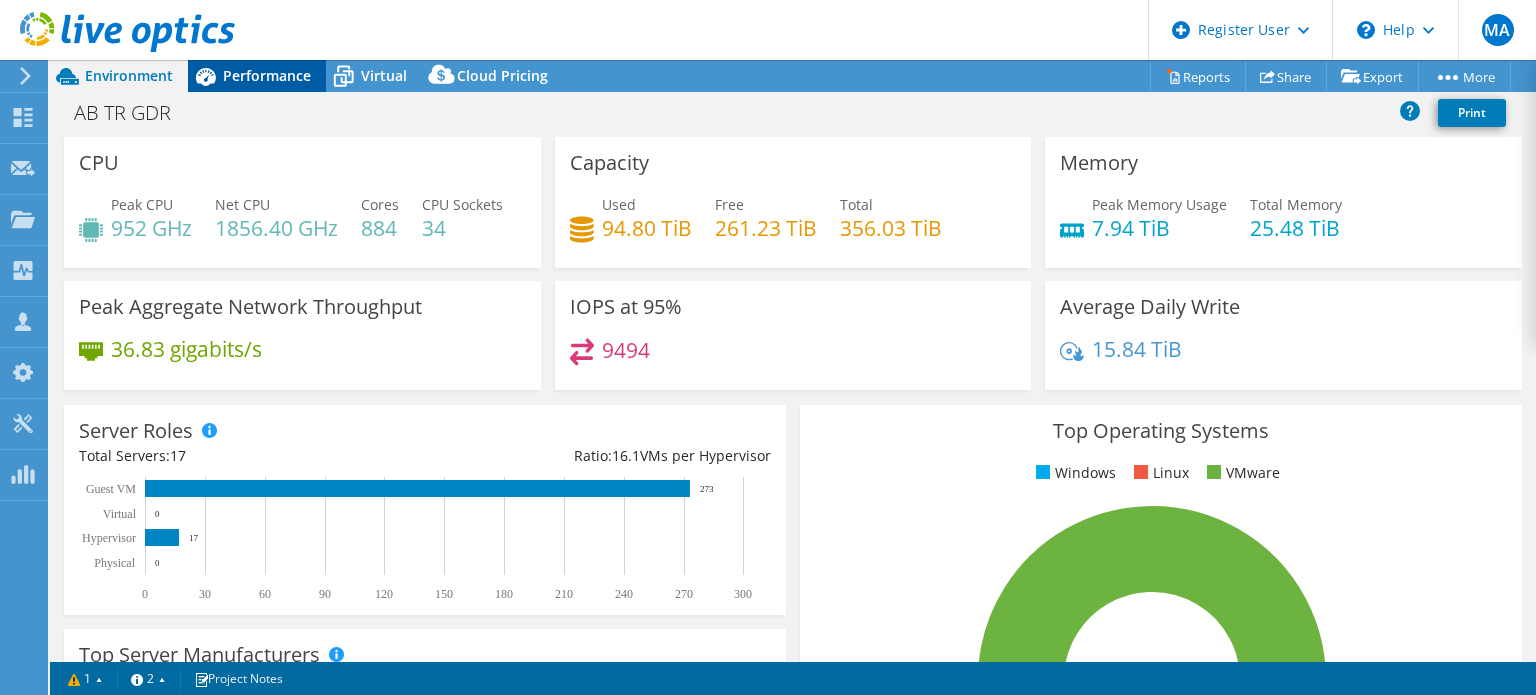click on "Performance" at bounding box center (267, 75) 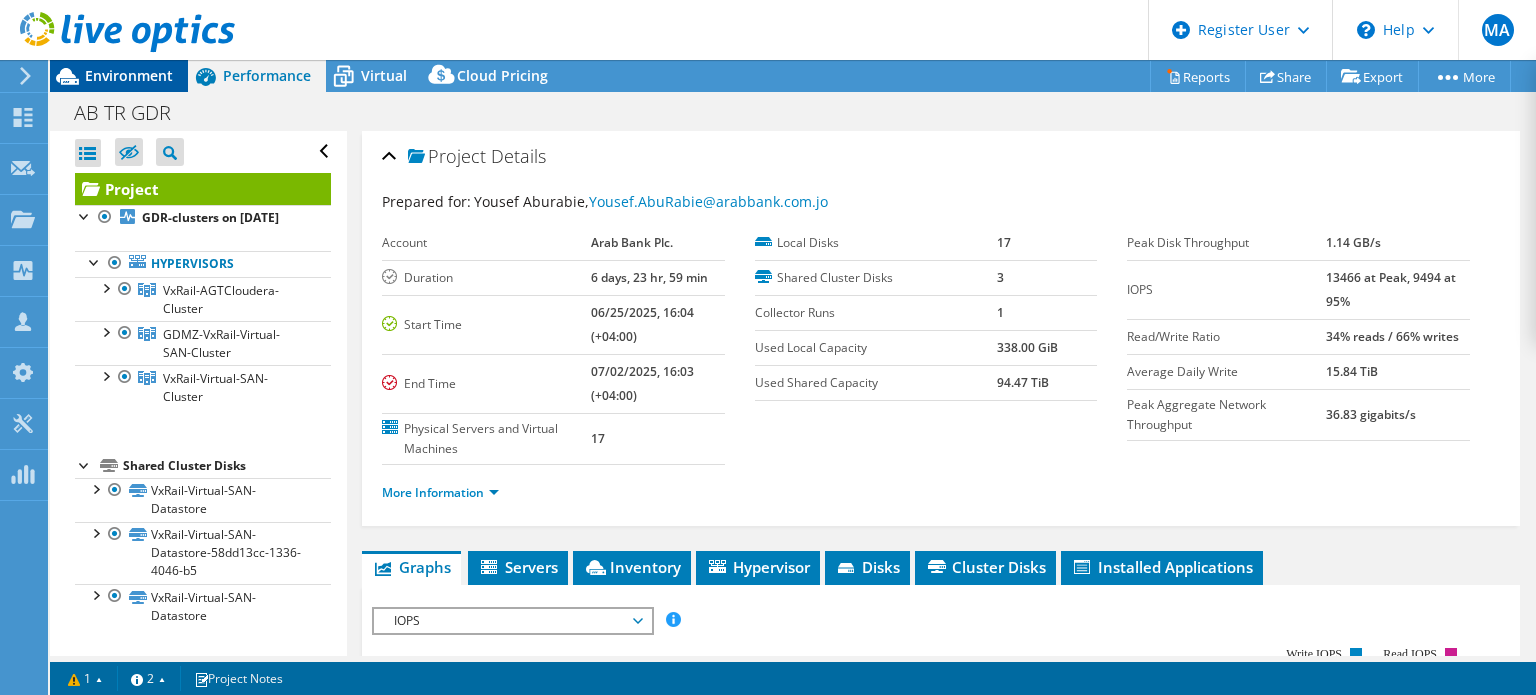 click on "Environment" at bounding box center [129, 75] 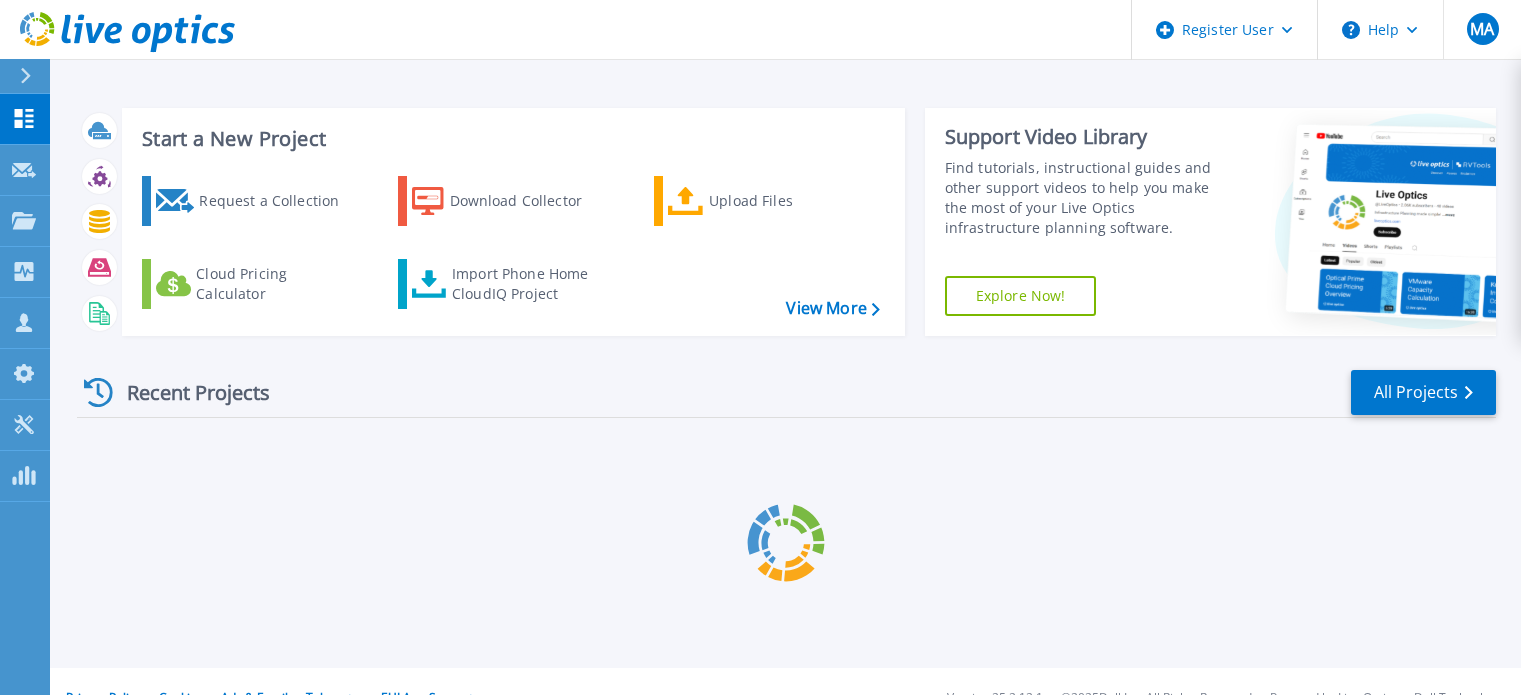 scroll, scrollTop: 0, scrollLeft: 0, axis: both 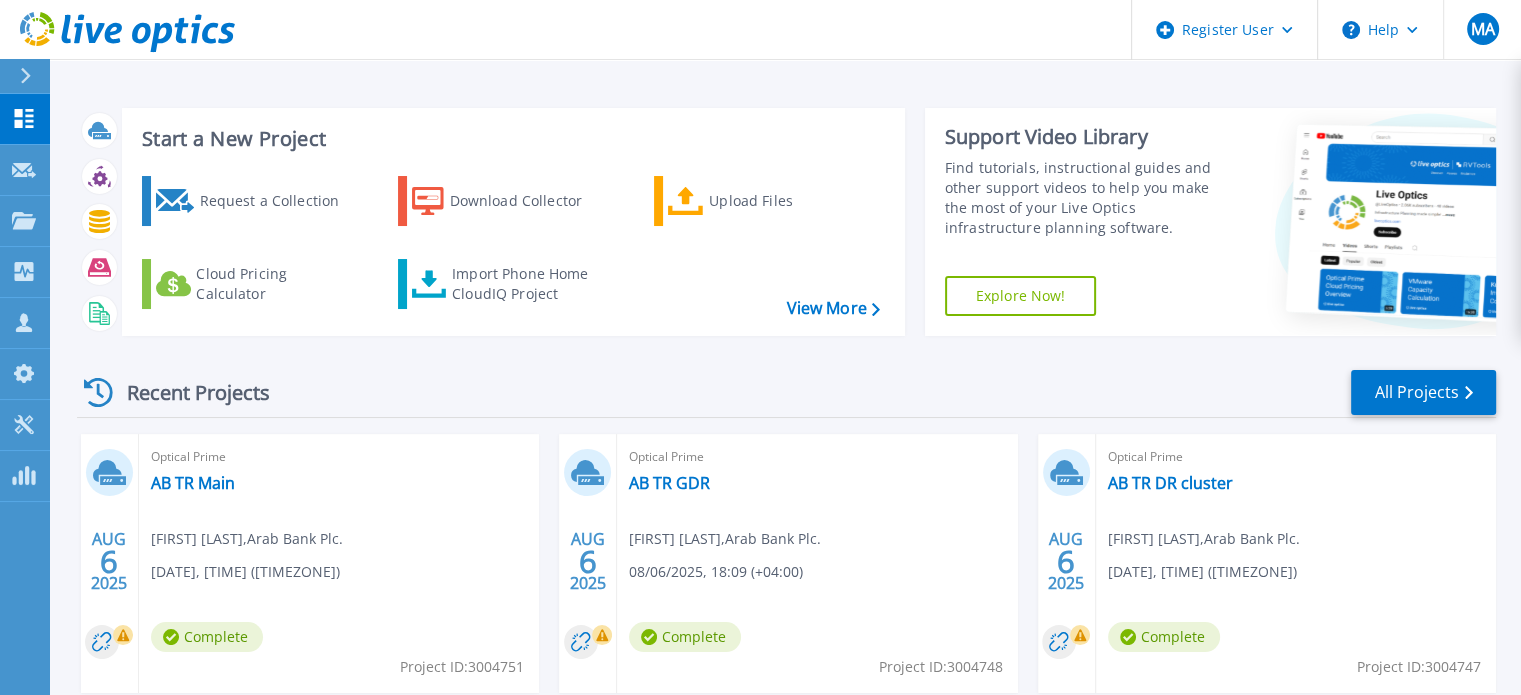 click on "08/06/2025, 18:09 (+04:00)" at bounding box center [245, 572] 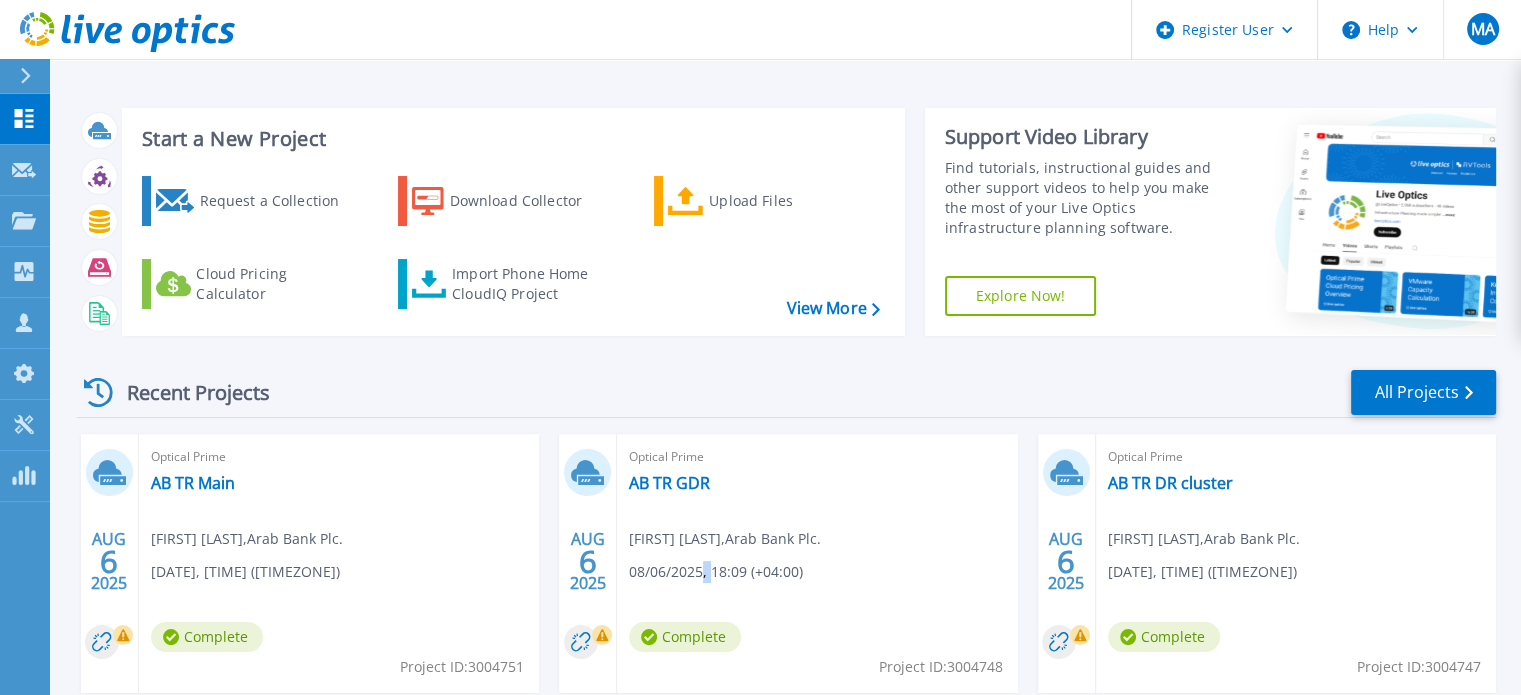 click on "08/06/2025, 18:09 (+04:00)" at bounding box center [245, 572] 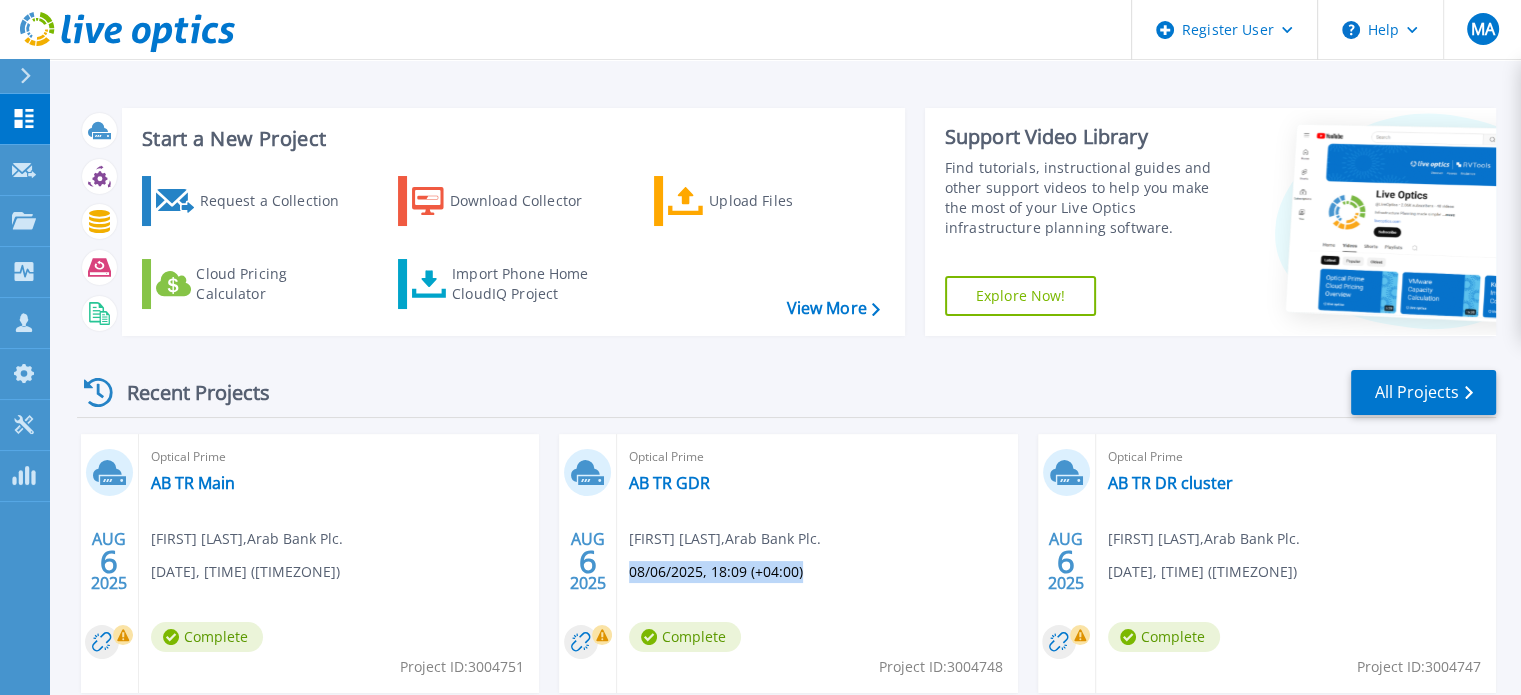 click on "08/06/2025, 18:09 (+04:00)" at bounding box center (245, 572) 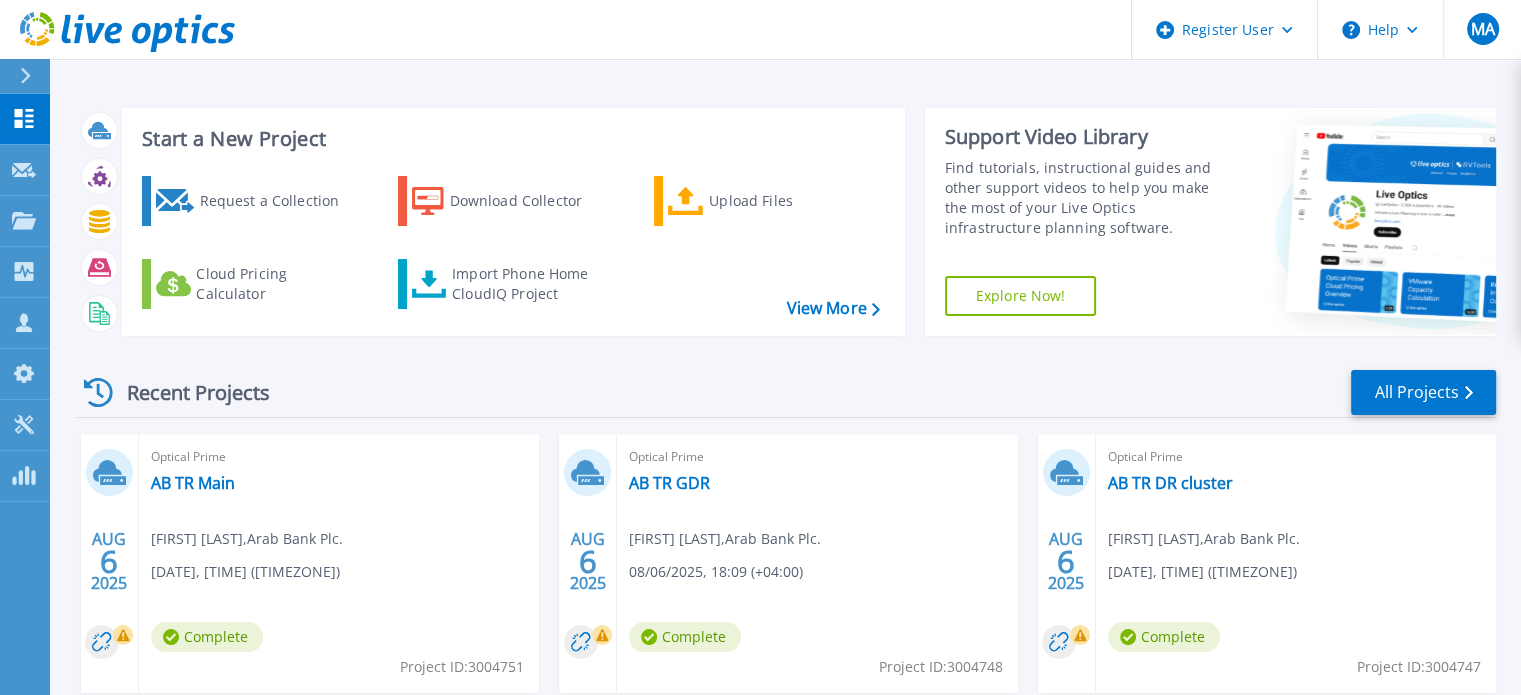click on "Recent Projects" at bounding box center [187, 392] 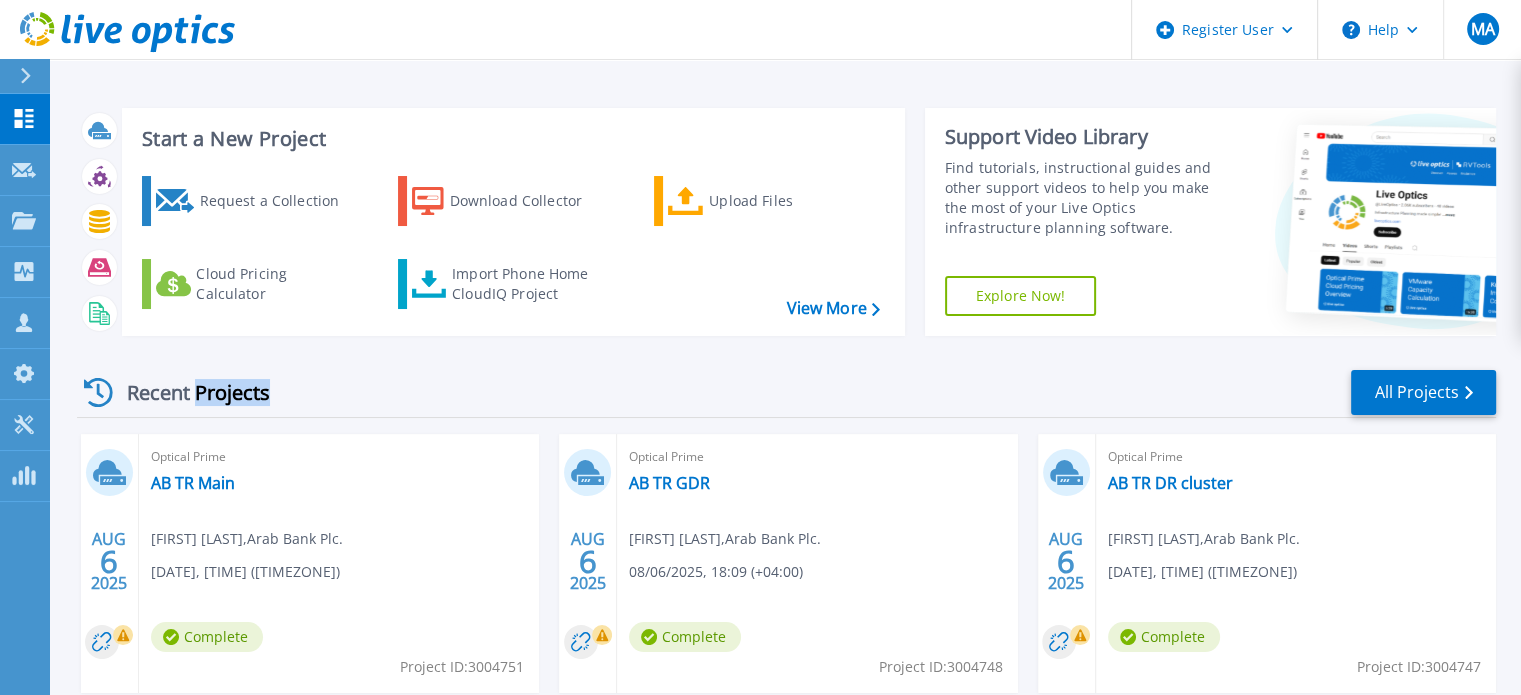 click on "Recent Projects" at bounding box center (187, 392) 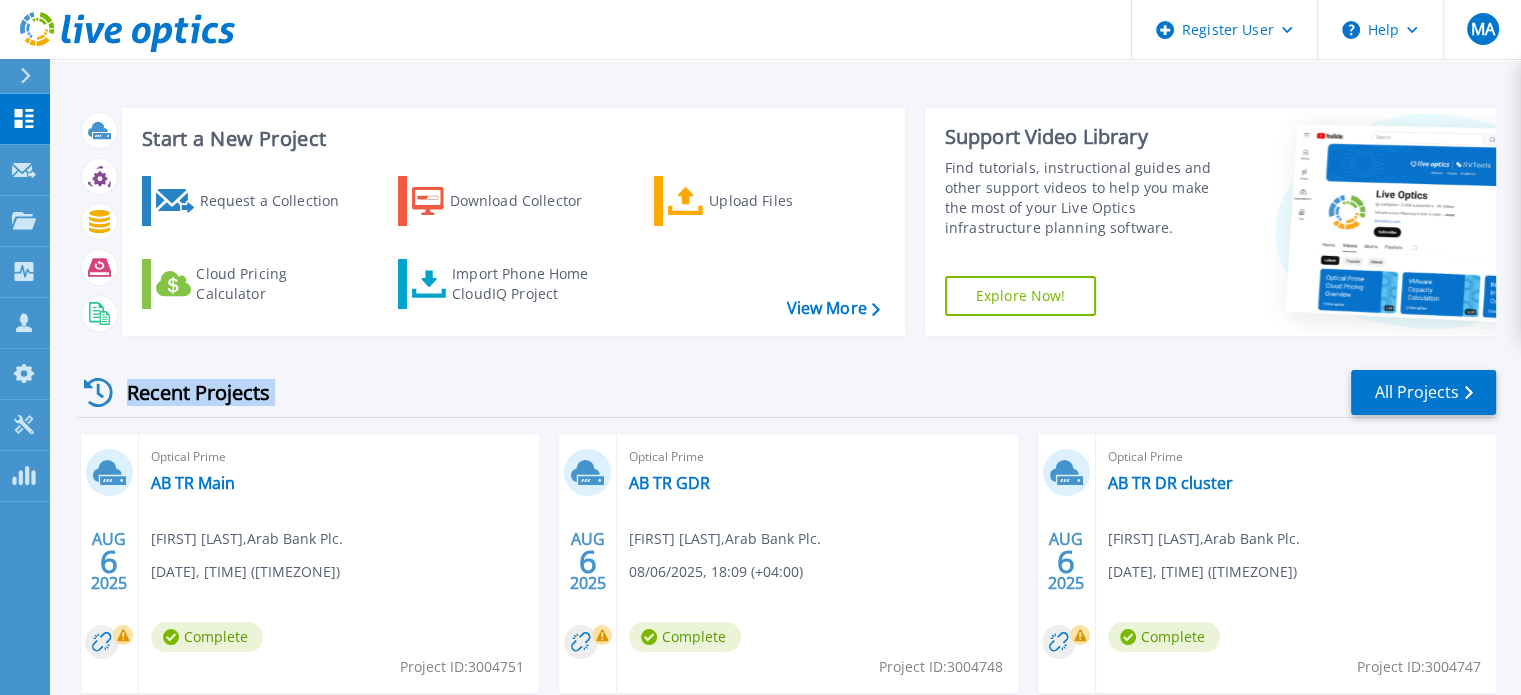 click on "Recent Projects" at bounding box center (187, 392) 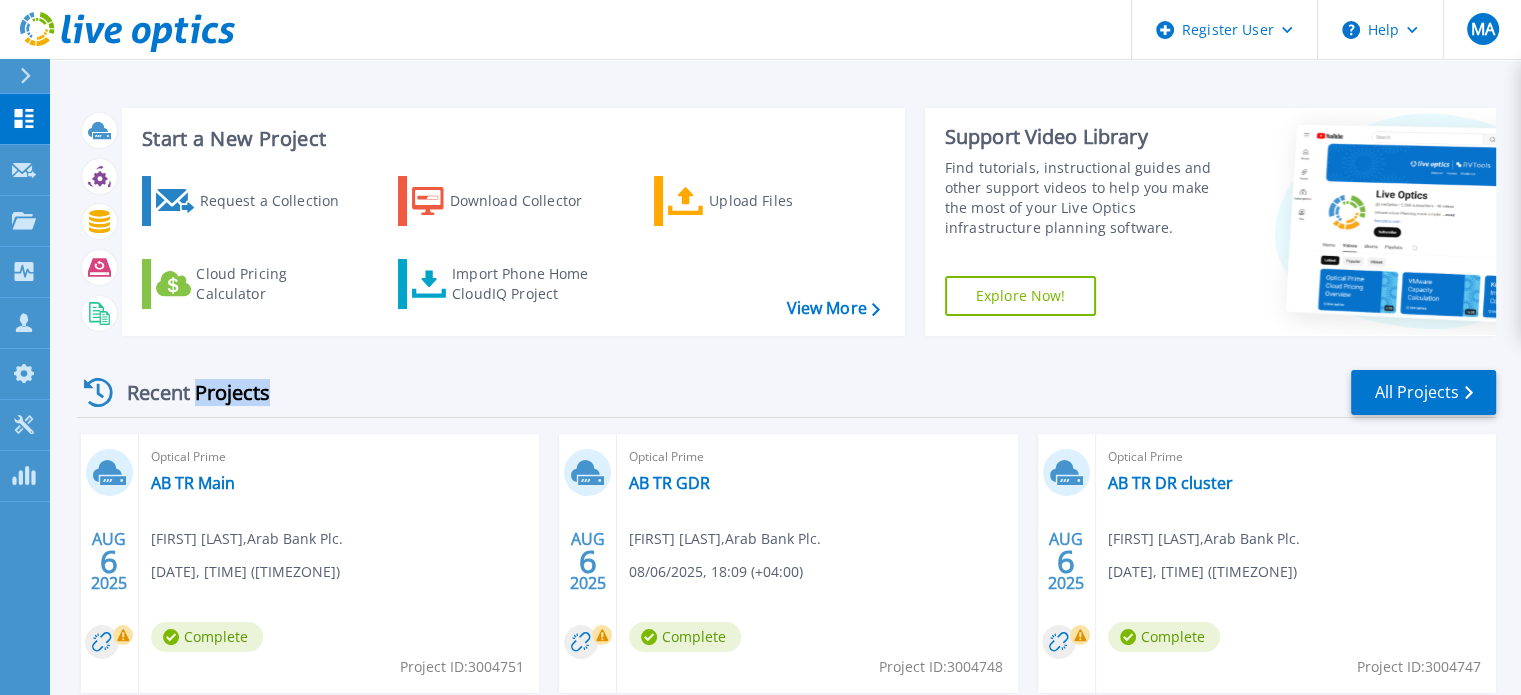 click on "Recent Projects" at bounding box center [187, 392] 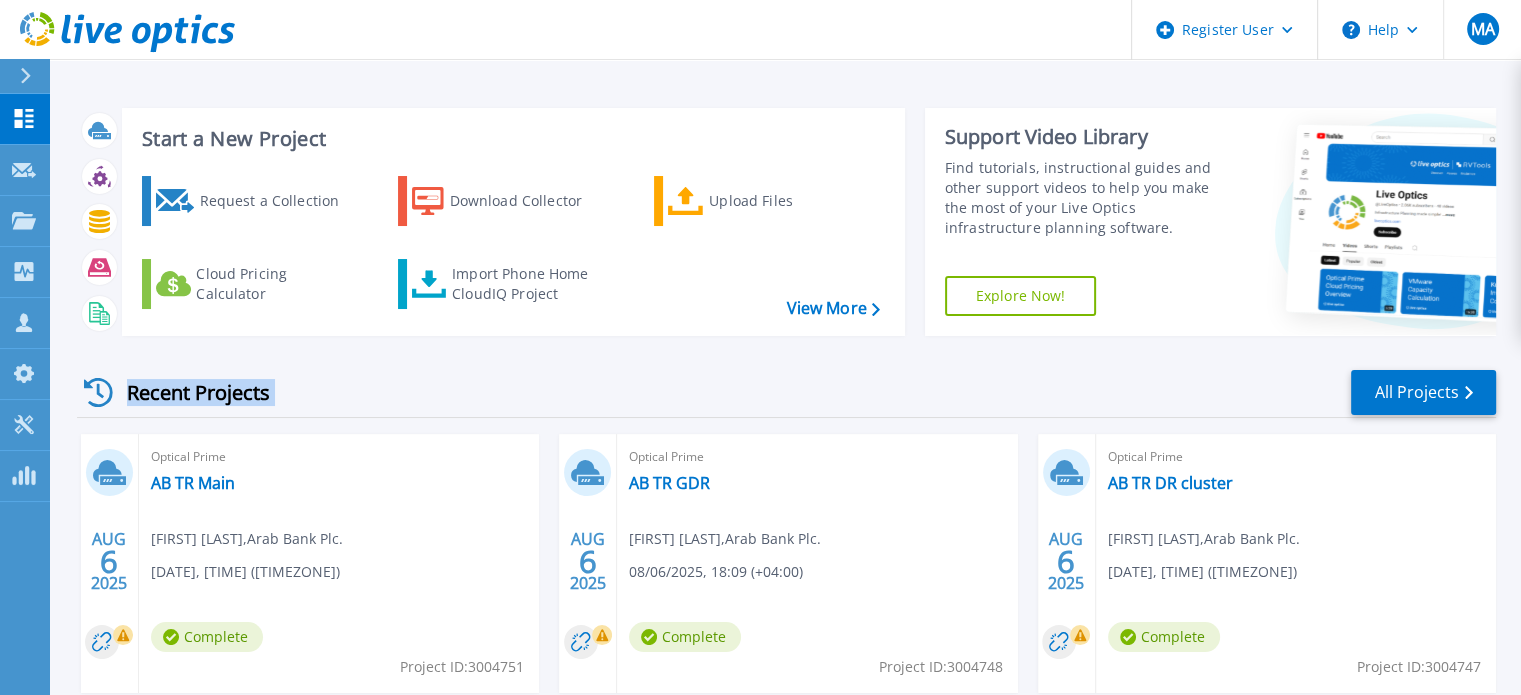 click on "Recent Projects" at bounding box center [187, 392] 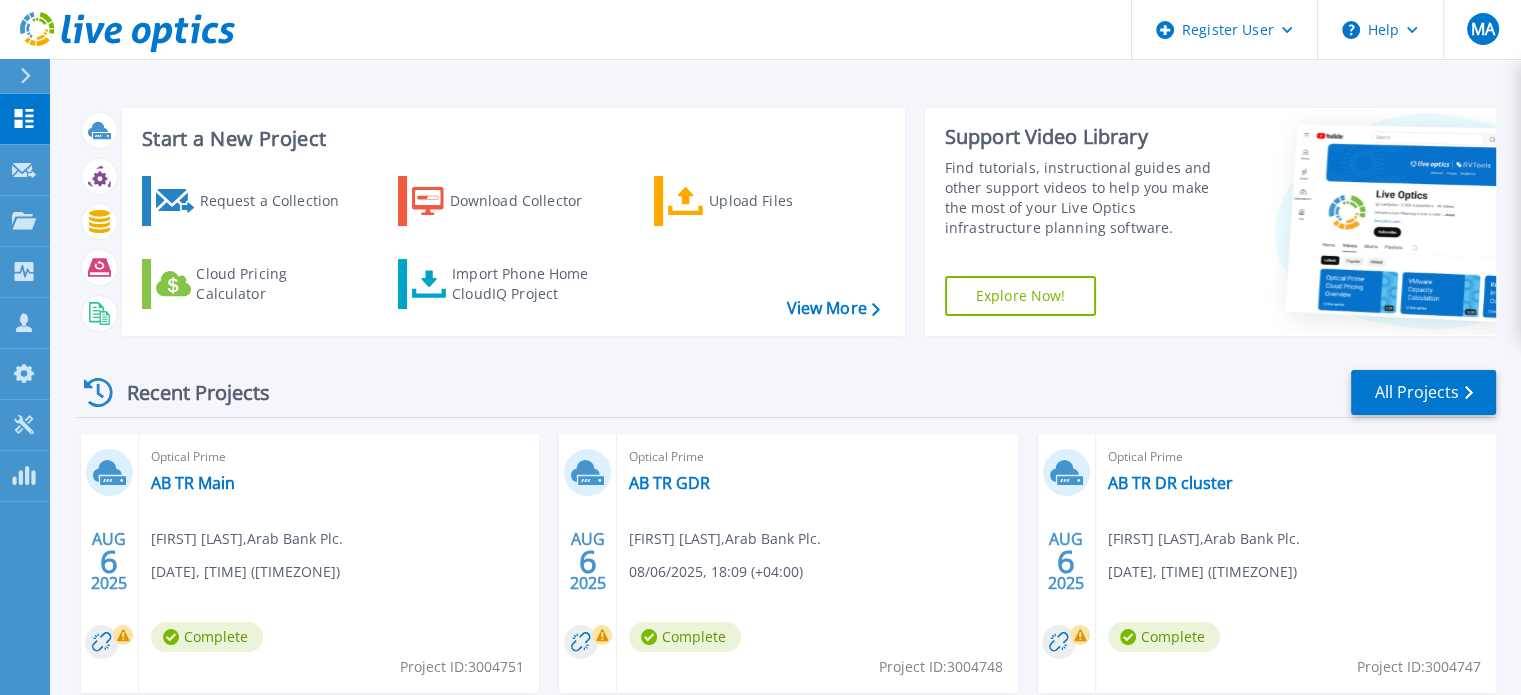click on "Optical Prime" at bounding box center [339, 457] 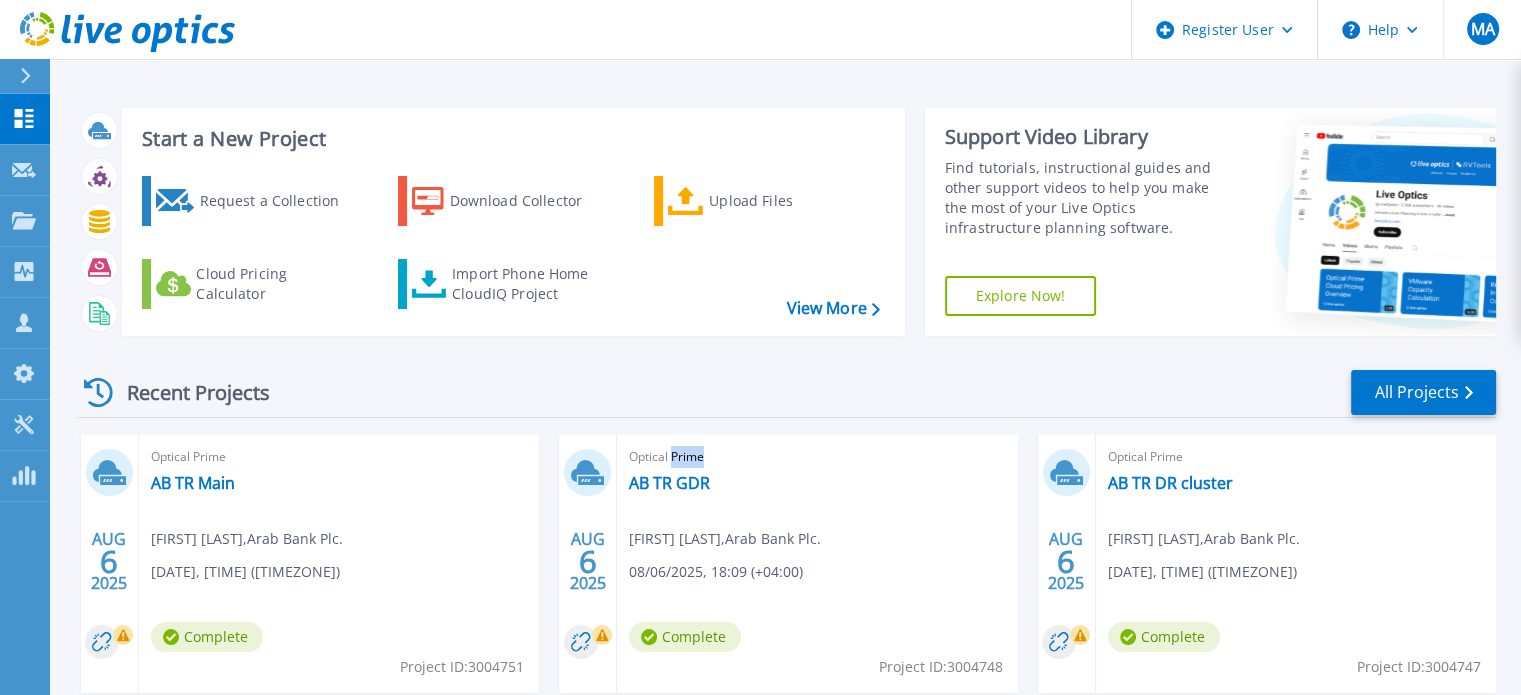click on "Optical Prime" at bounding box center (339, 457) 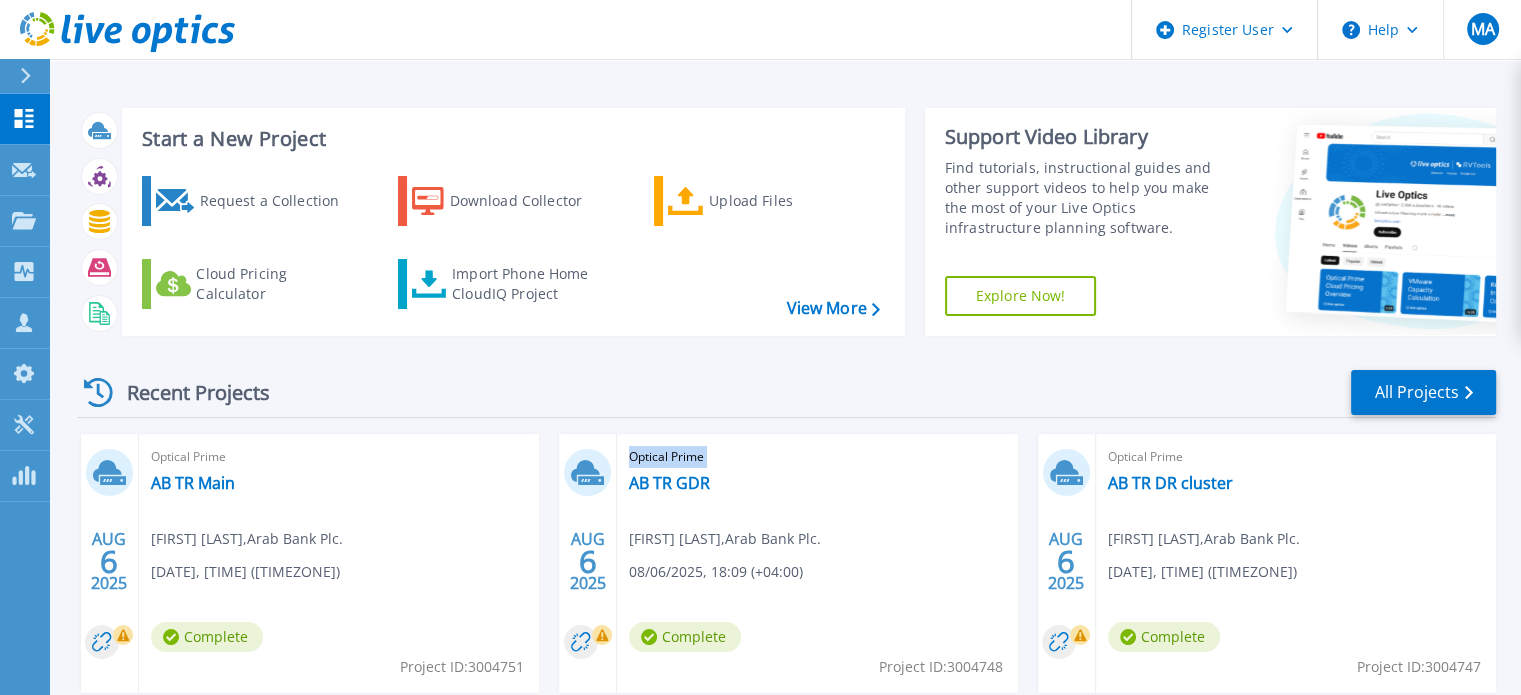 click on "Optical Prime" at bounding box center [339, 457] 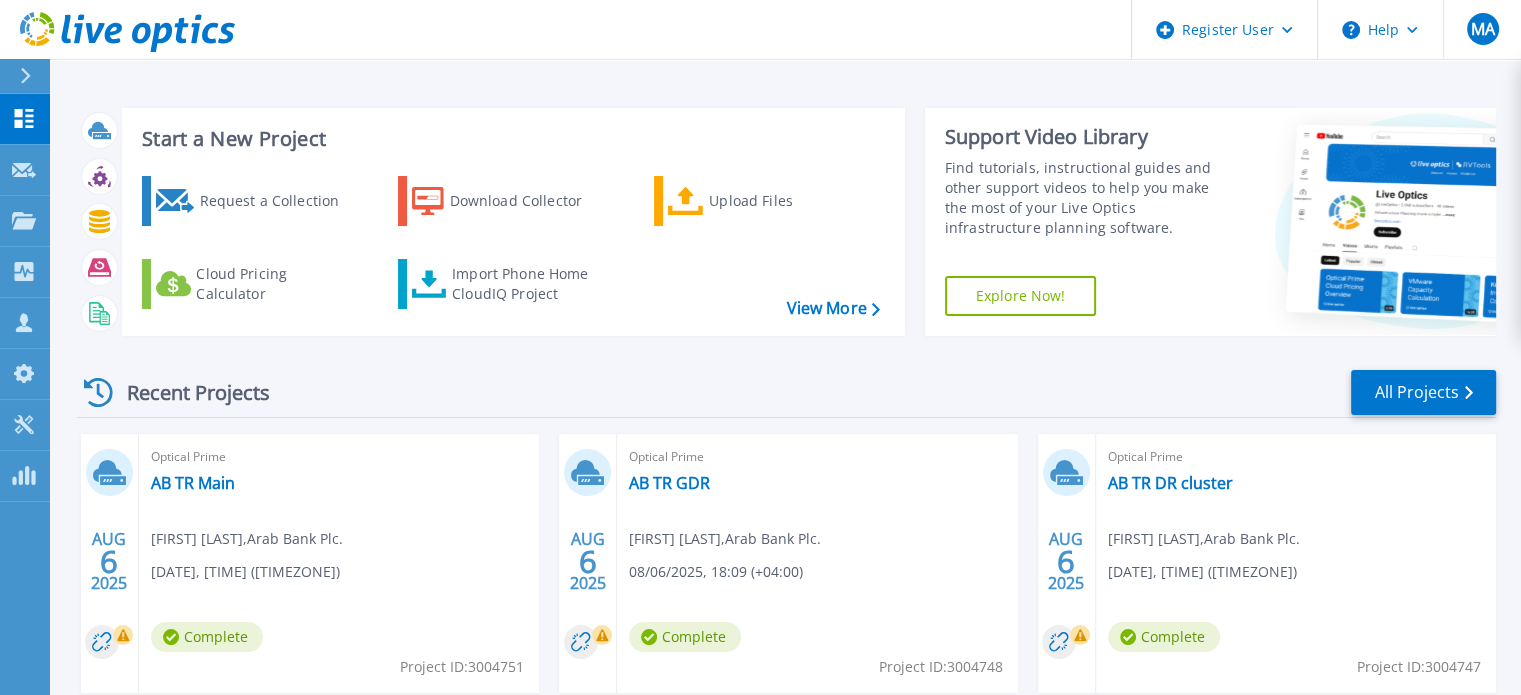 click on "Optical Prime" at bounding box center (339, 457) 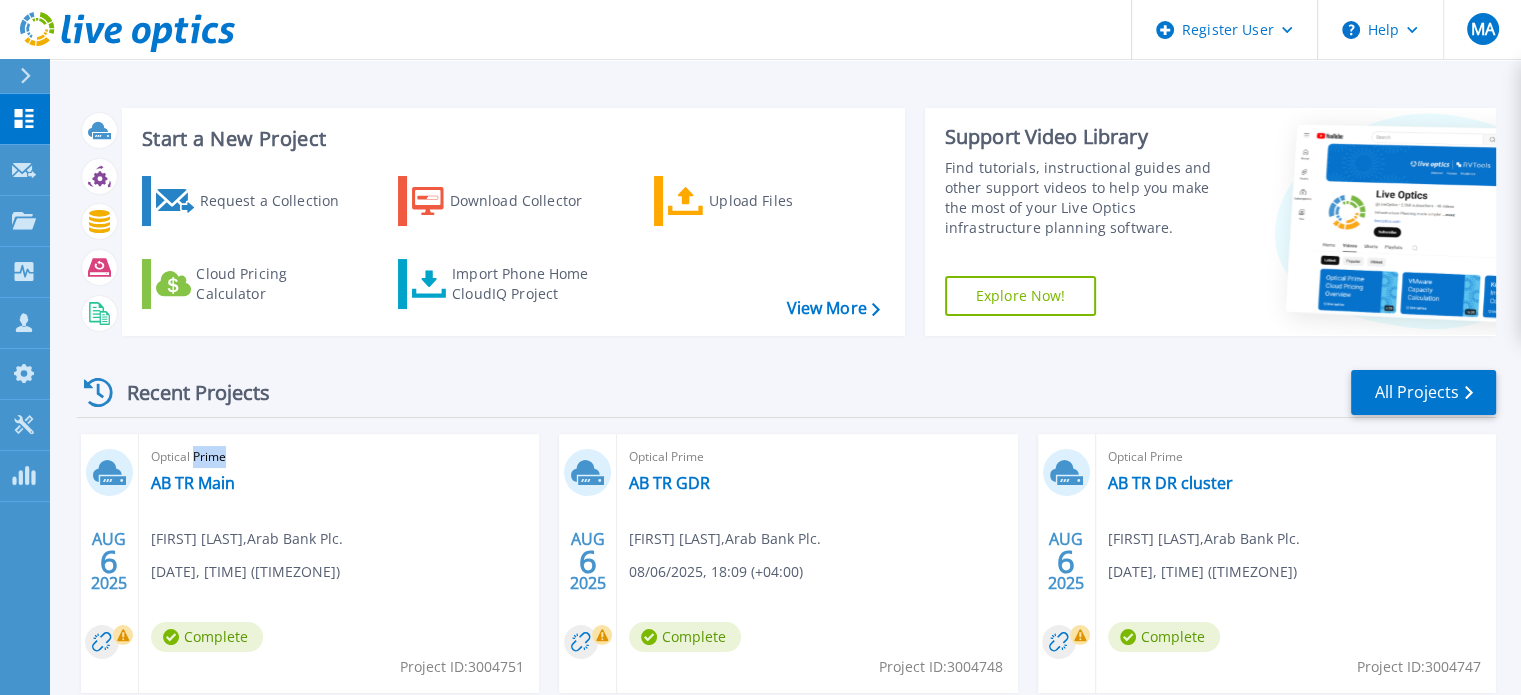 click on "Optical Prime" at bounding box center (339, 457) 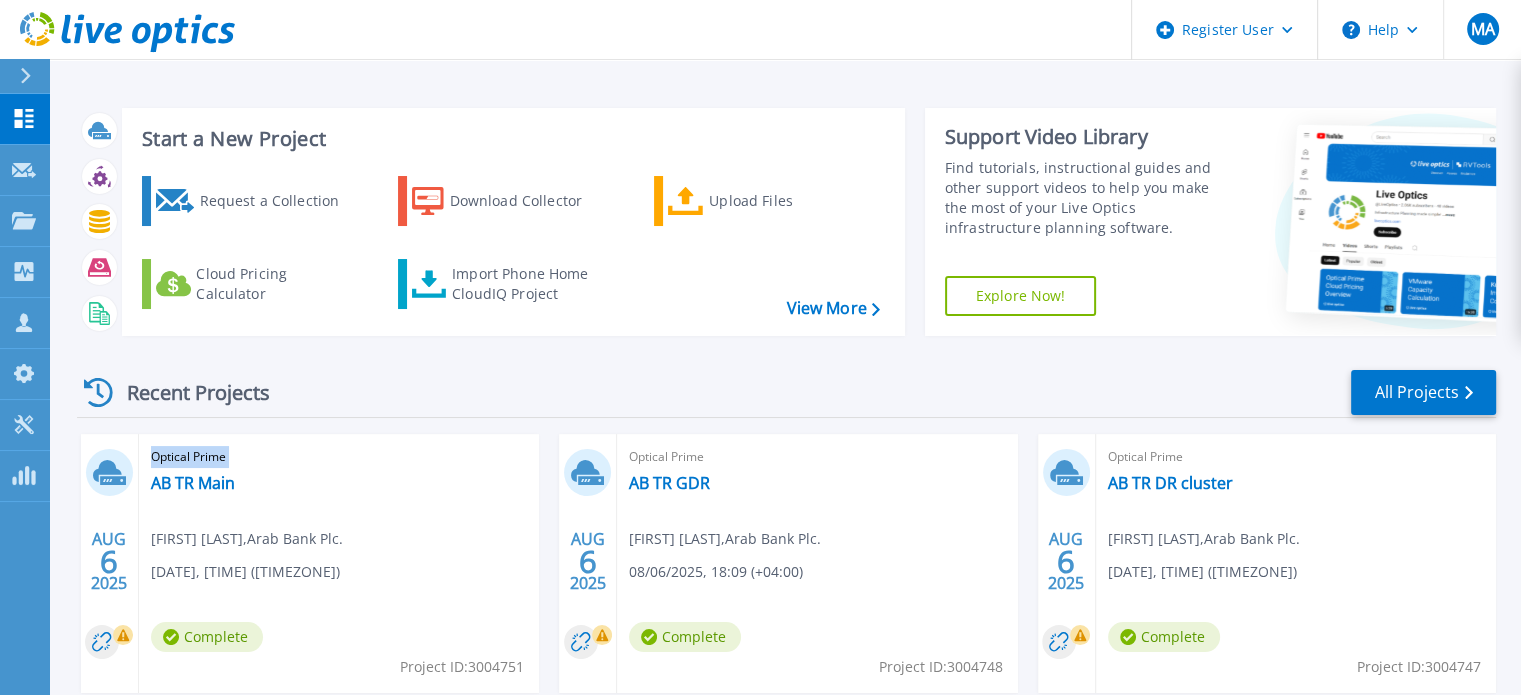 click on "Optical Prime" at bounding box center [339, 457] 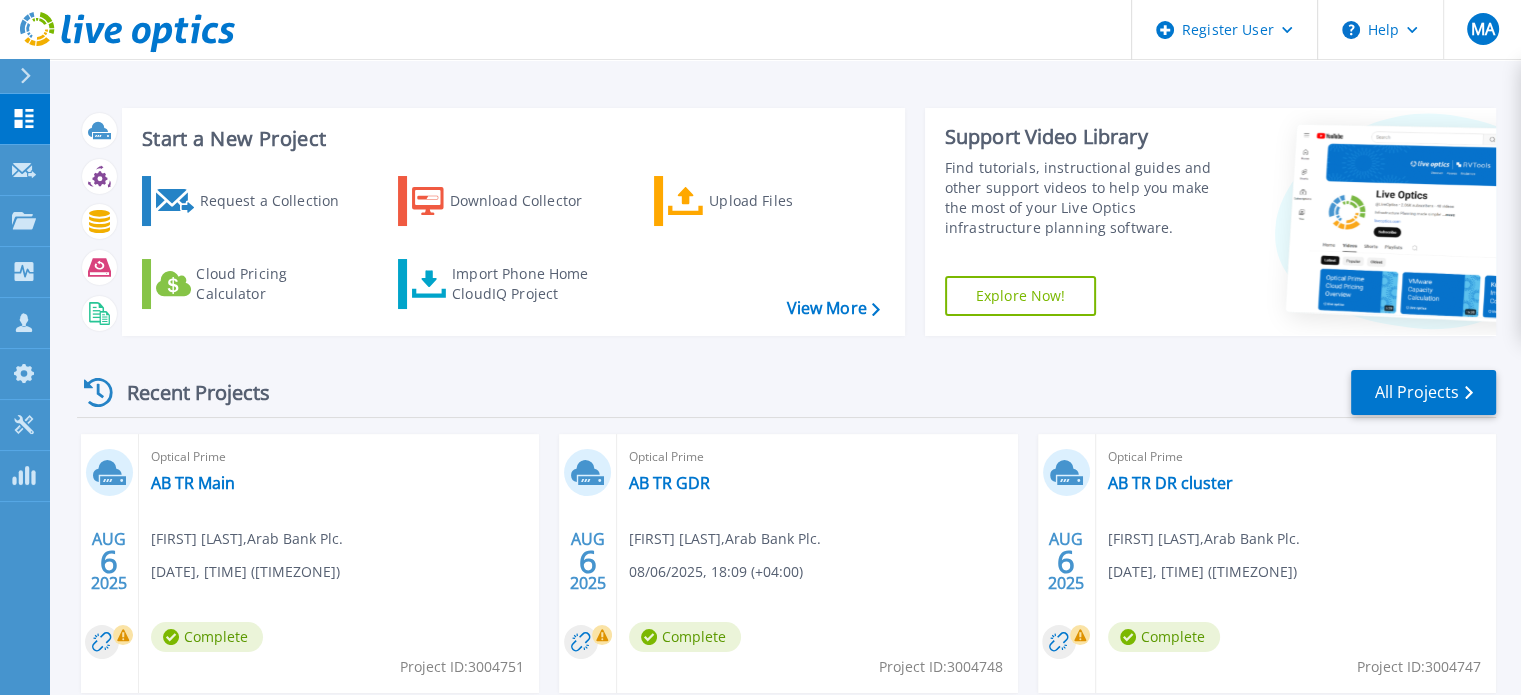 click on "[DATE], [TIME] ([TIMEZONE])" at bounding box center [245, 572] 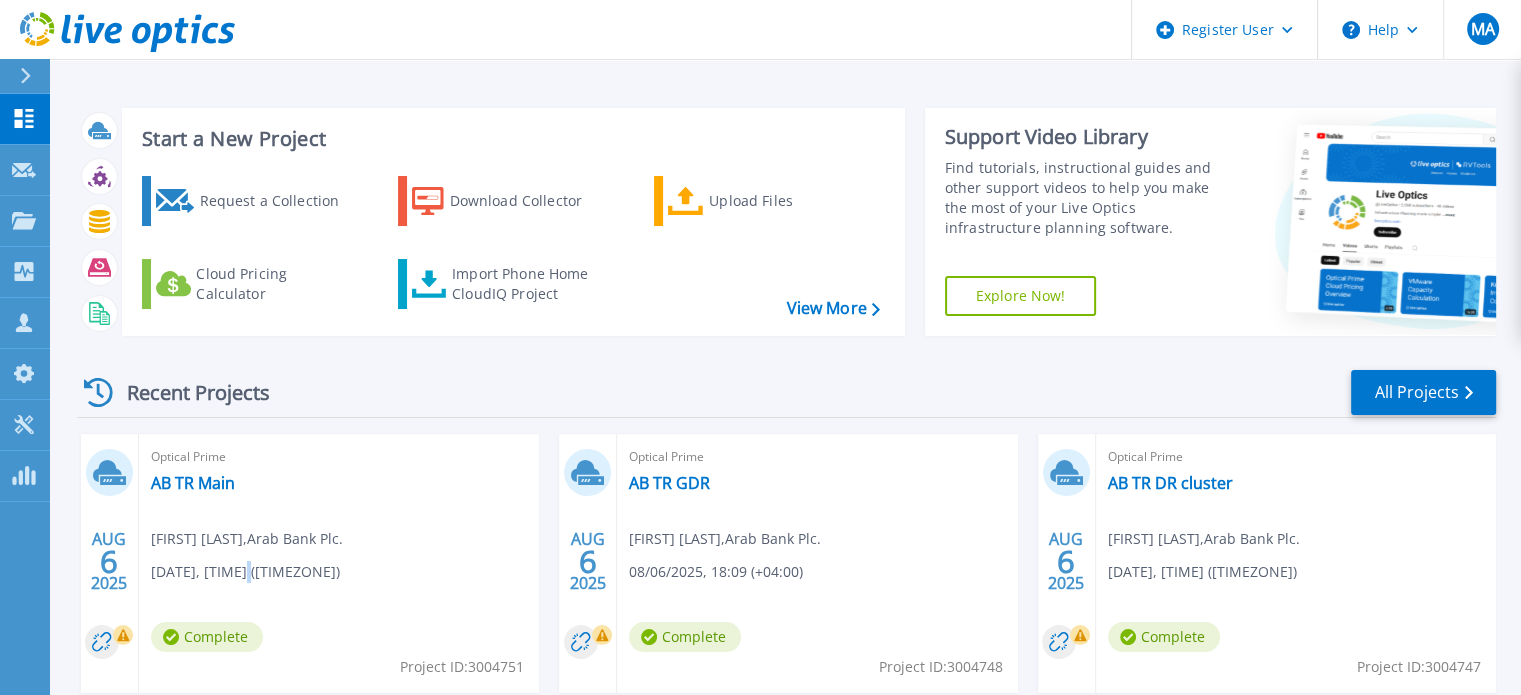 click on "[DATE], [TIME] ([TIMEZONE])" at bounding box center (245, 572) 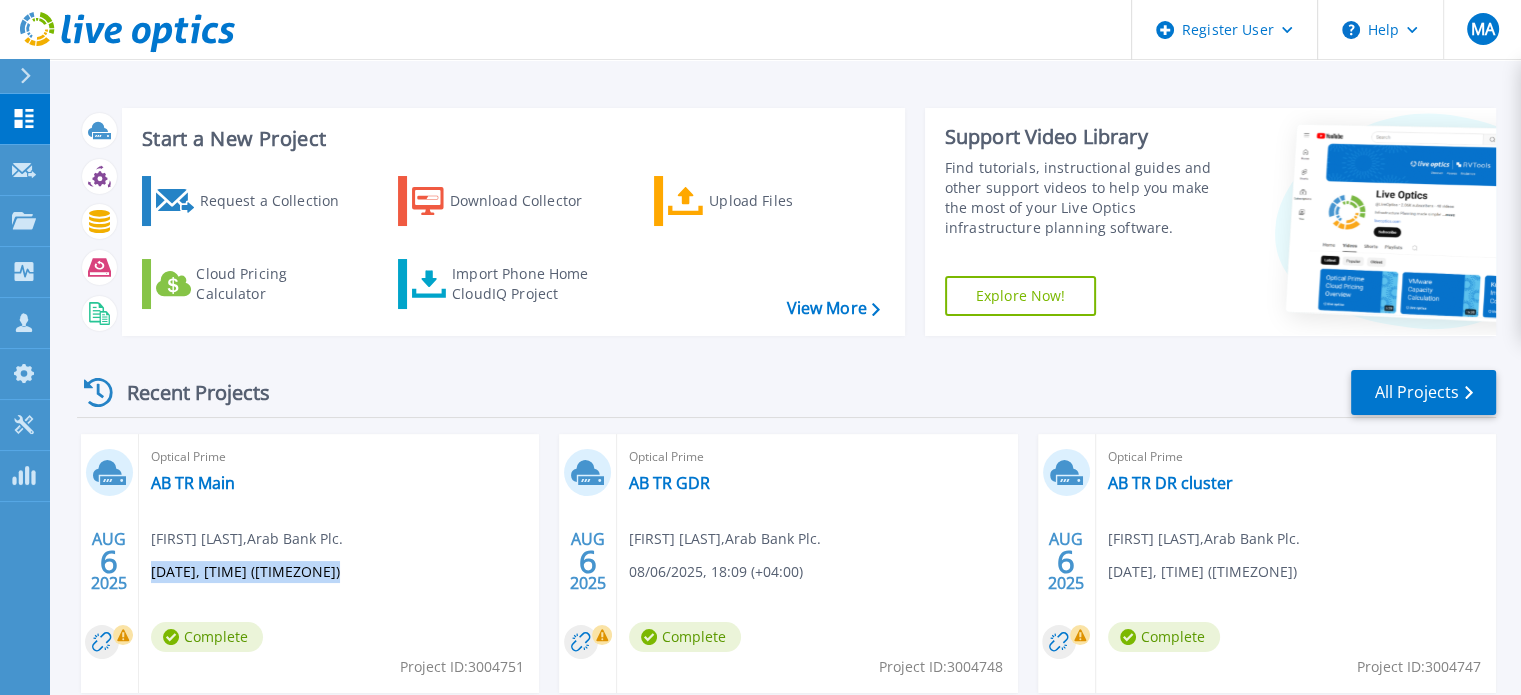 click on "08/06/2025, 17:10 (+03:00)" at bounding box center (245, 572) 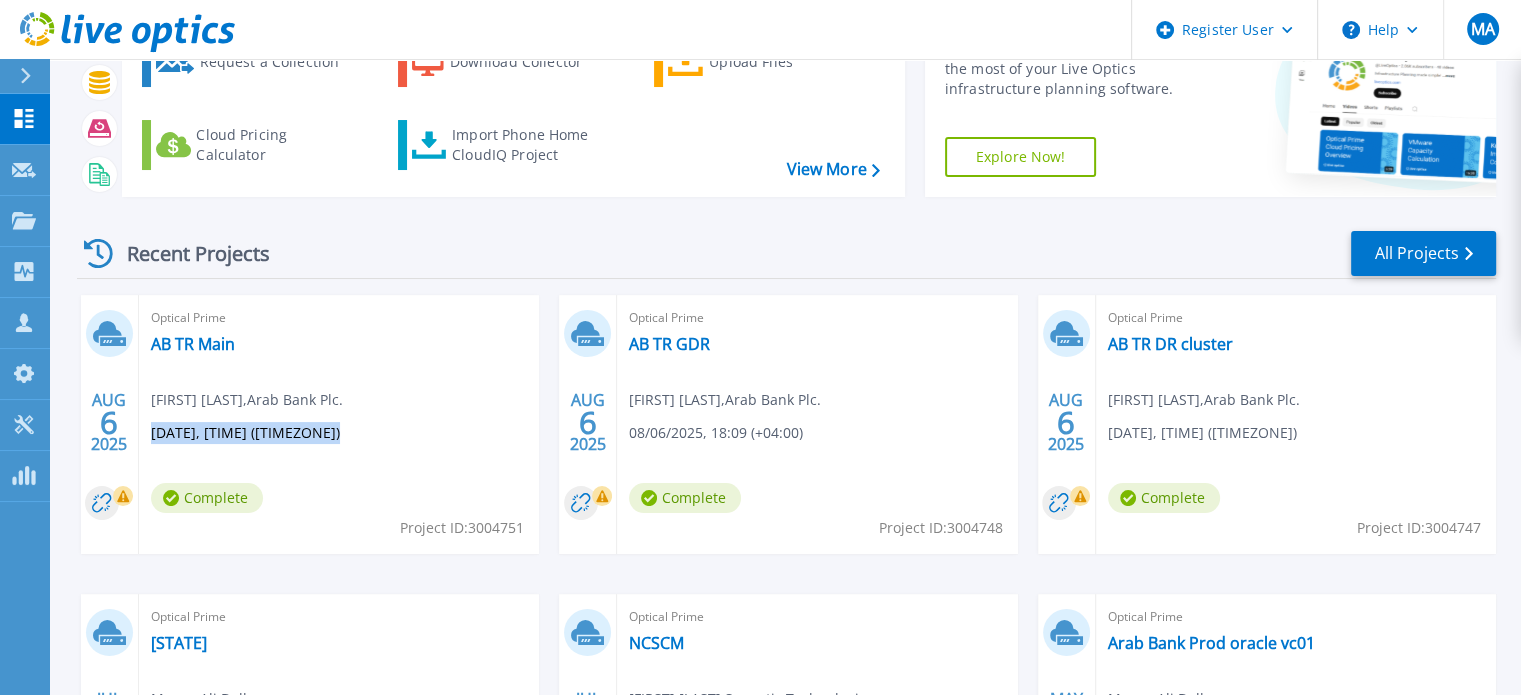 scroll, scrollTop: 140, scrollLeft: 0, axis: vertical 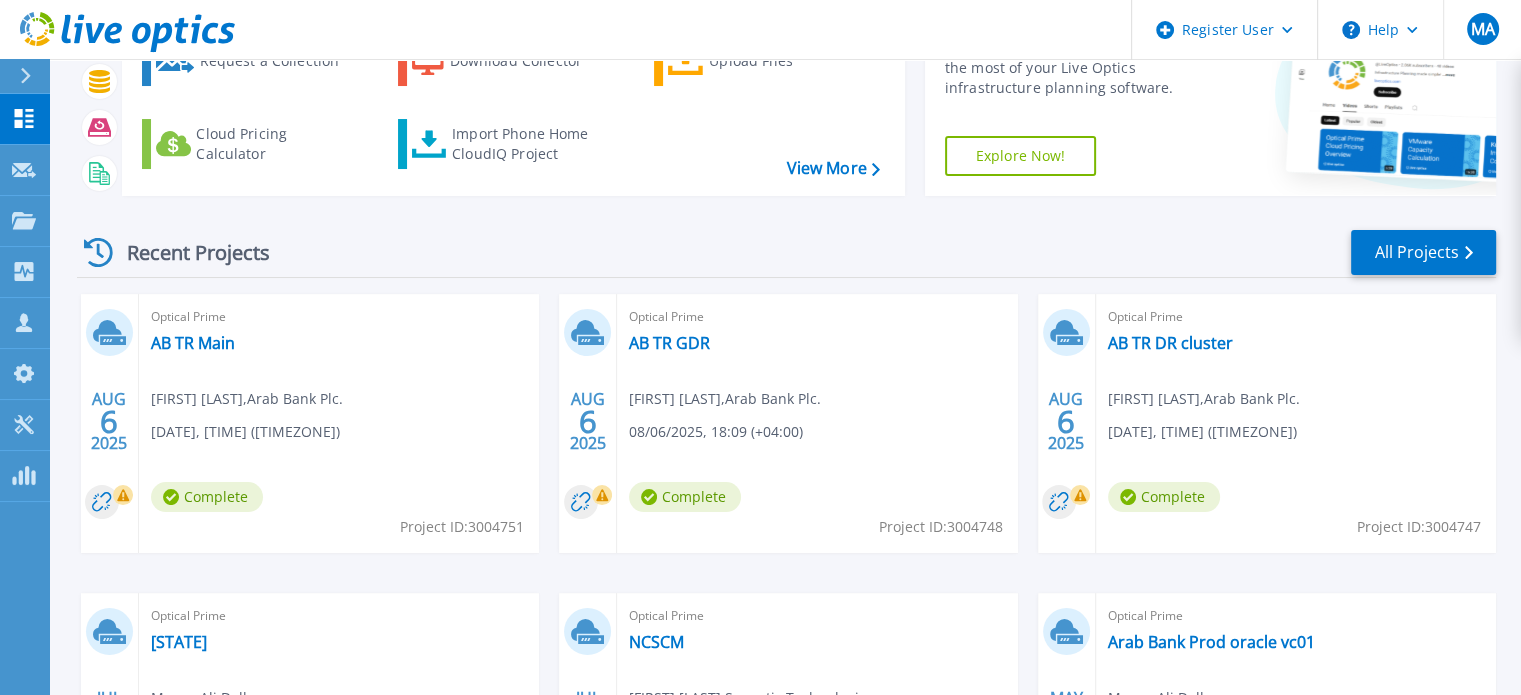 click on "Optical Prime" at bounding box center (339, 317) 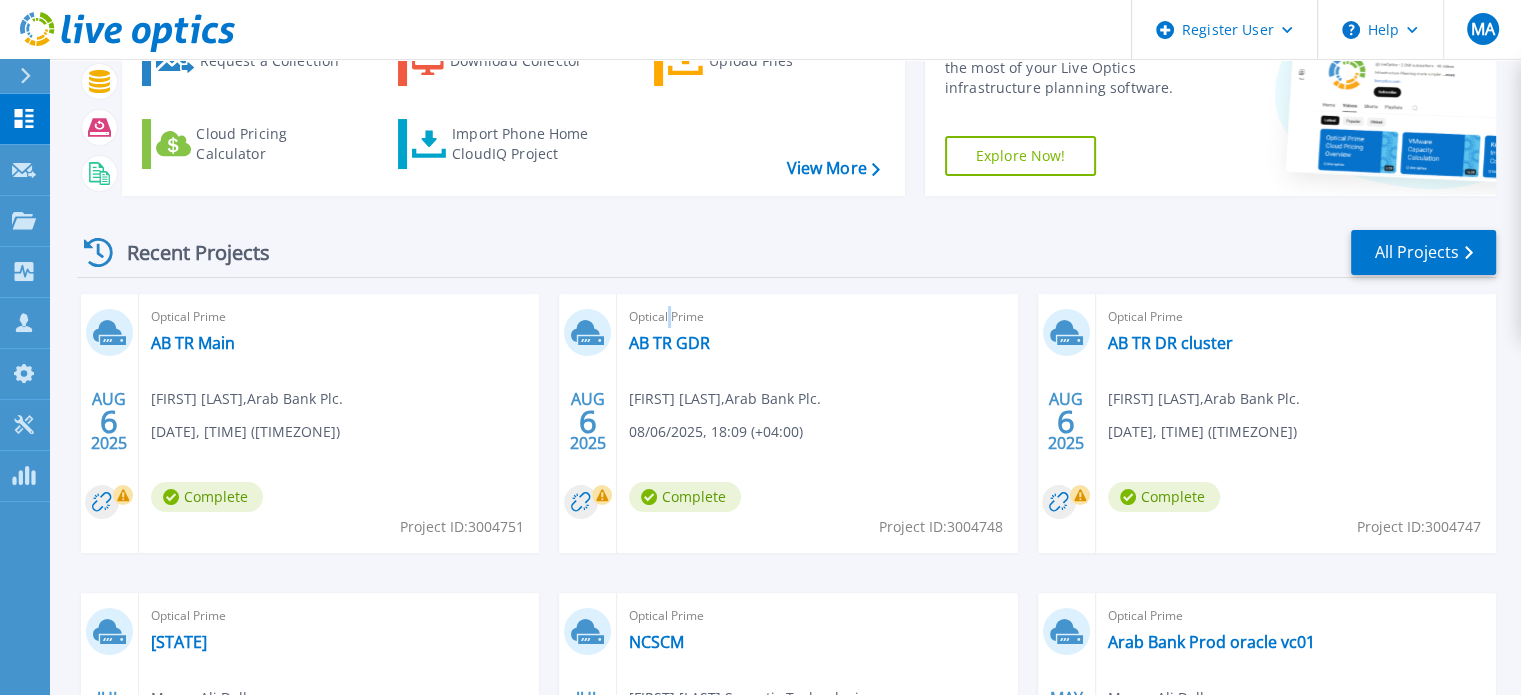 click on "Optical Prime" at bounding box center (339, 317) 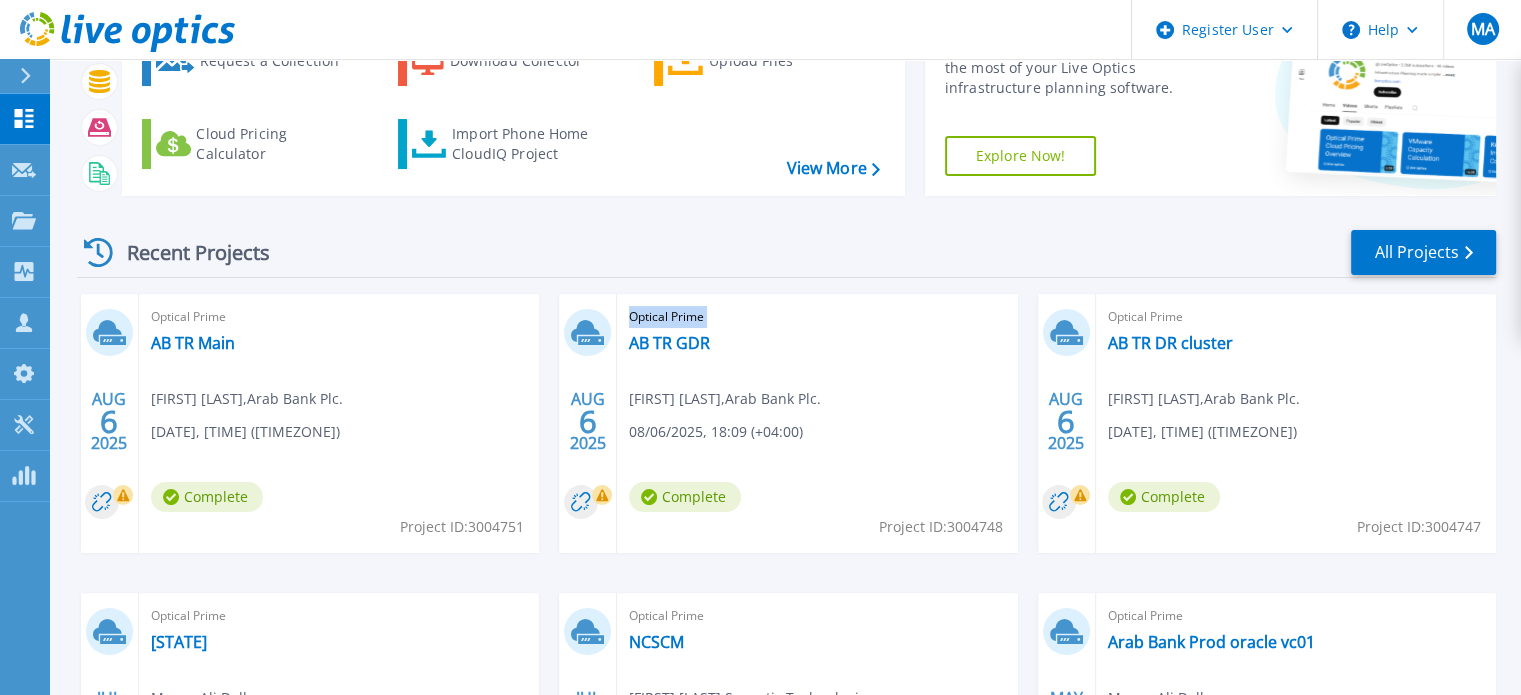 click on "Optical Prime" at bounding box center (339, 317) 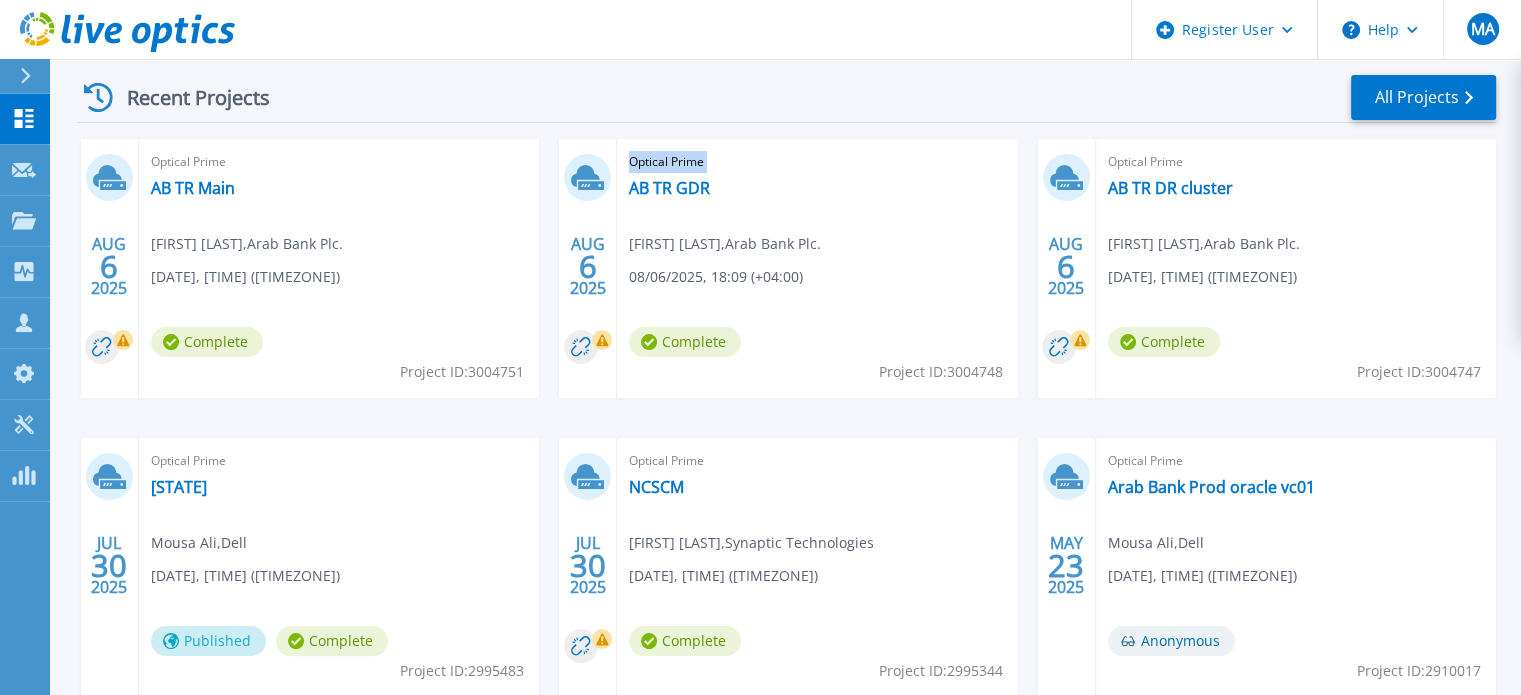 scroll, scrollTop: 412, scrollLeft: 0, axis: vertical 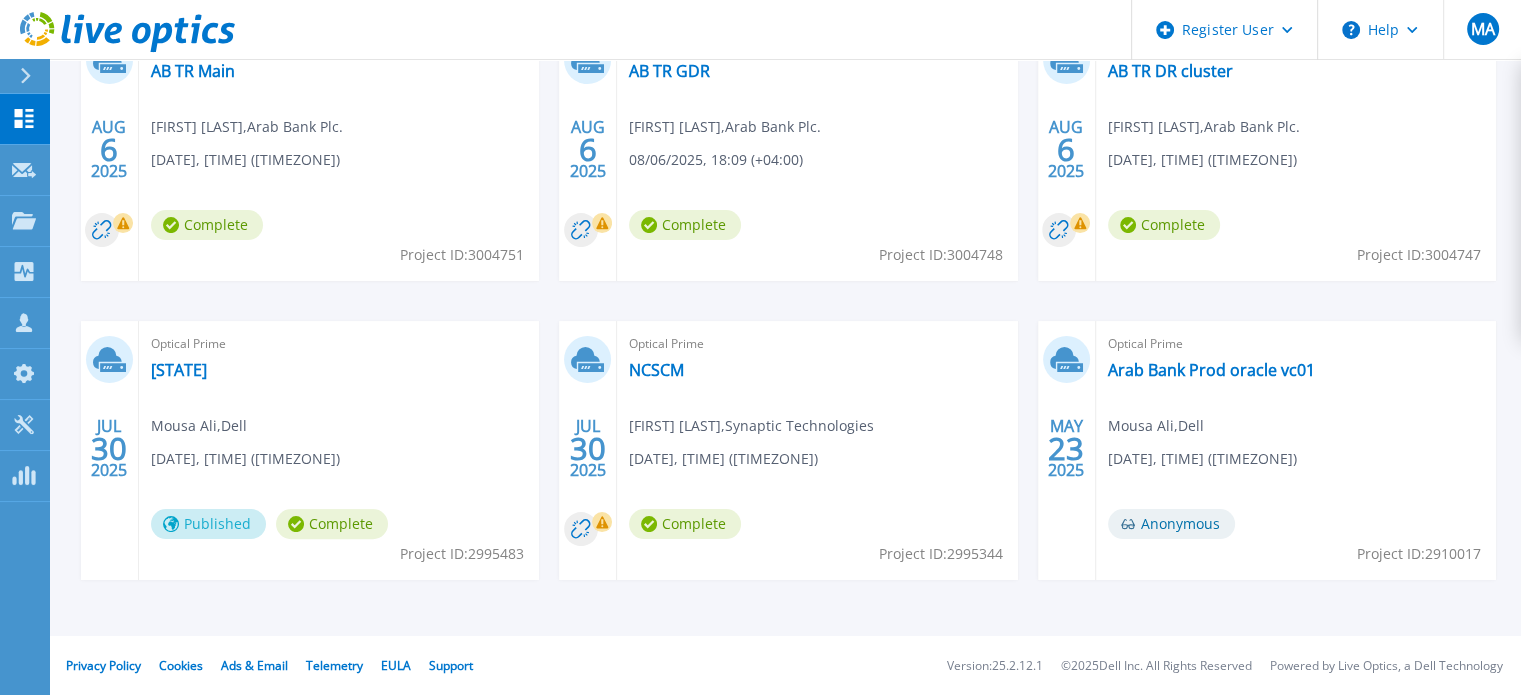 click on "Optical Prime" at bounding box center [339, 45] 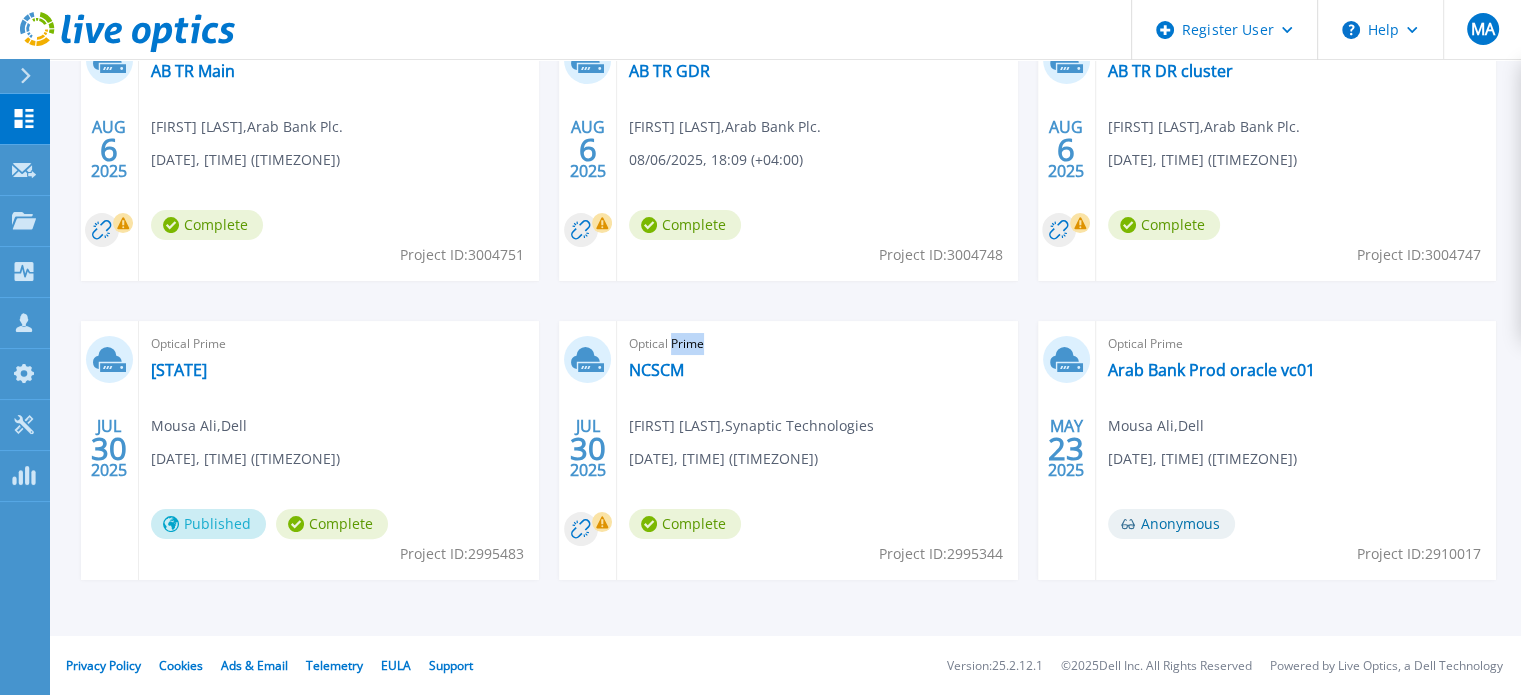 click on "Optical Prime" at bounding box center (339, 45) 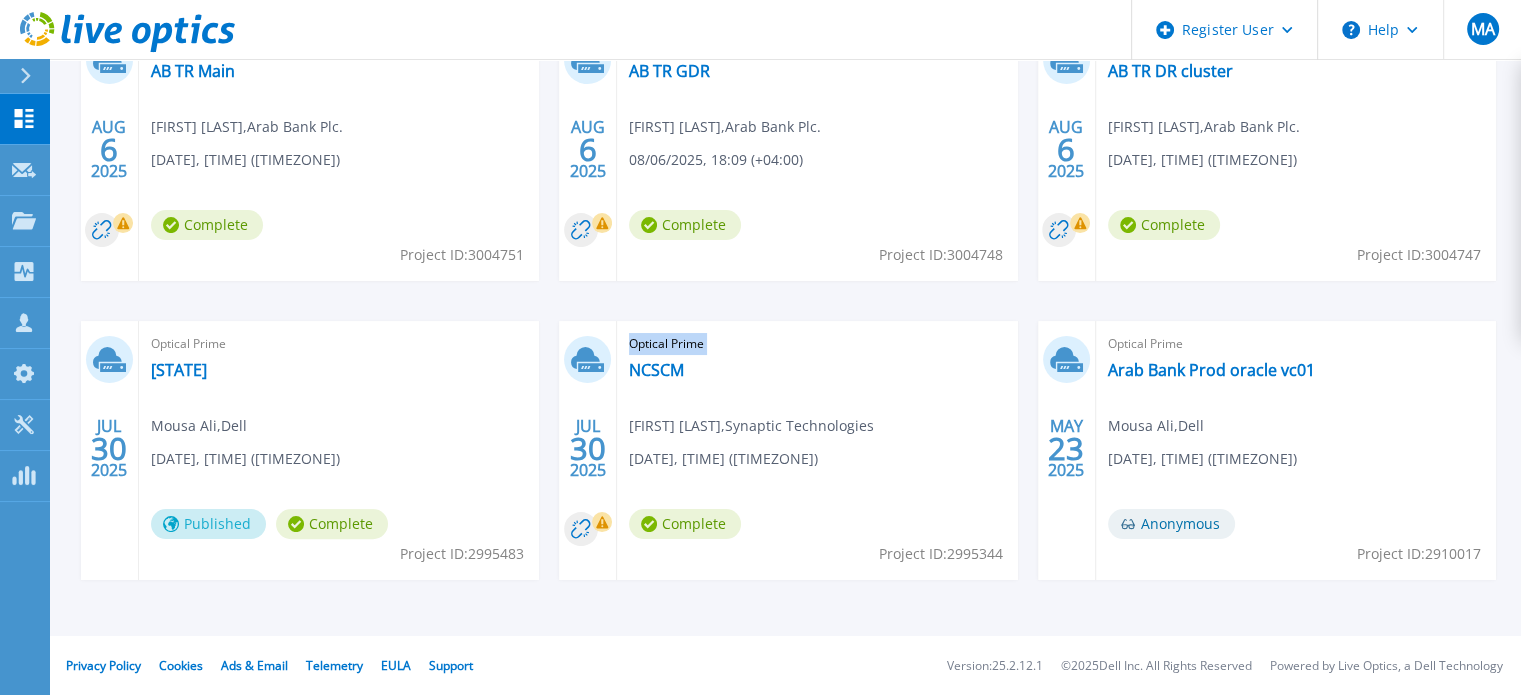 click on "Optical Prime" at bounding box center [339, 45] 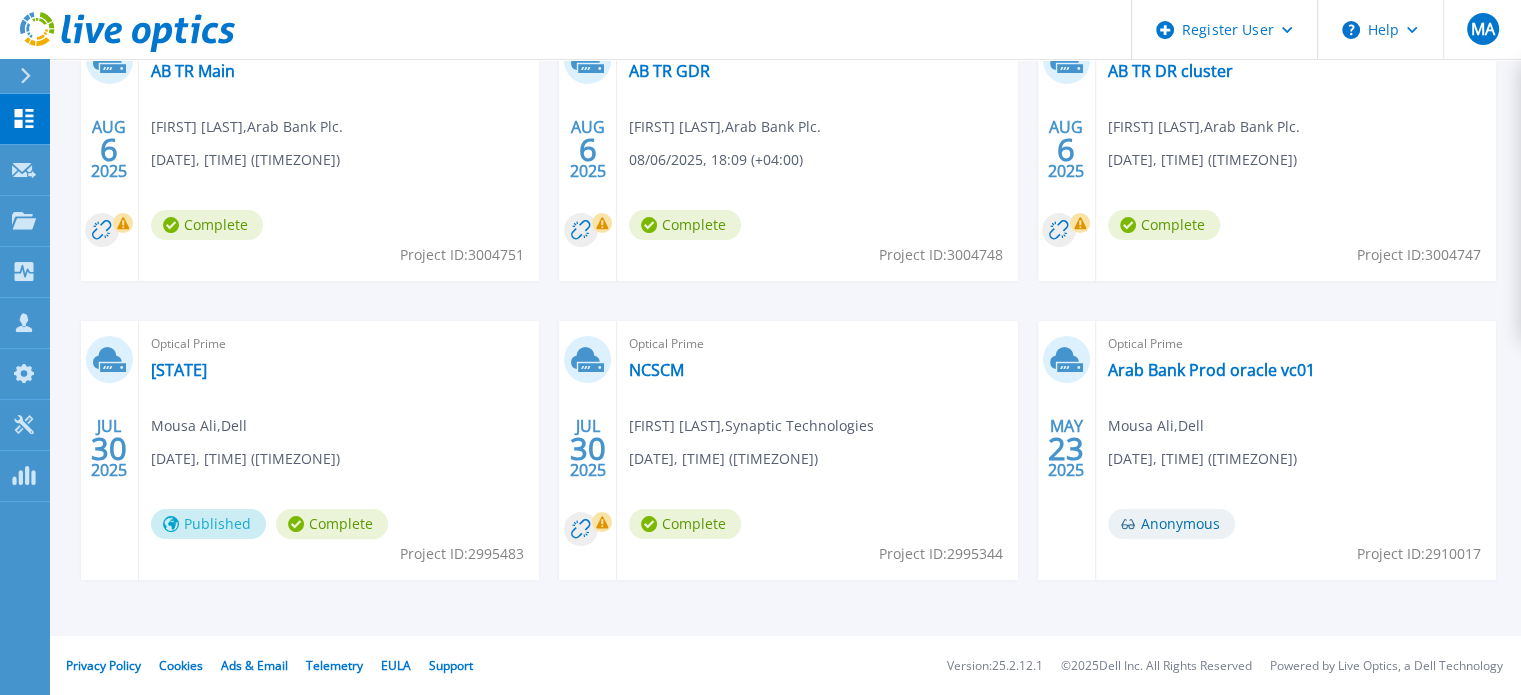 click on "Omran Al-Hussamieh ,  Synaptic Technologies" at bounding box center [247, 127] 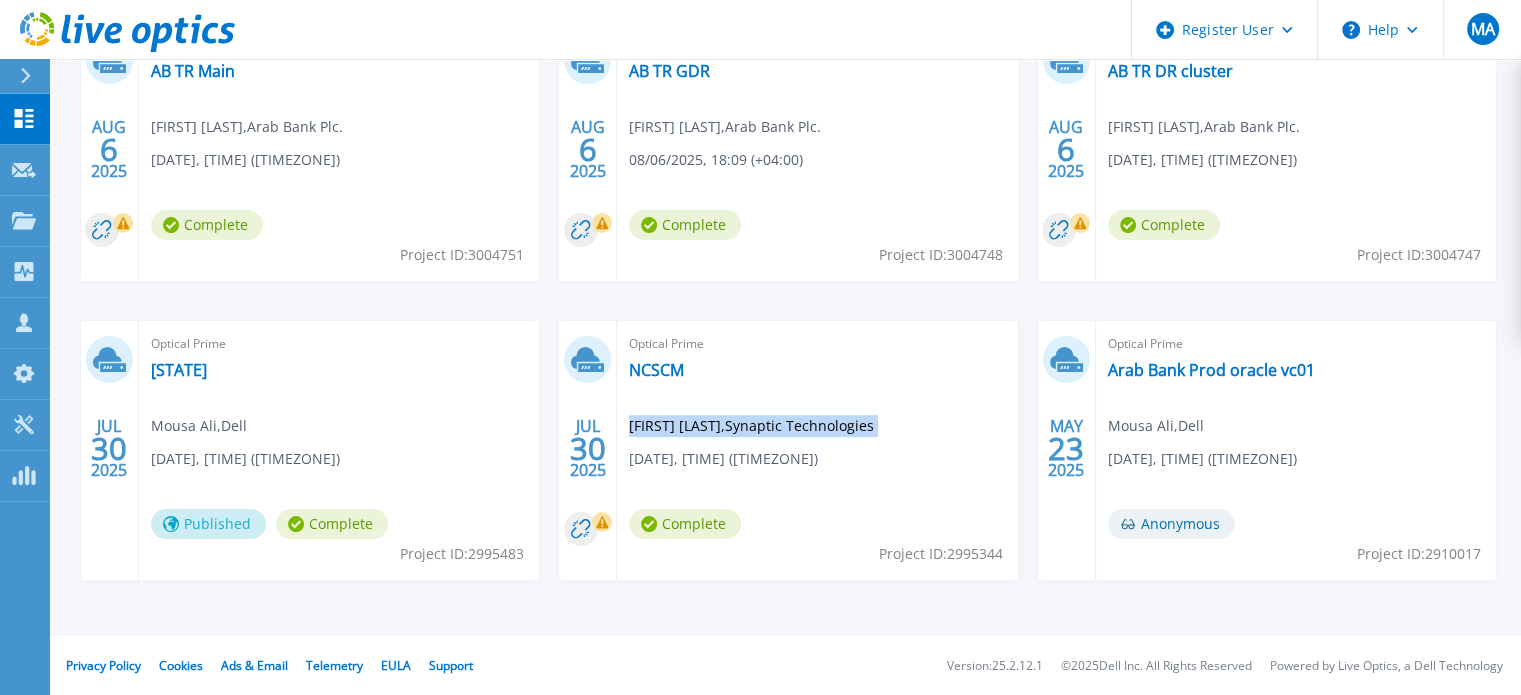 click on "Omran Al-Hussamieh ,  Synaptic Technologies" at bounding box center [247, 127] 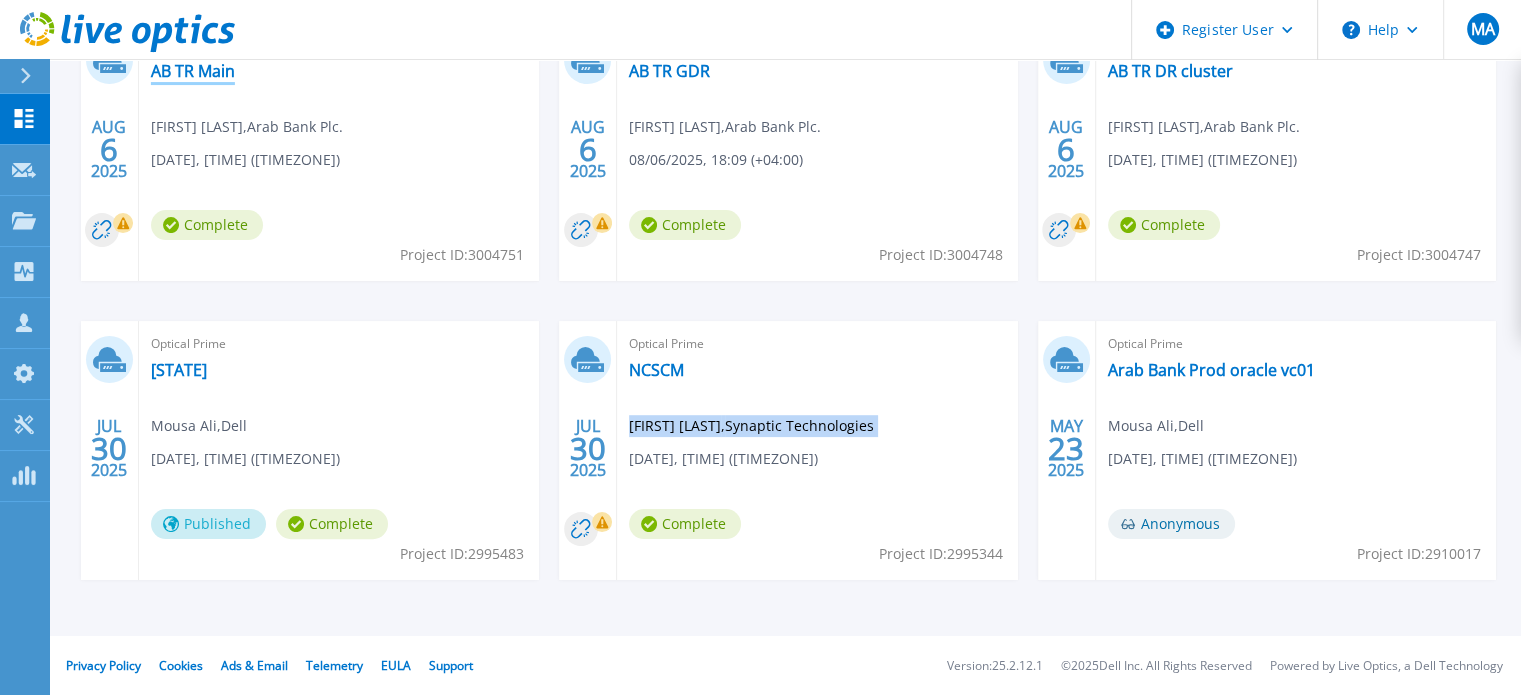 click on "AB TR Main" at bounding box center [193, 71] 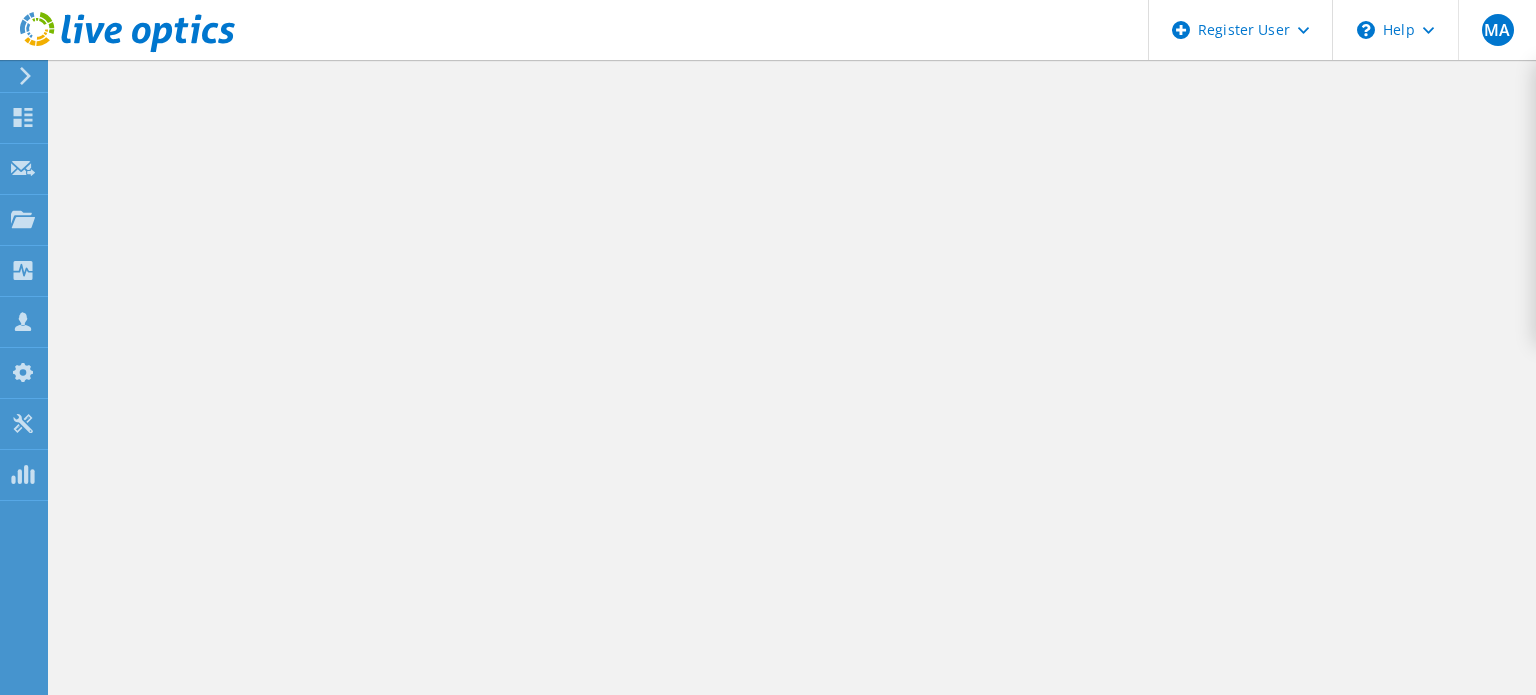scroll, scrollTop: 0, scrollLeft: 0, axis: both 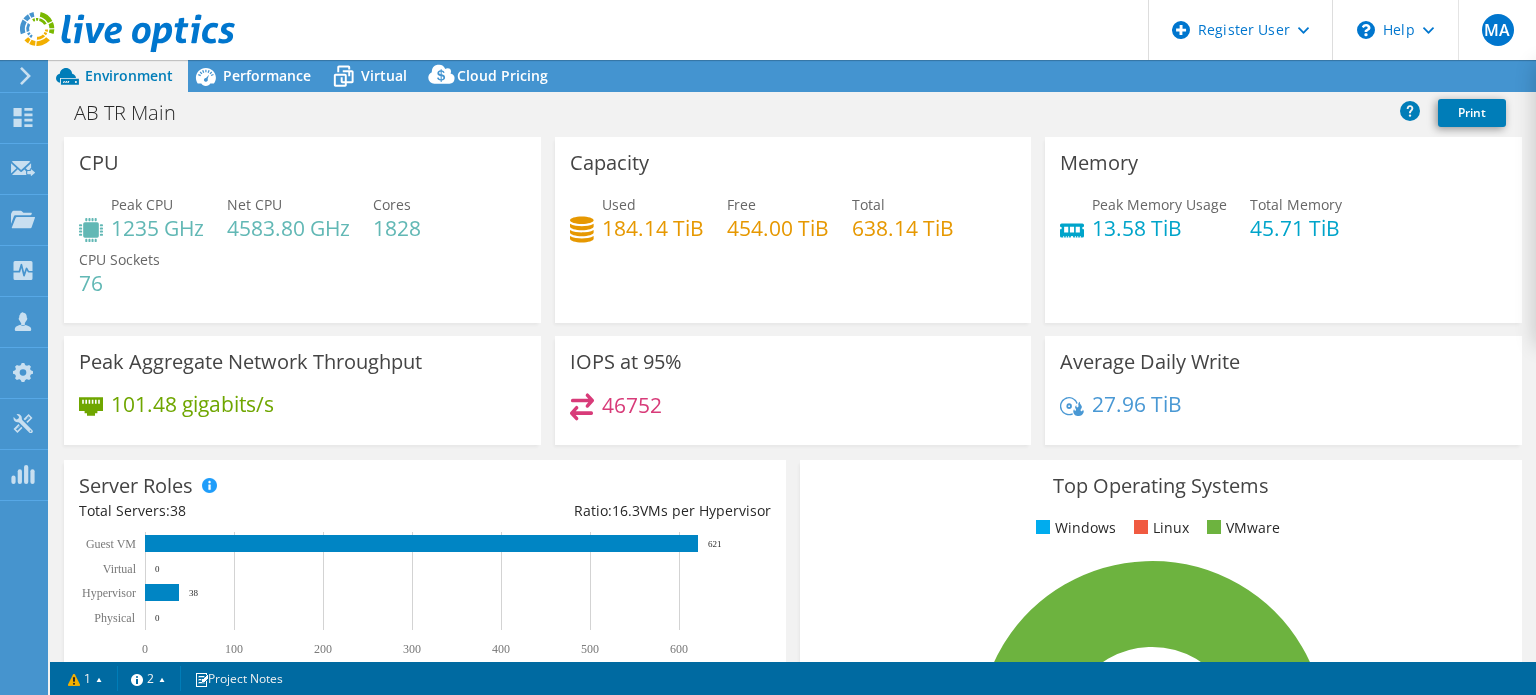 select on "USD" 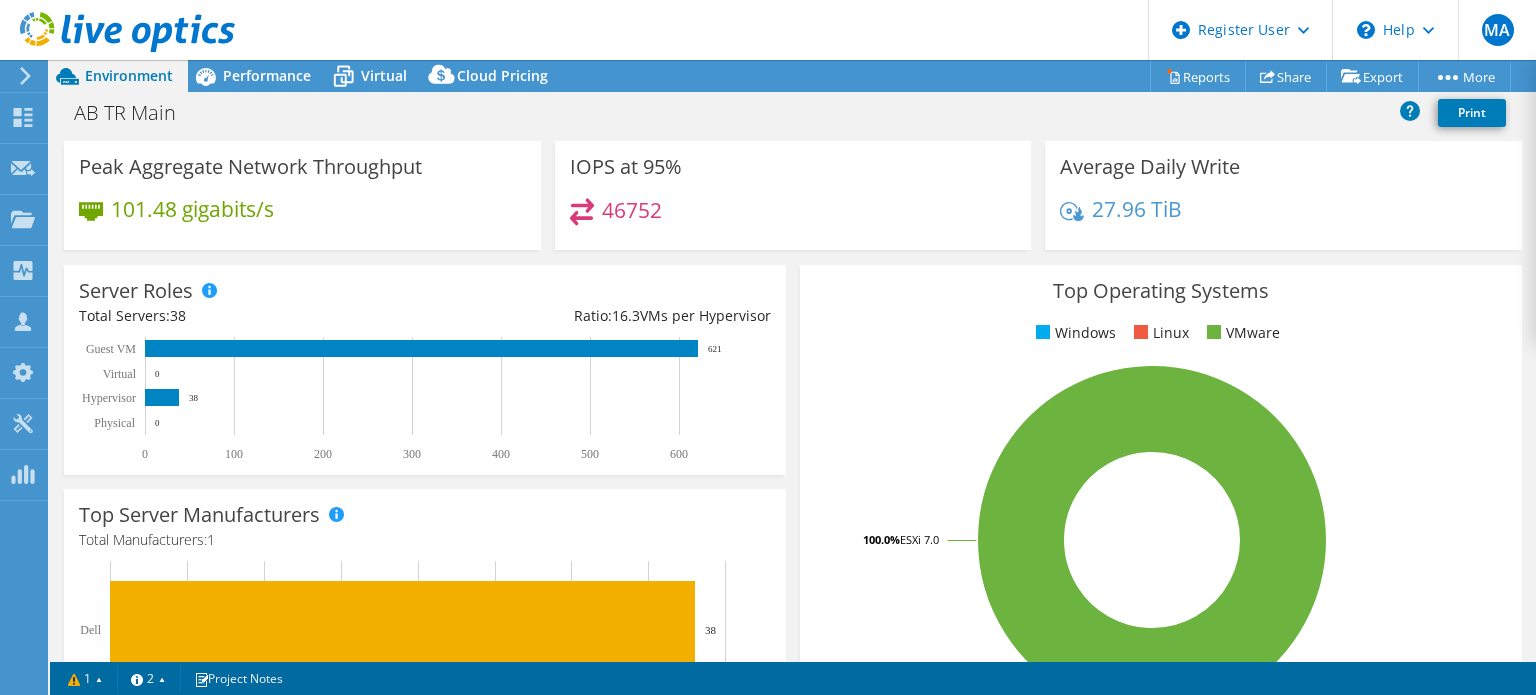scroll, scrollTop: 218, scrollLeft: 0, axis: vertical 